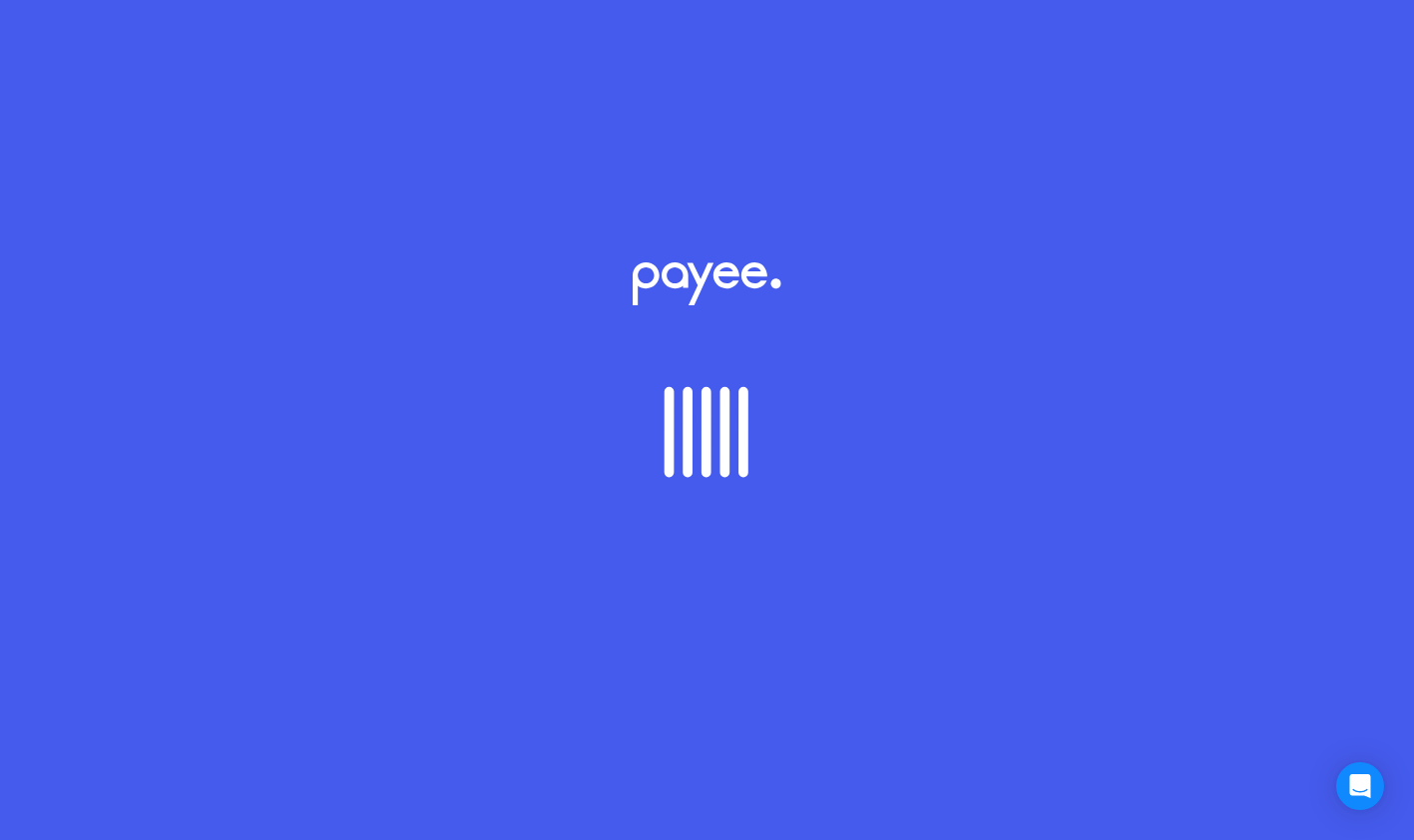 scroll, scrollTop: 0, scrollLeft: 0, axis: both 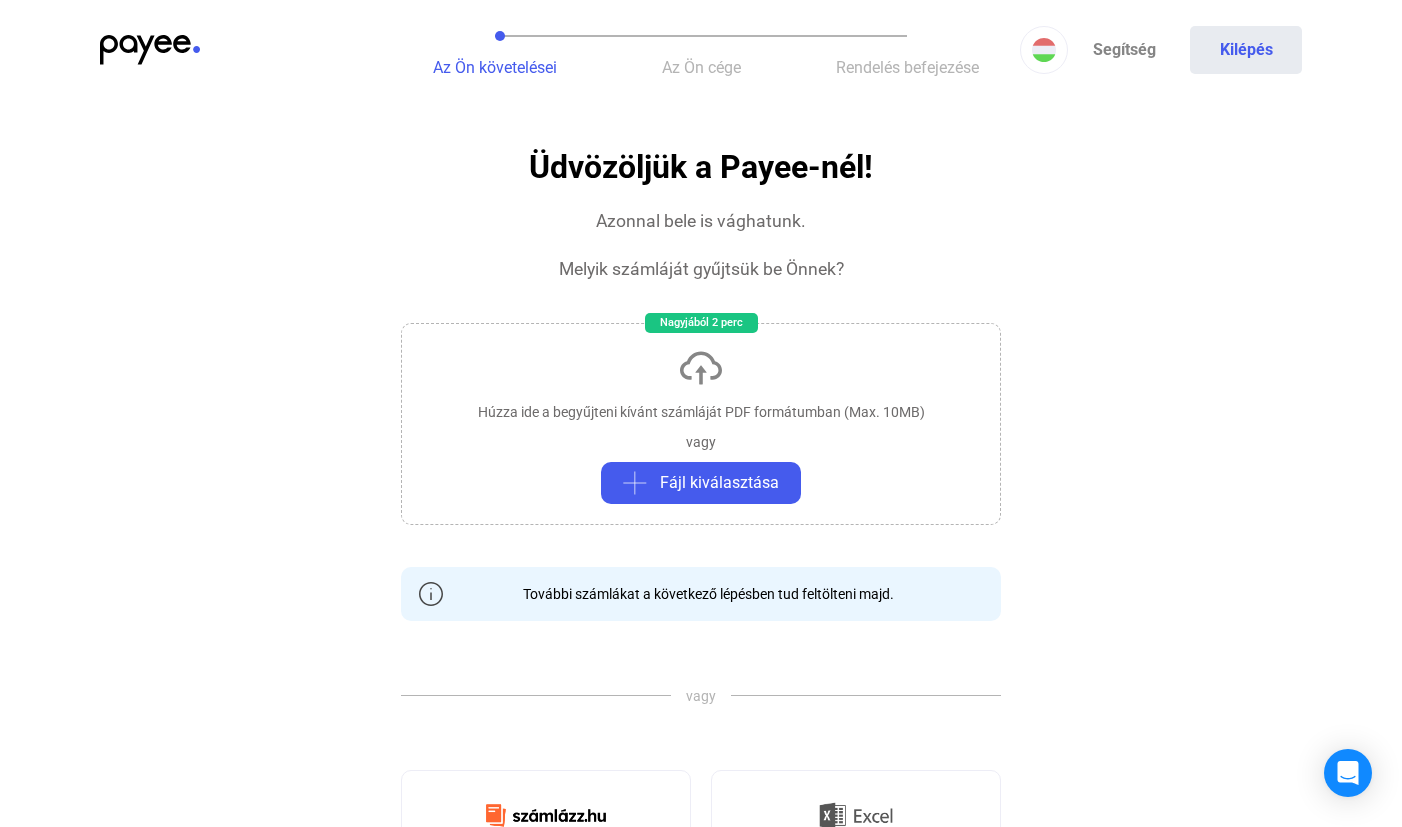click on "Húzza ide a begyűjteni kívánt számláját PDF formátumban (Max. 10MB)" 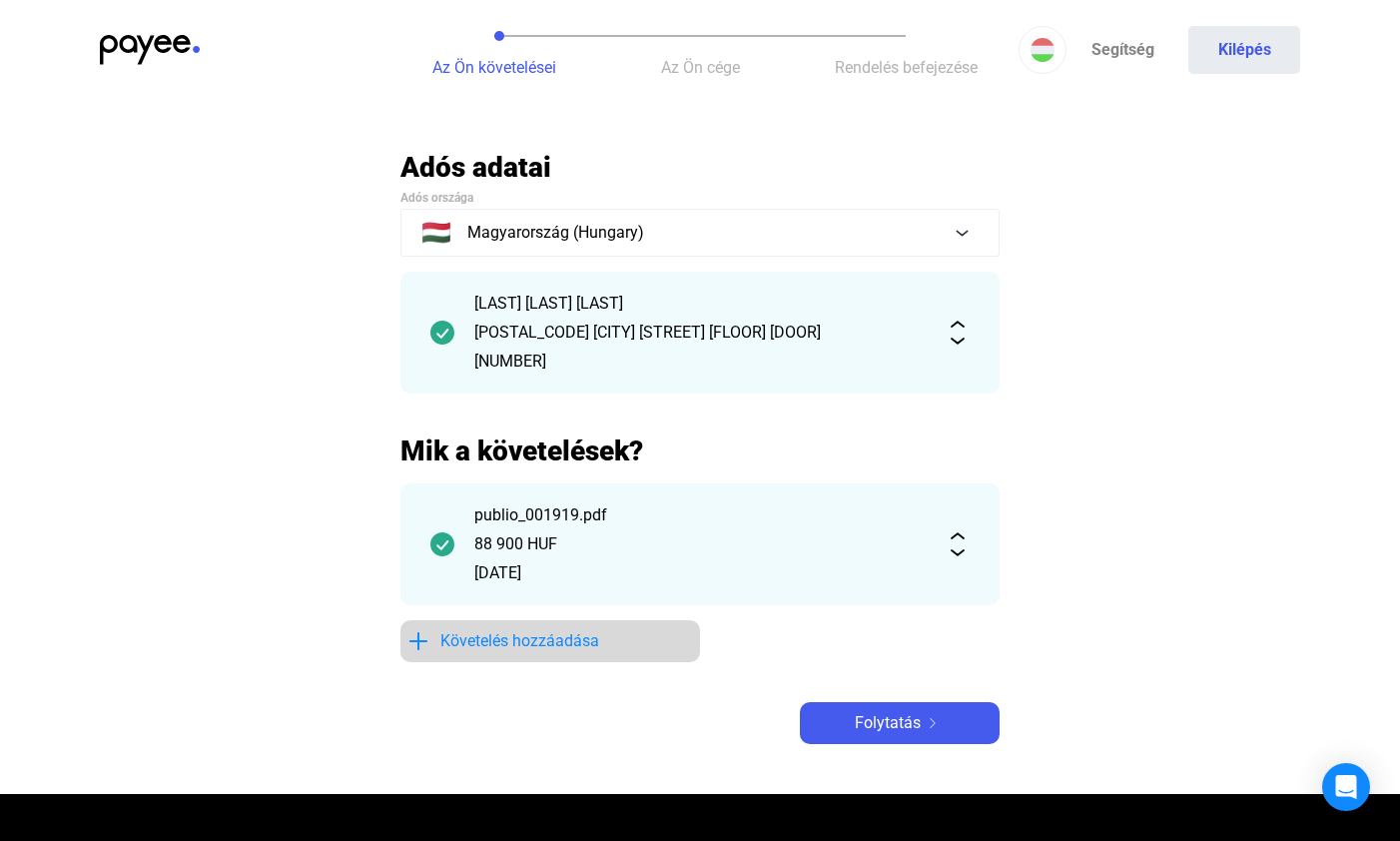 click on "Követelés hozzáadása" 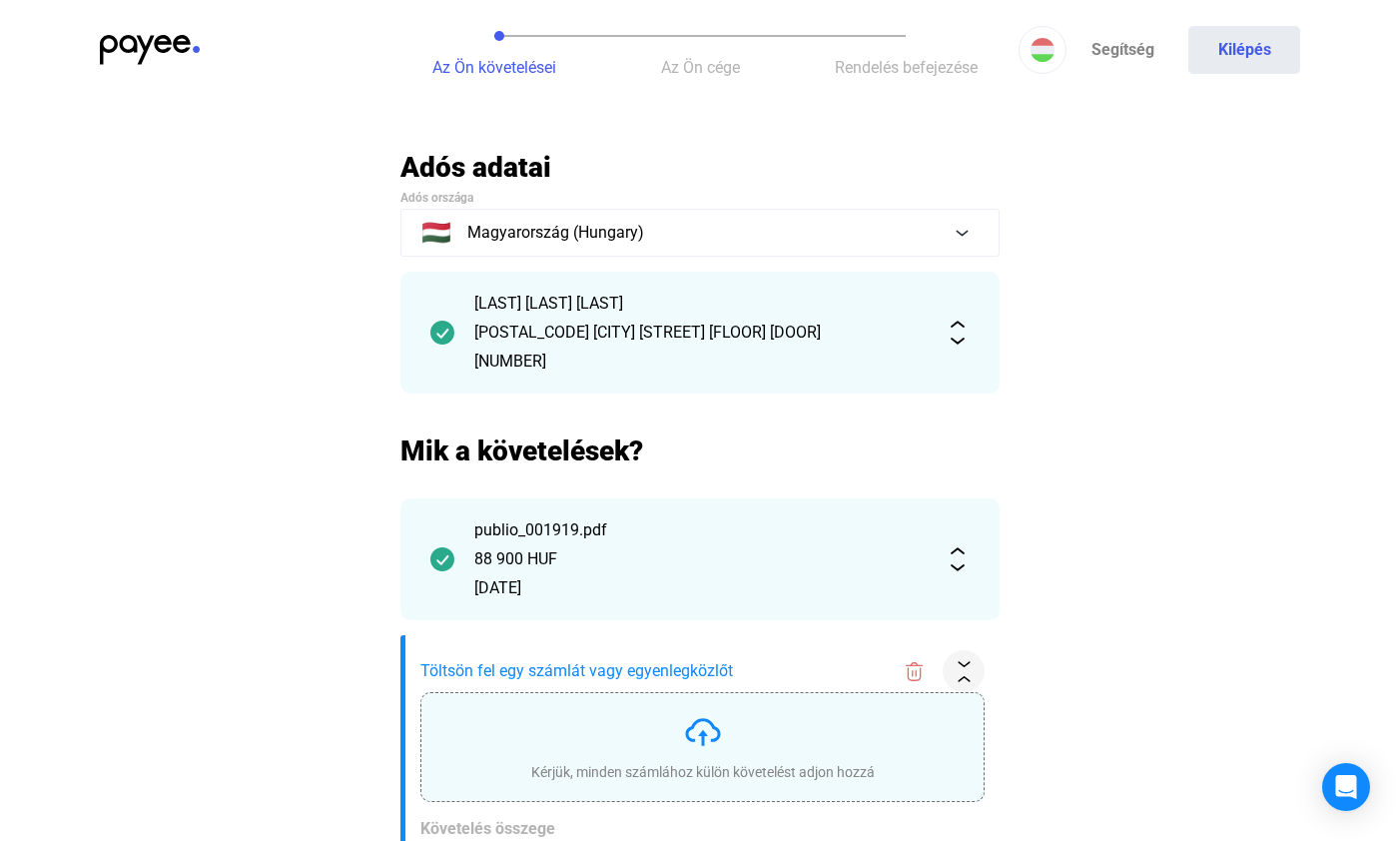 click on "Kérjük, minden számlához külön követelést adjon hozzá" 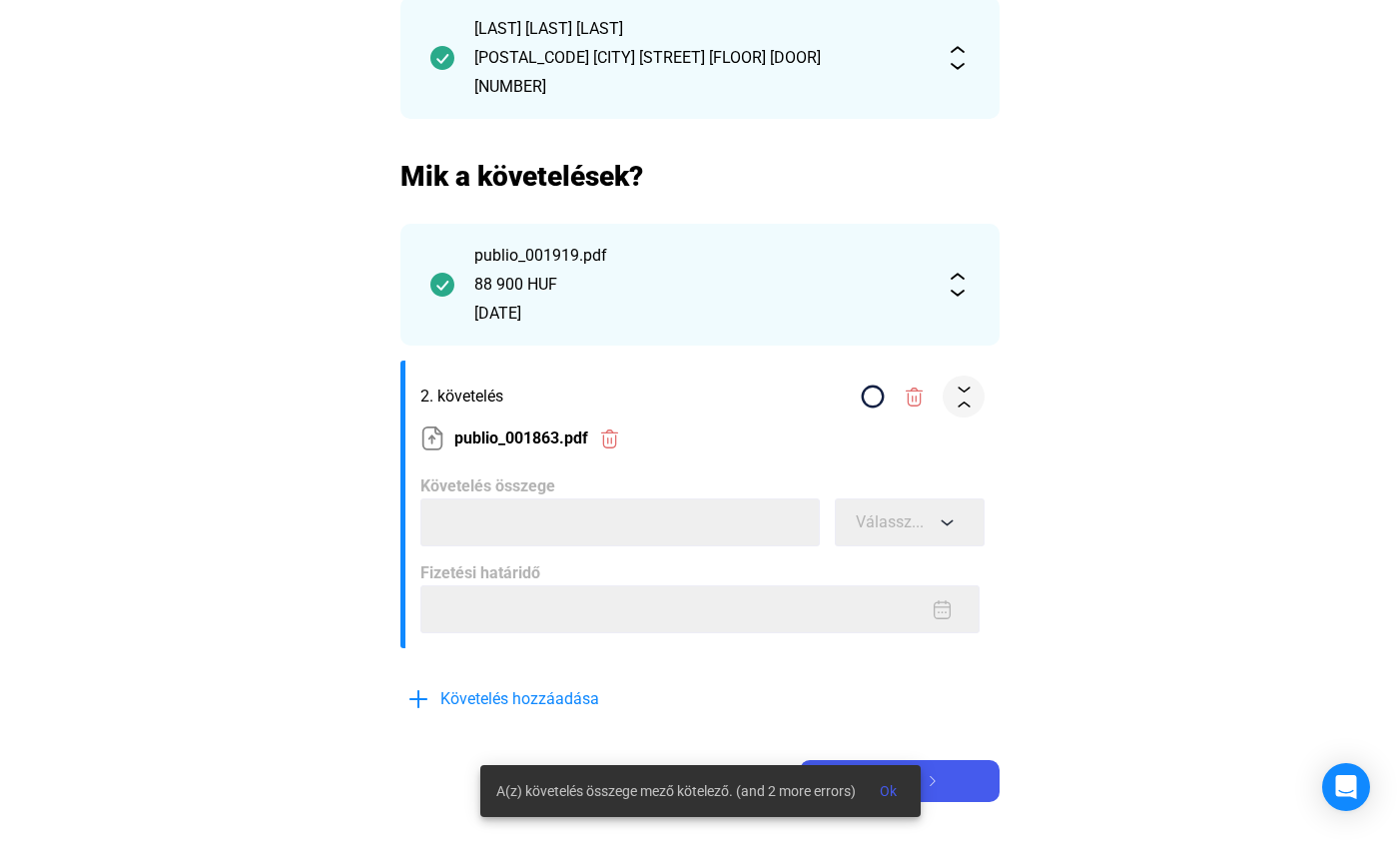 scroll, scrollTop: 320, scrollLeft: 0, axis: vertical 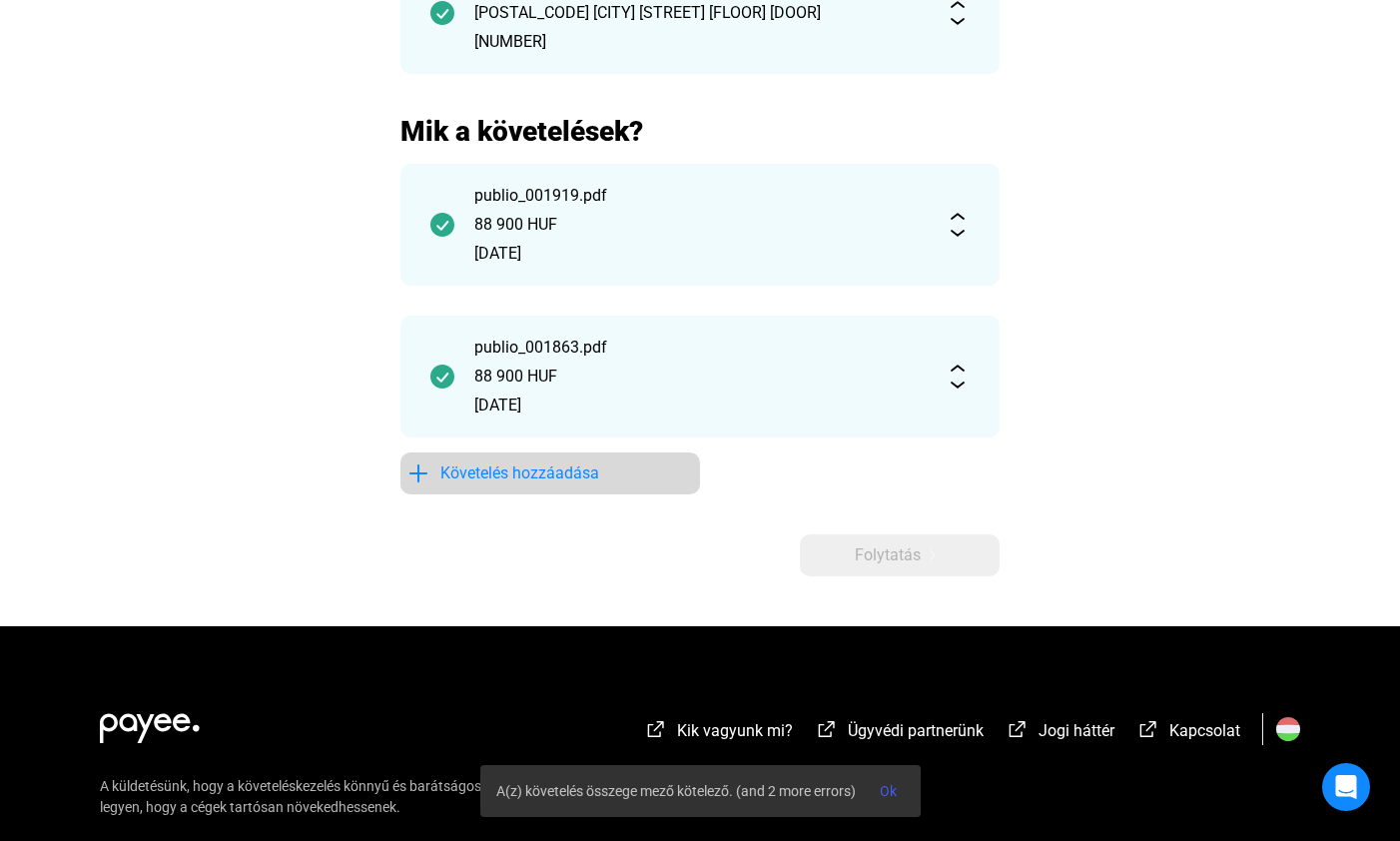 click on "Követelés hozzáadása" 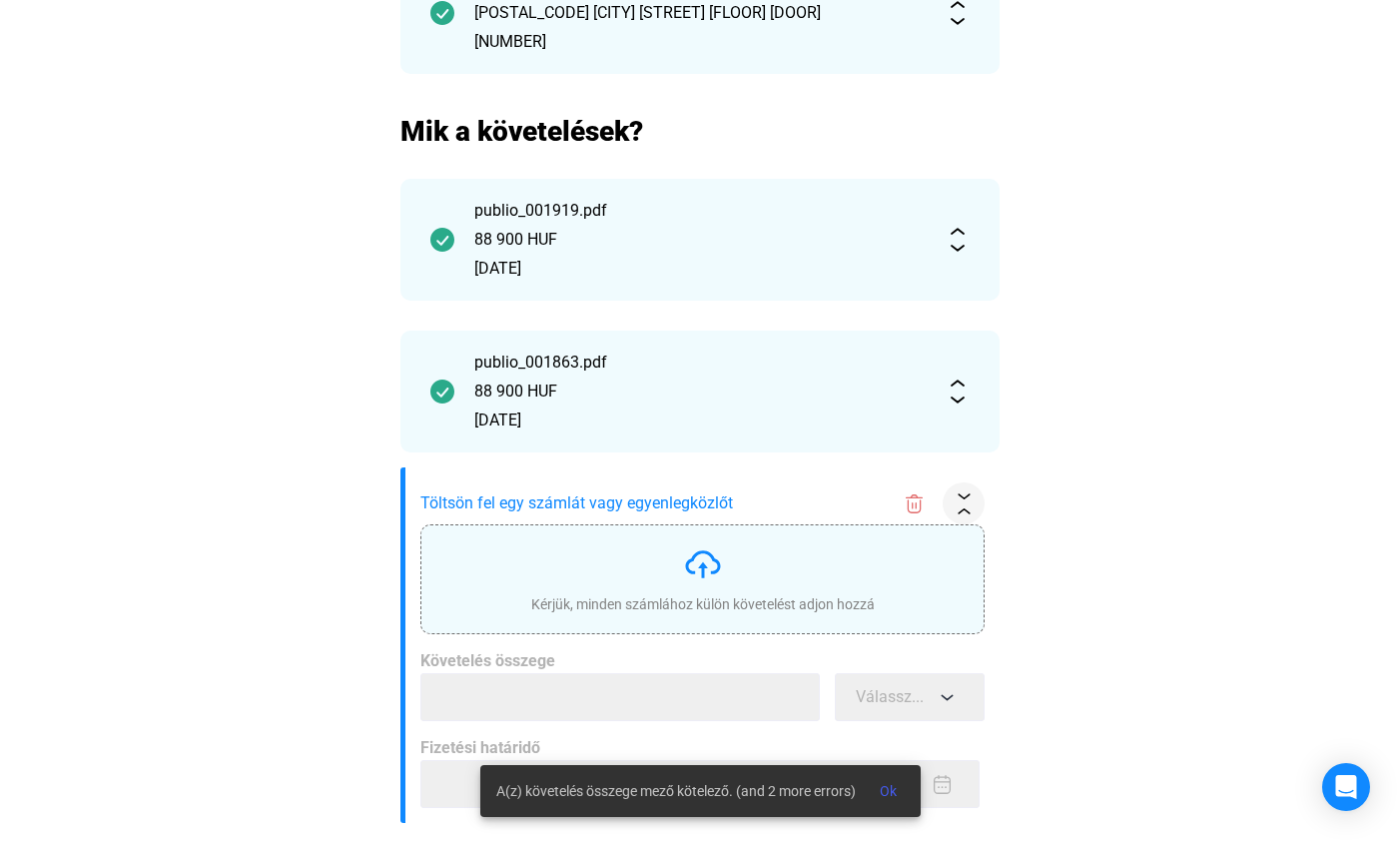 click on "Kérjük, minden számlához külön követelést adjon hozzá" 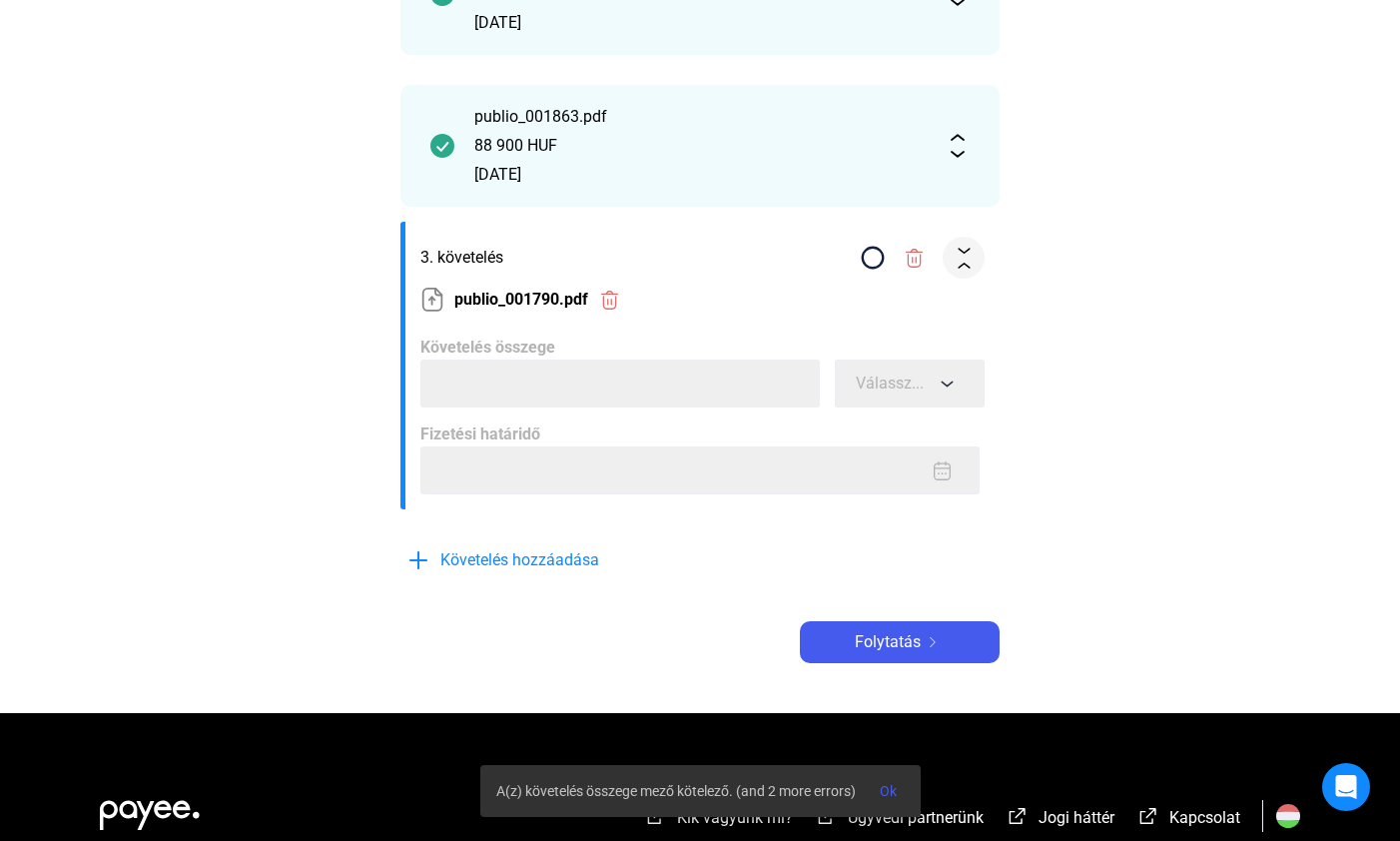 scroll, scrollTop: 680, scrollLeft: 0, axis: vertical 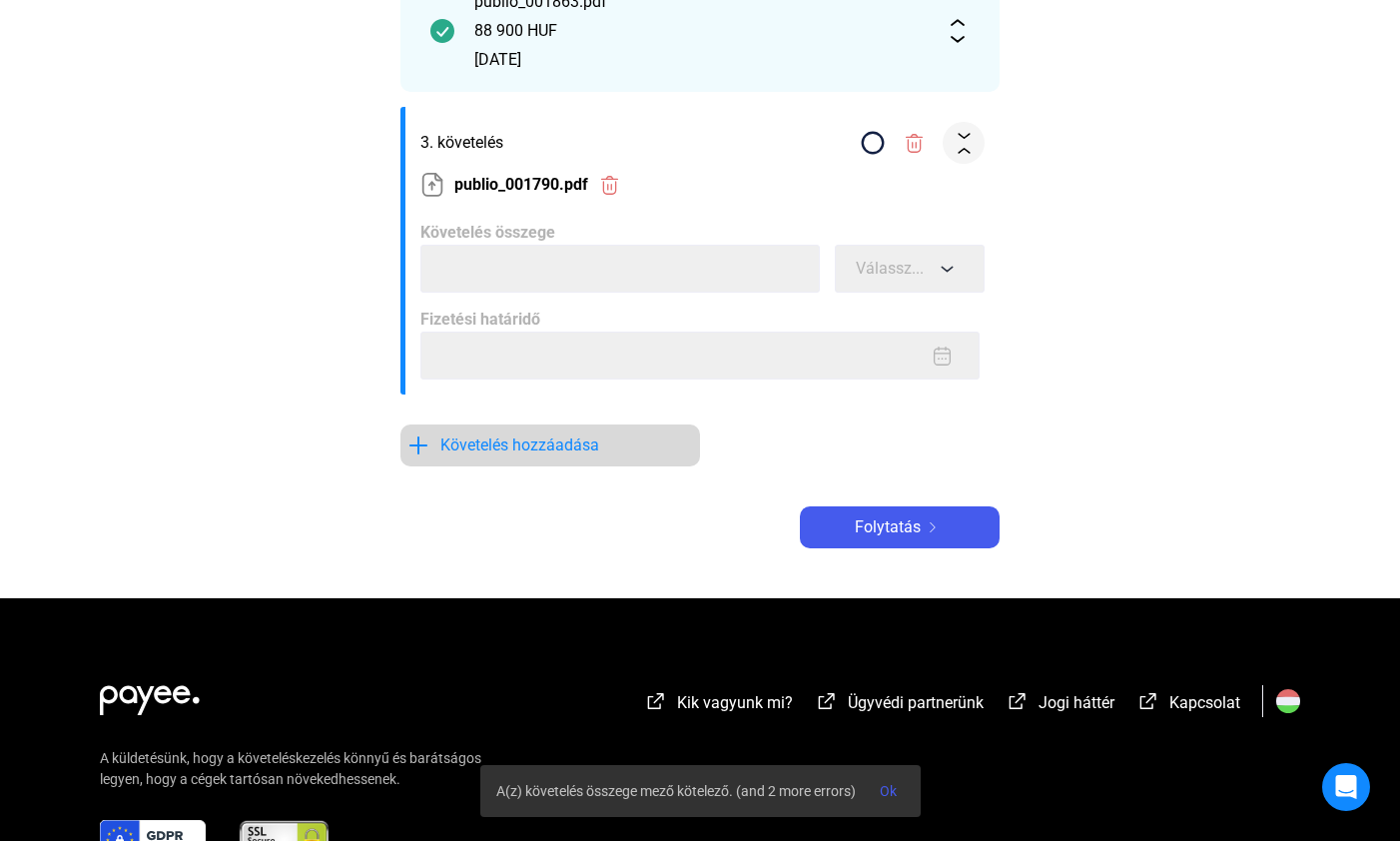 click on "Követelés hozzáadása" 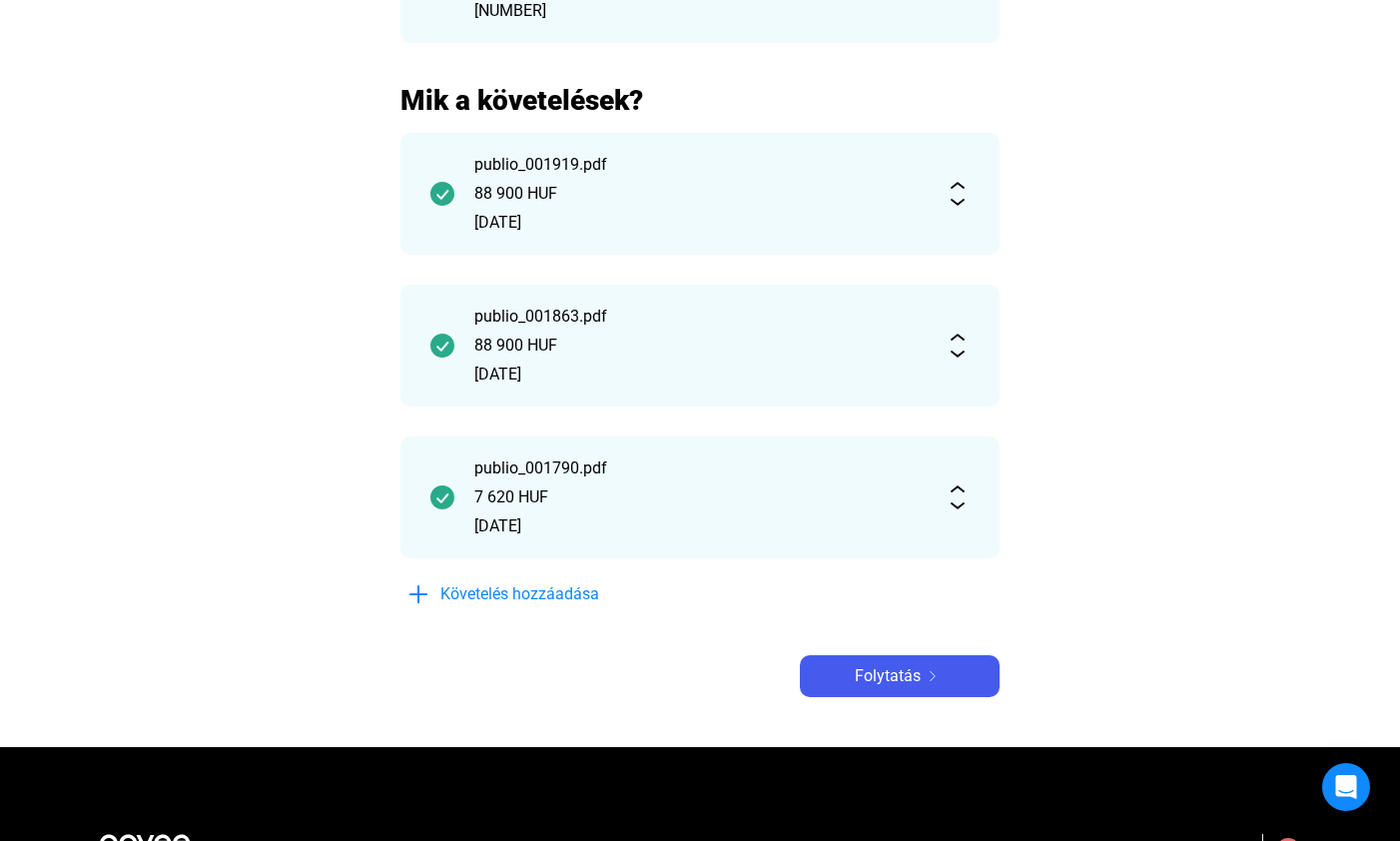 scroll, scrollTop: 511, scrollLeft: 0, axis: vertical 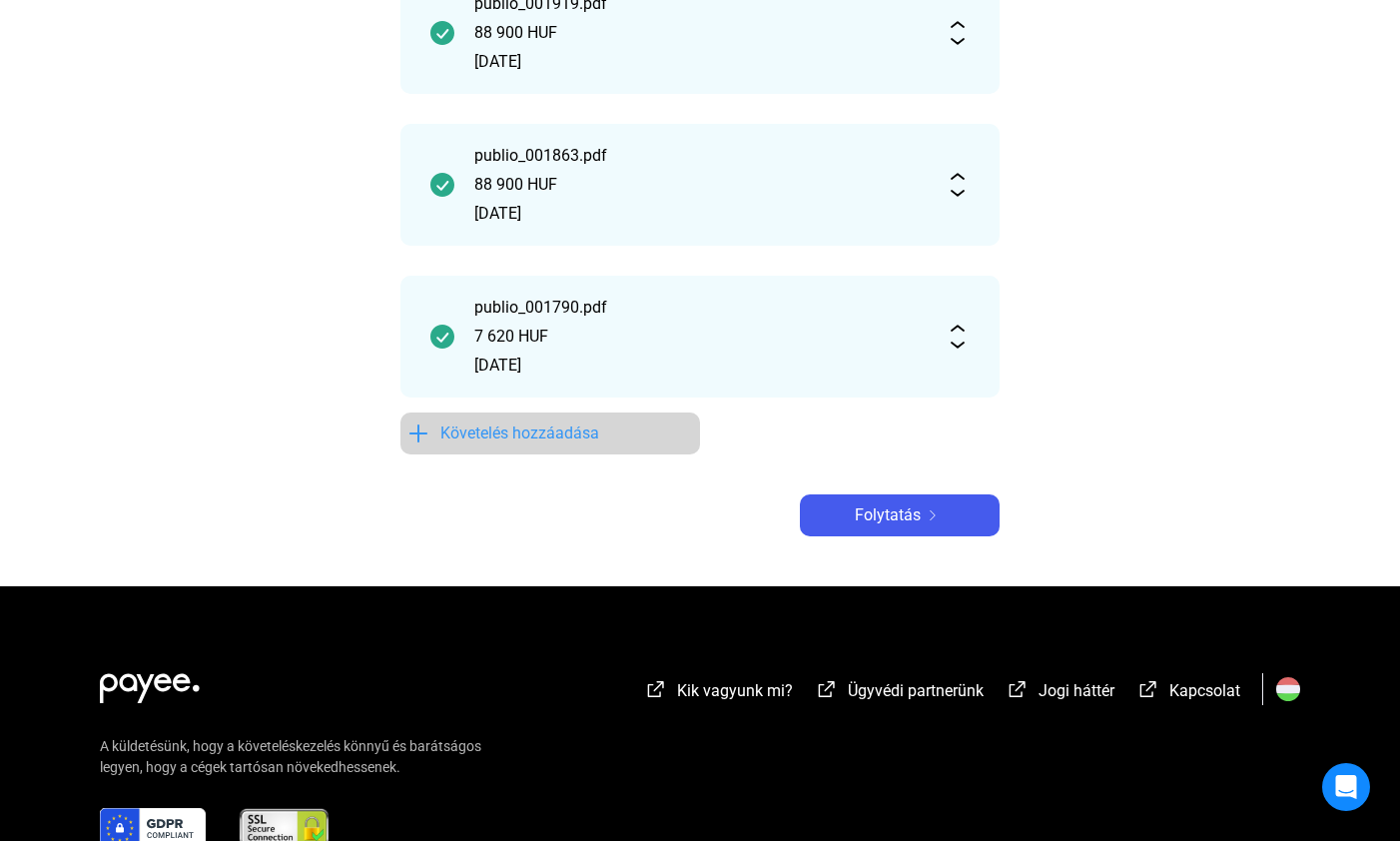 click on "Követelés hozzáadása" 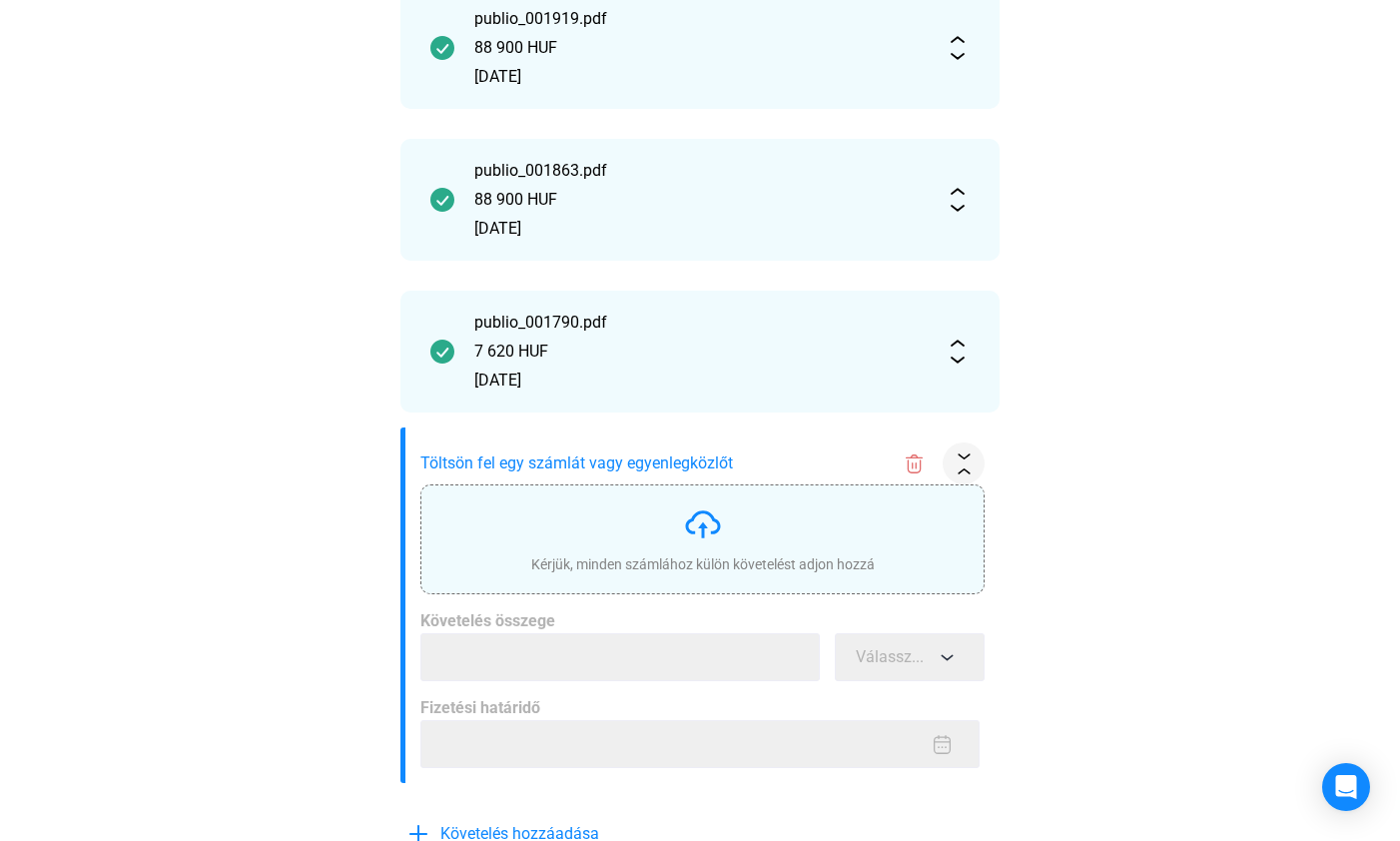 click on "Kérjük, minden számlához külön követelést adjon hozzá" 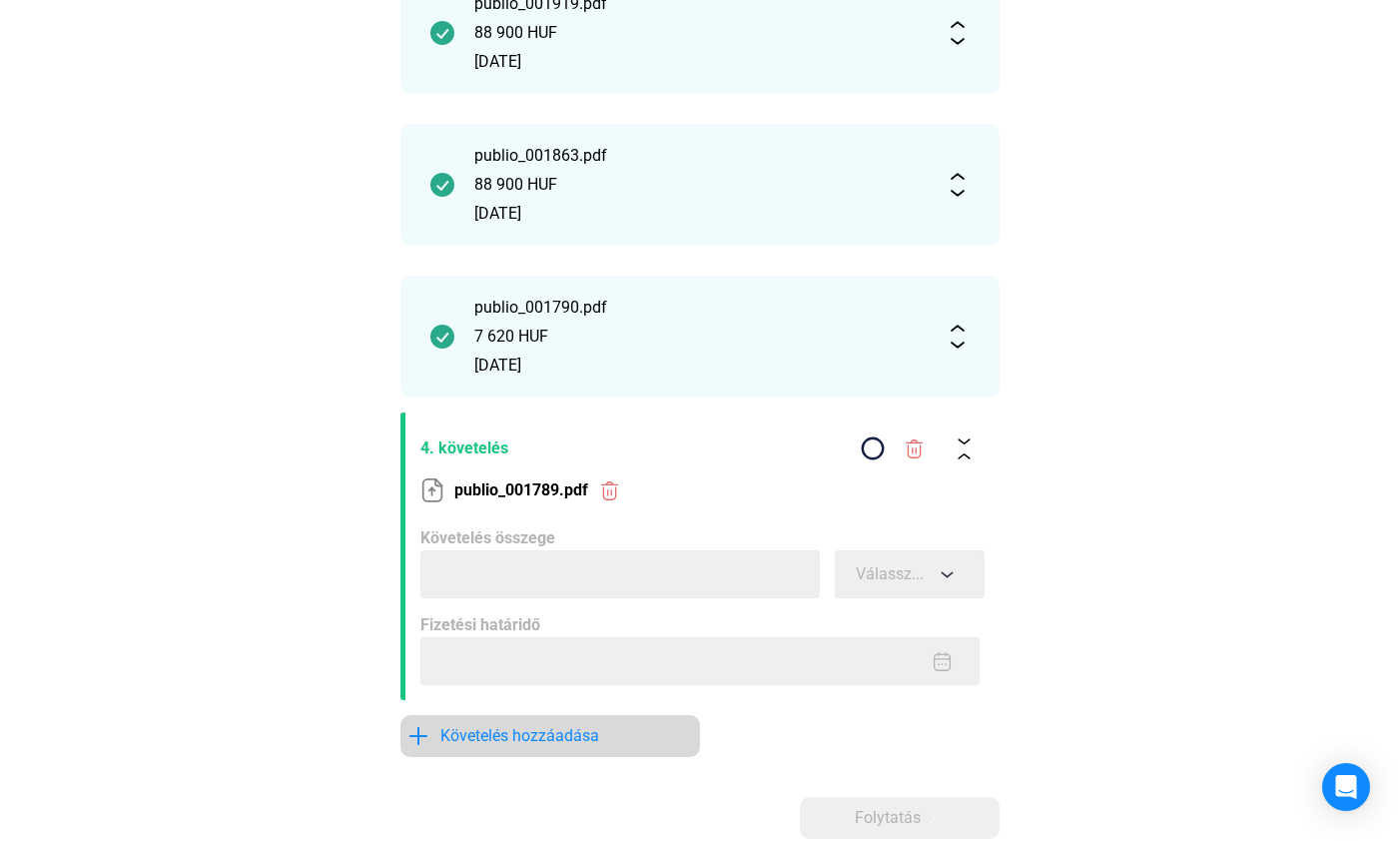 click on "Követelés hozzáadása" 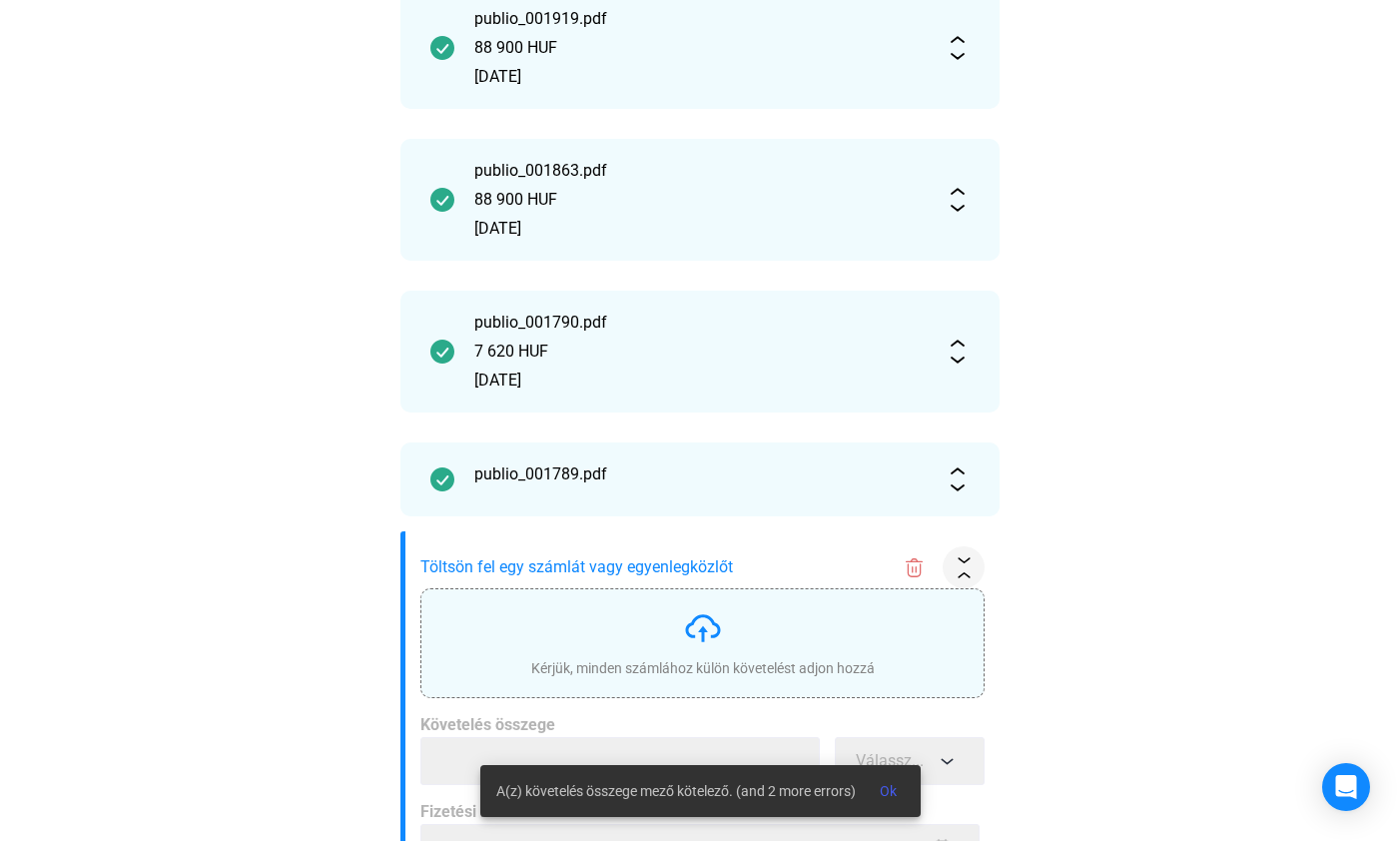 click 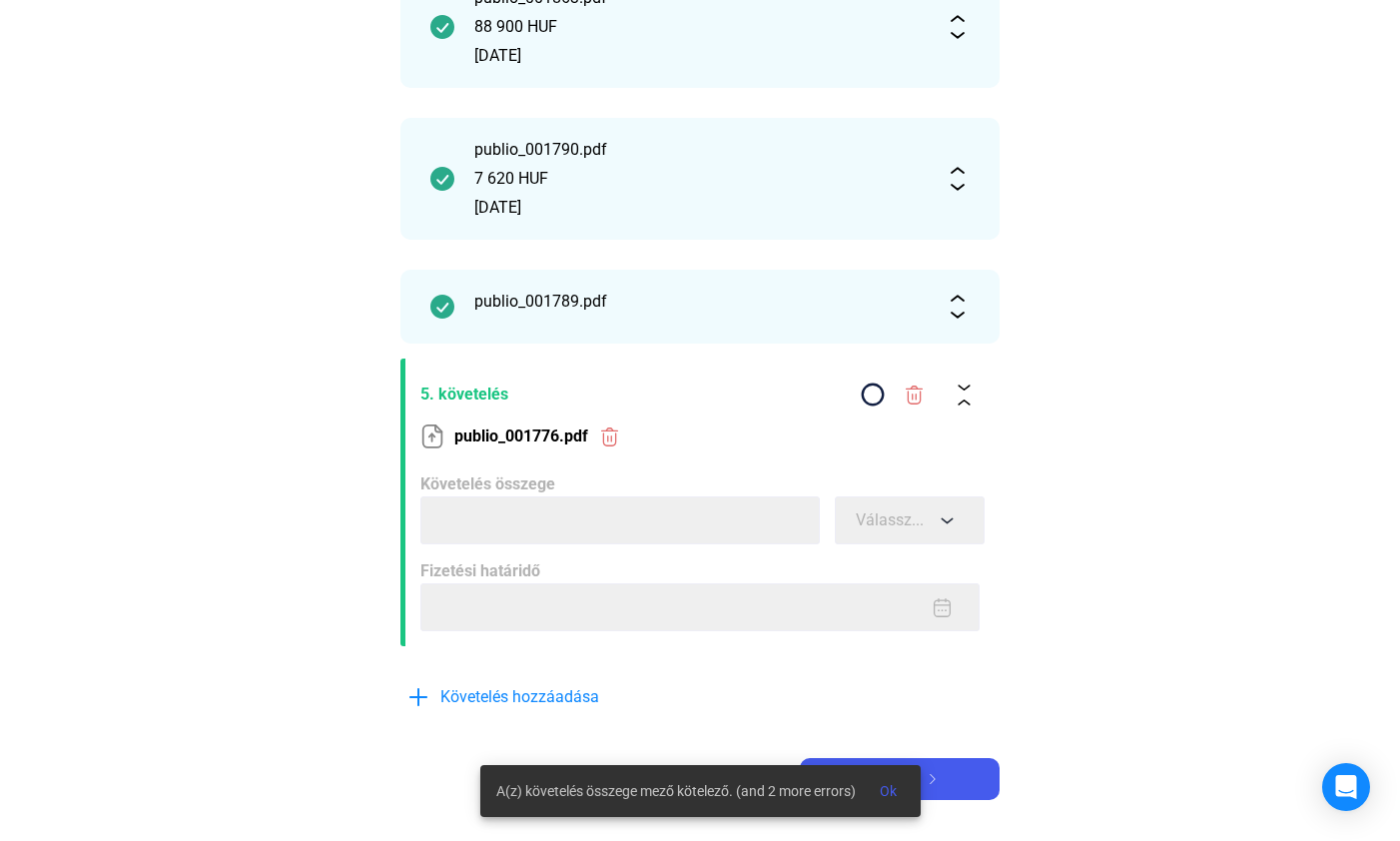 scroll, scrollTop: 1088, scrollLeft: 0, axis: vertical 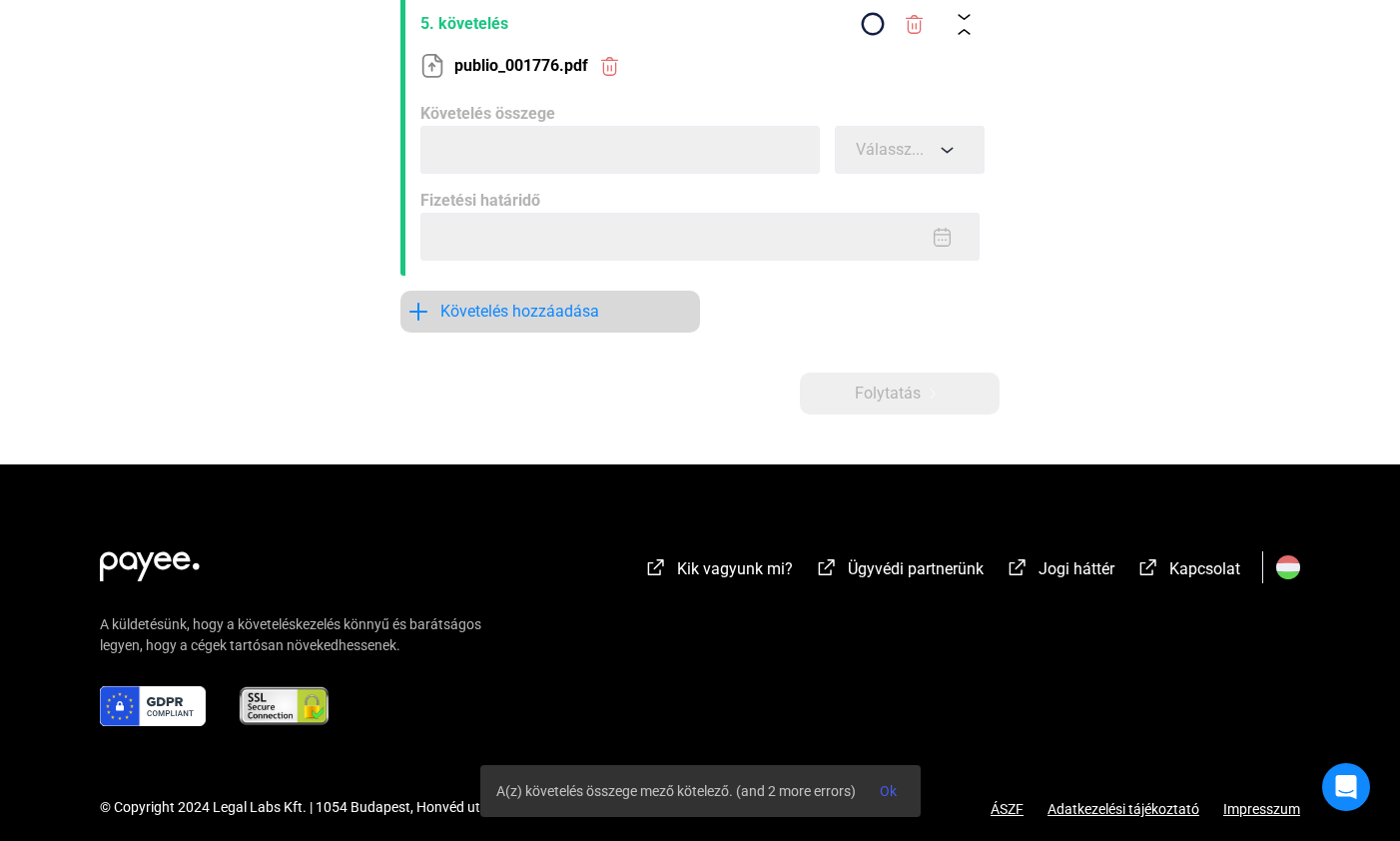 click on "Követelés hozzáadása" 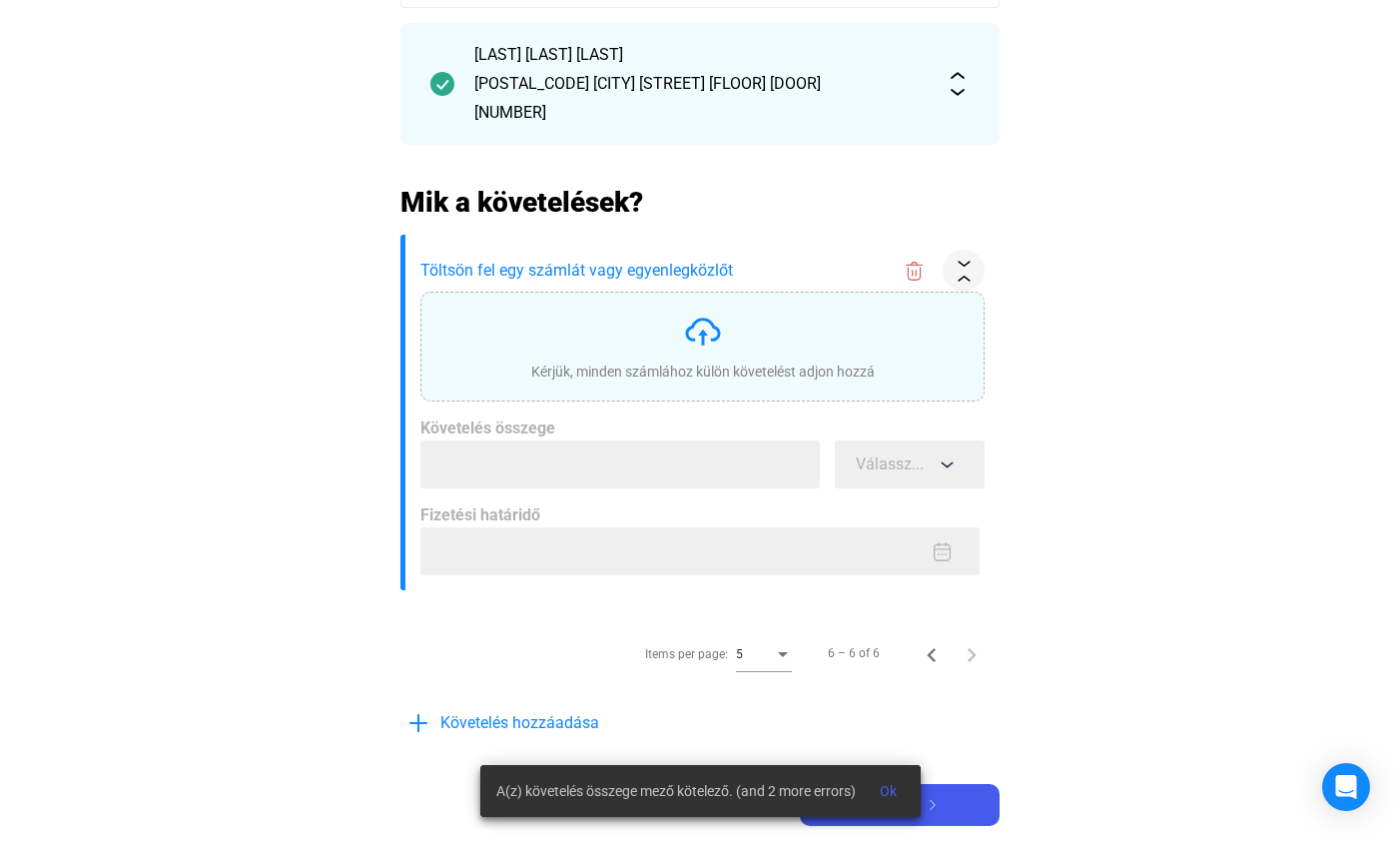 scroll, scrollTop: 6, scrollLeft: 0, axis: vertical 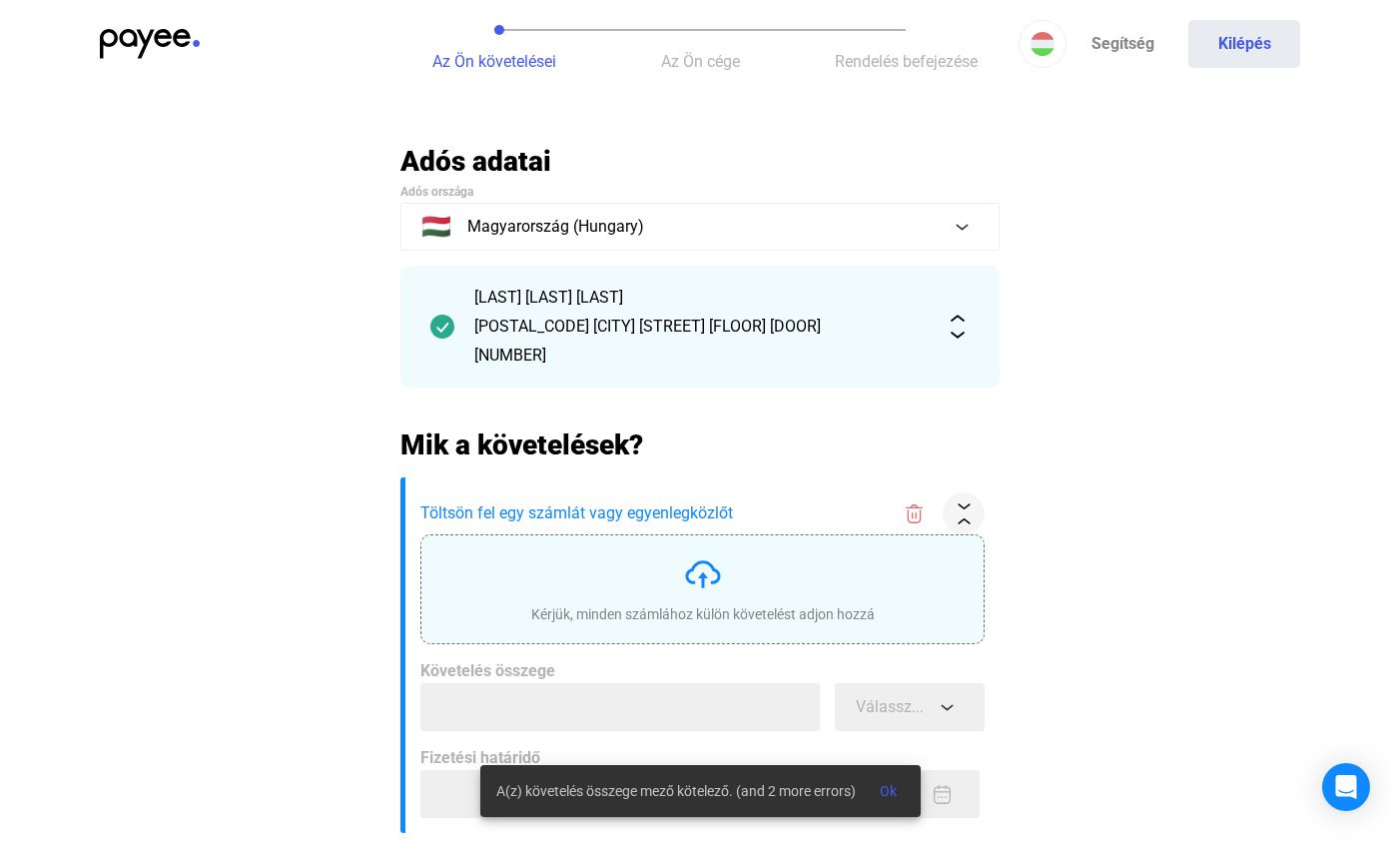 click on "Kérjük, minden számlához külön követelést adjon hozzá" 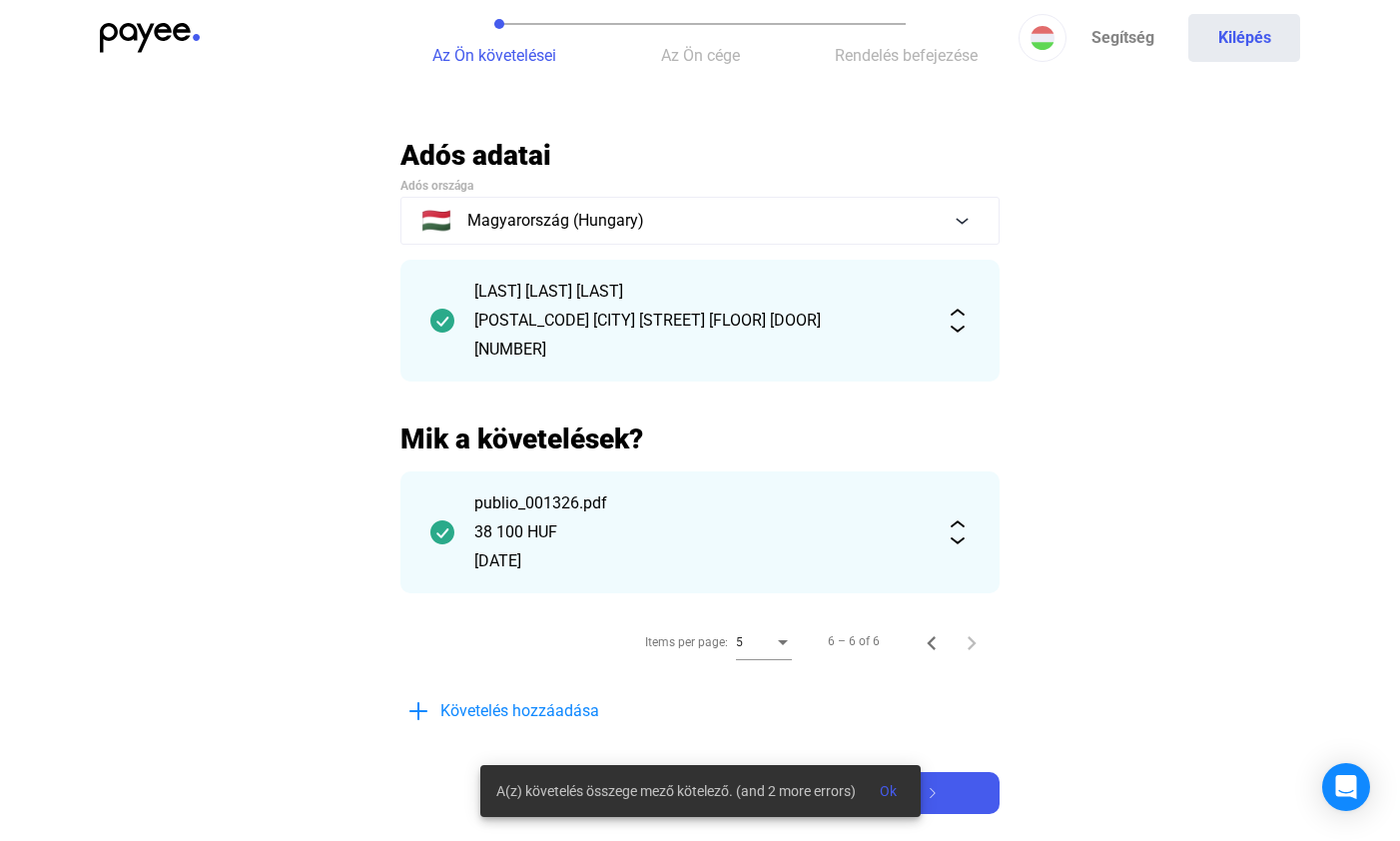 scroll, scrollTop: 386, scrollLeft: 0, axis: vertical 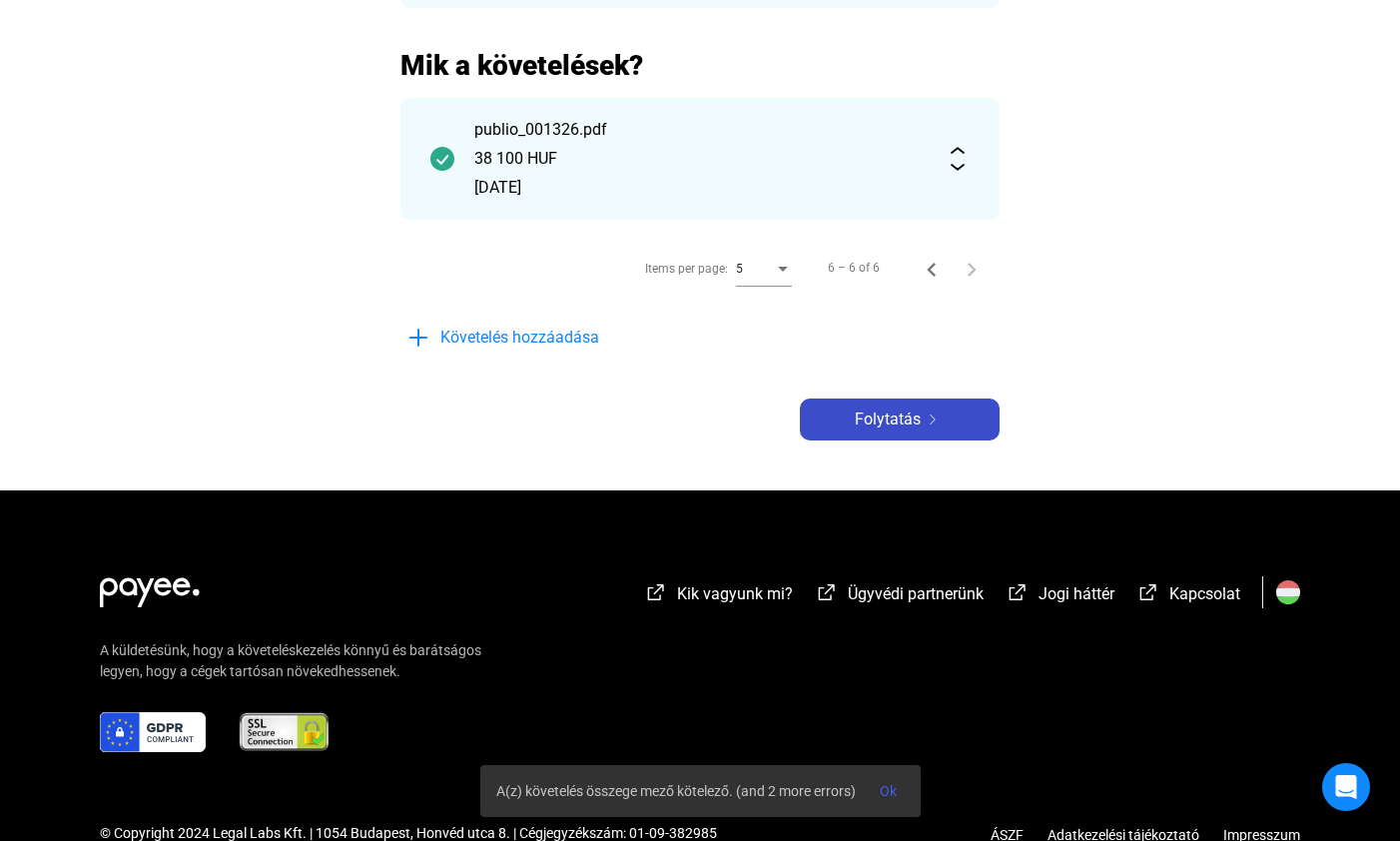 click on "Folytatás" 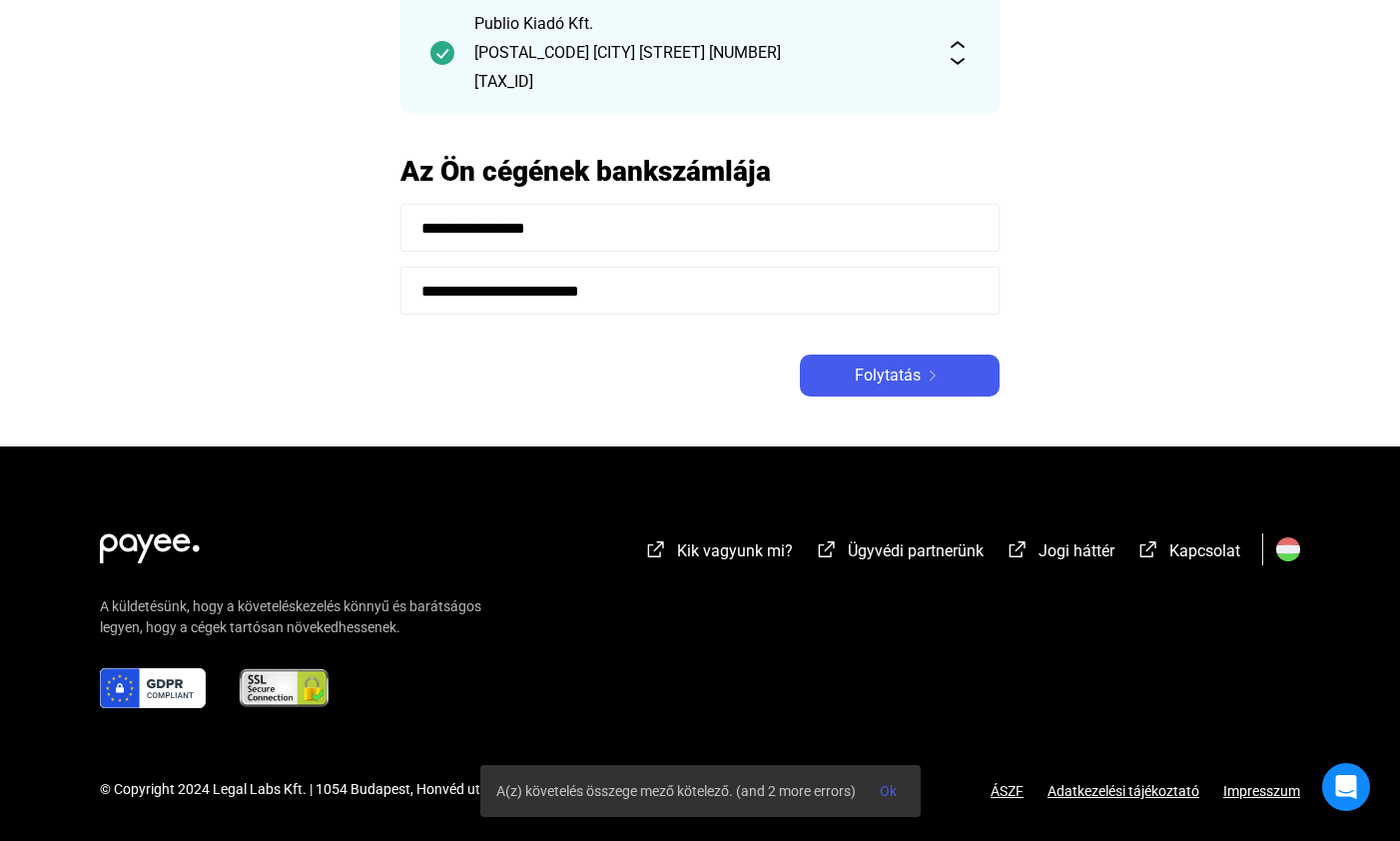 scroll, scrollTop: 208, scrollLeft: 0, axis: vertical 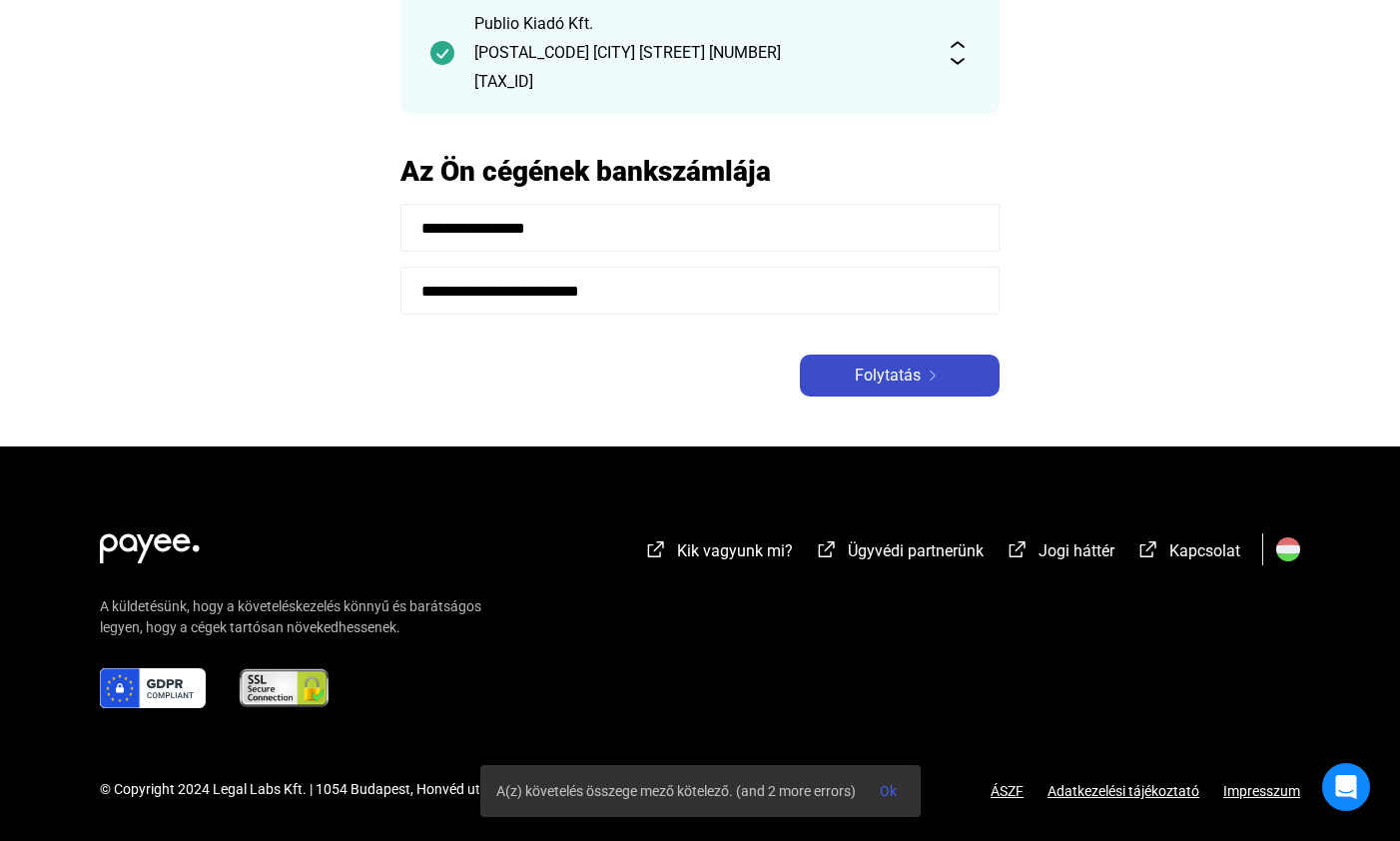 click on "Folytatás" 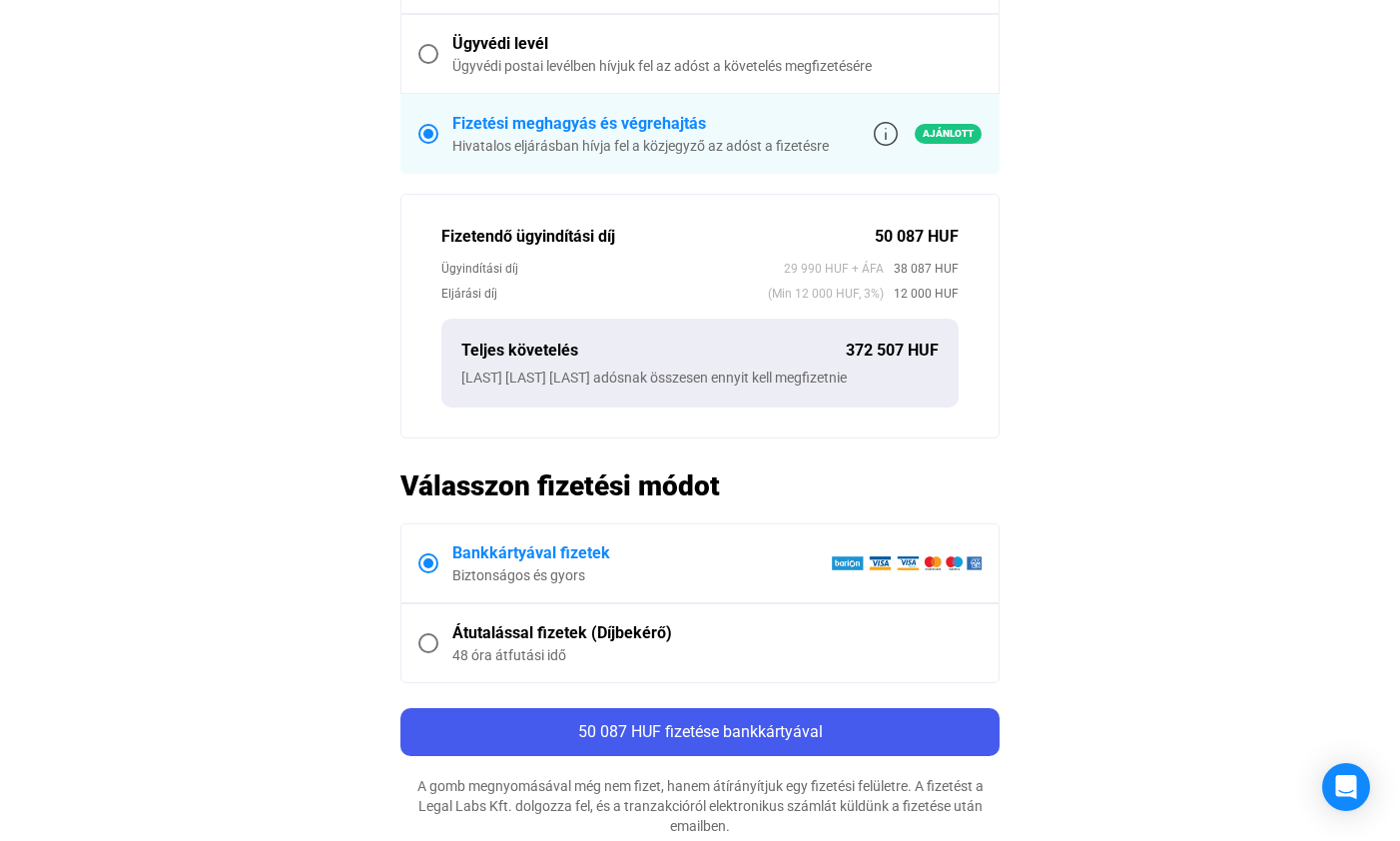 scroll, scrollTop: 599, scrollLeft: 0, axis: vertical 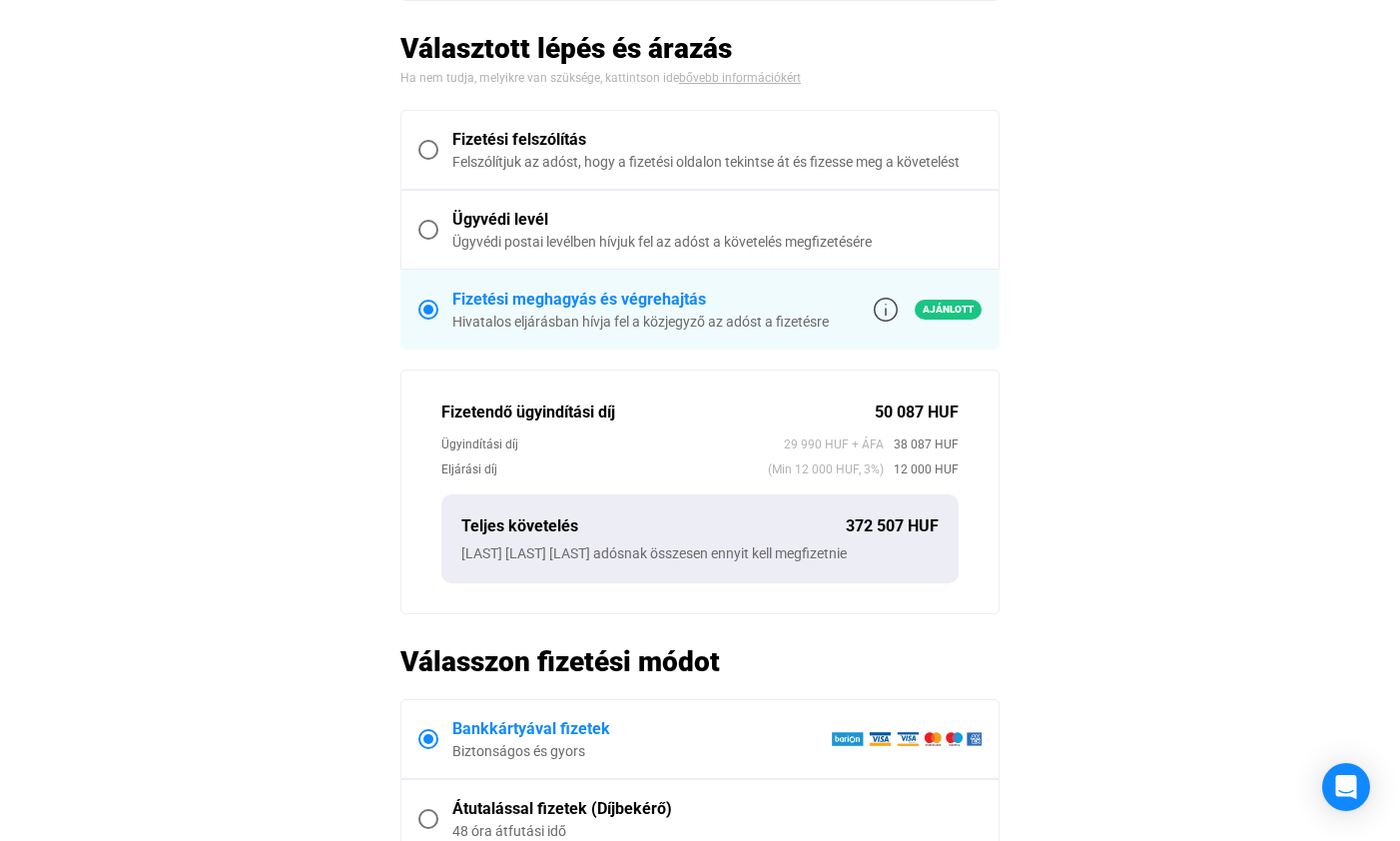 click at bounding box center [428, 150] 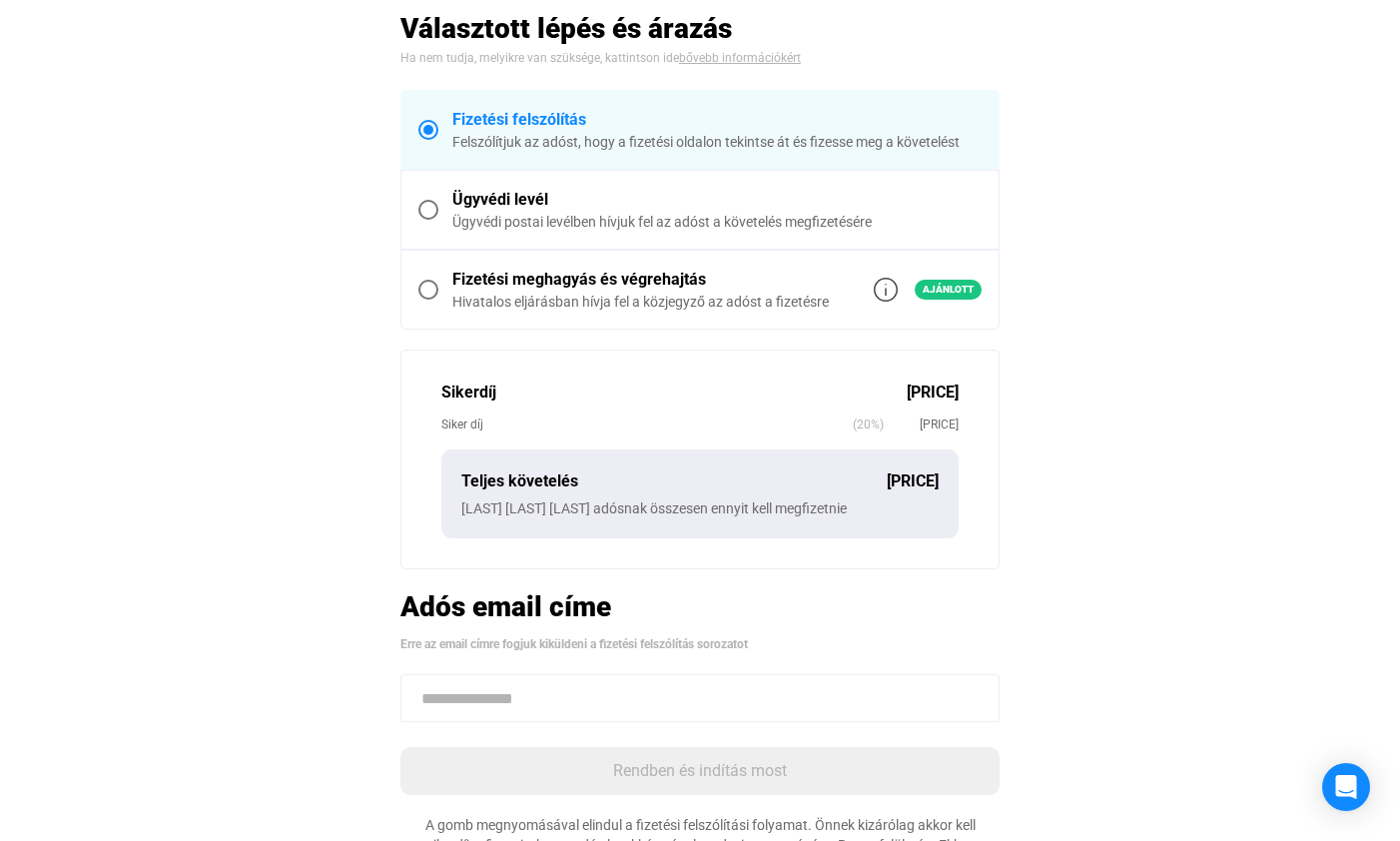 scroll, scrollTop: 474, scrollLeft: 0, axis: vertical 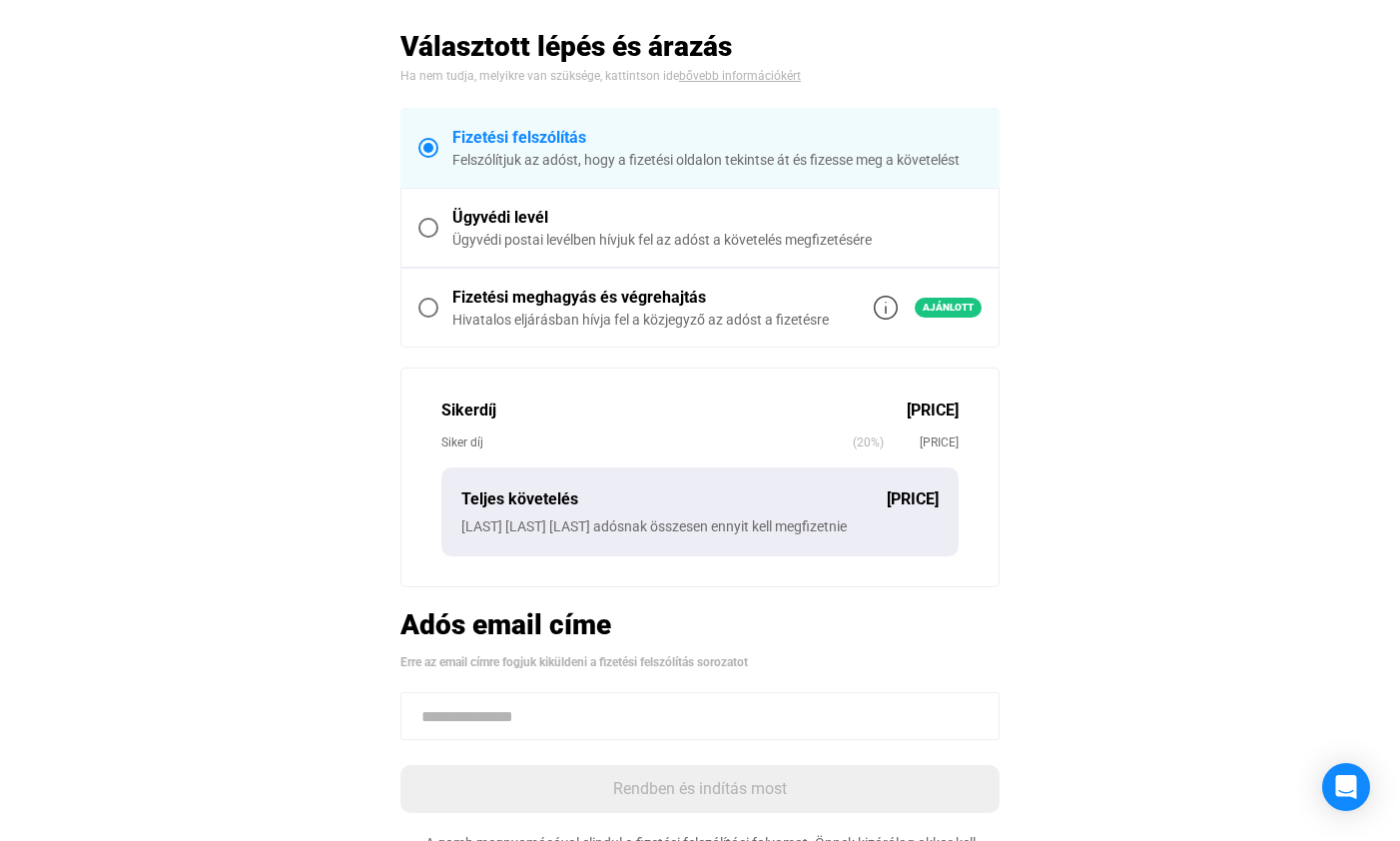 click 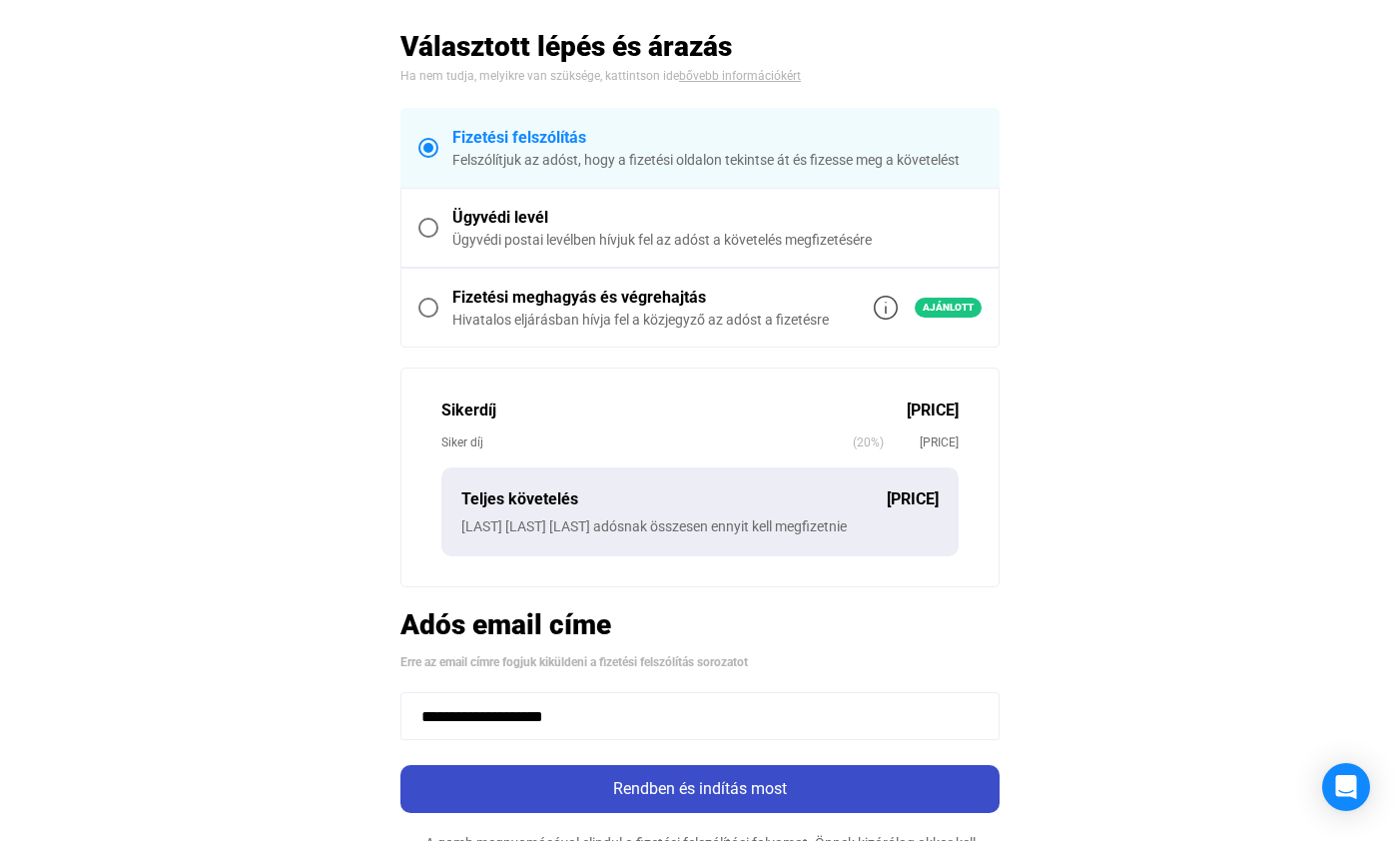 scroll, scrollTop: 617, scrollLeft: 0, axis: vertical 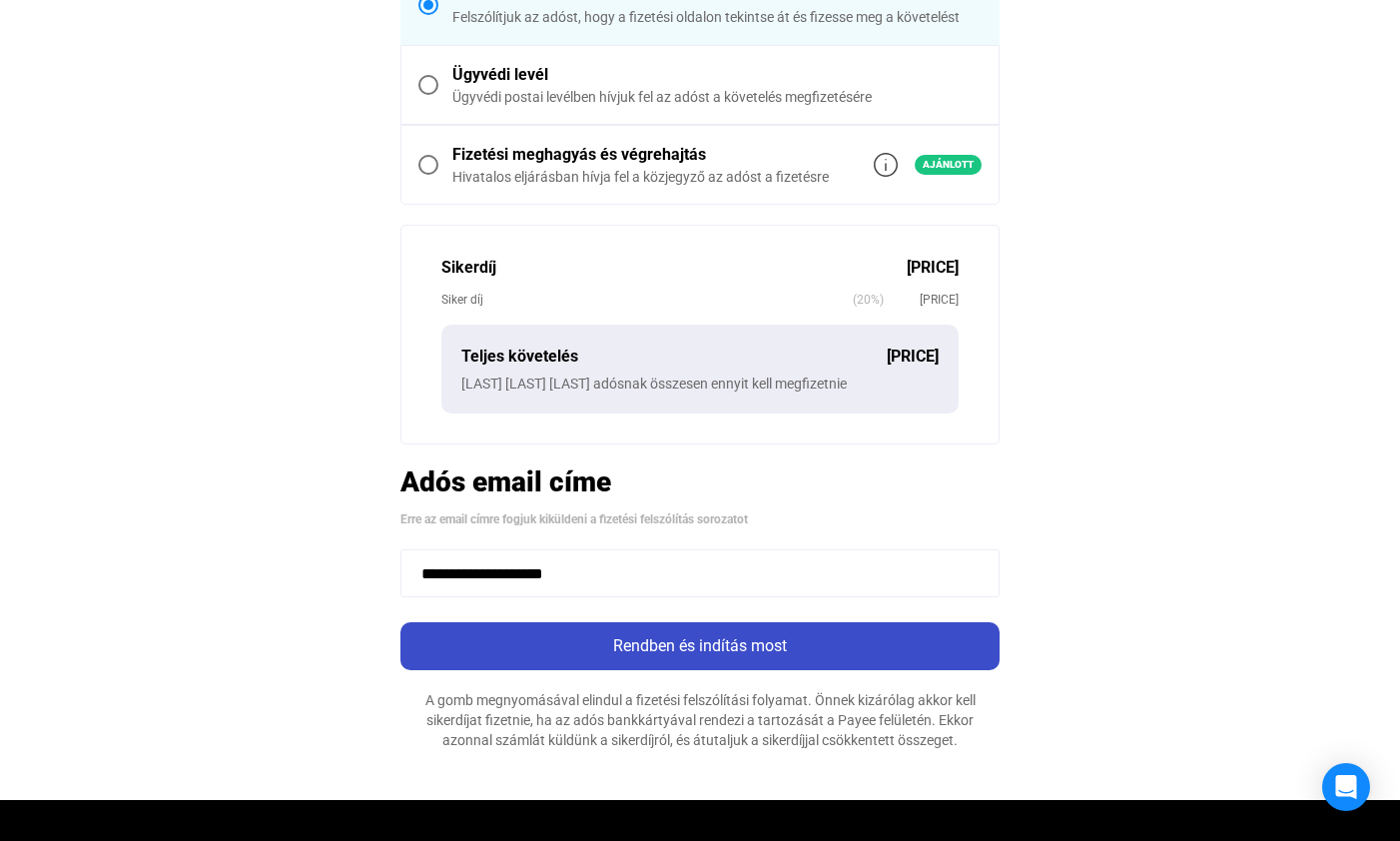 type on "**********" 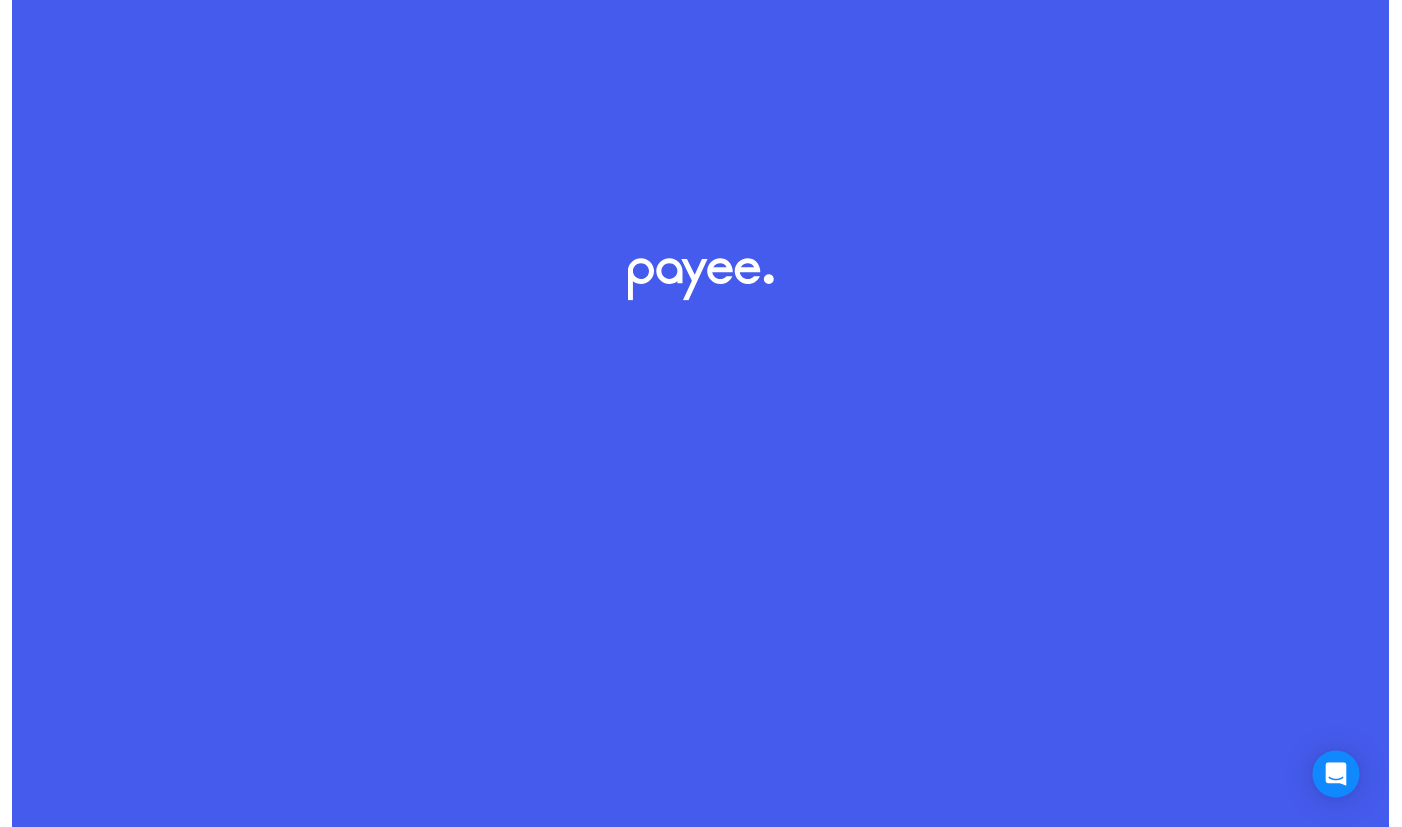 scroll, scrollTop: 0, scrollLeft: 0, axis: both 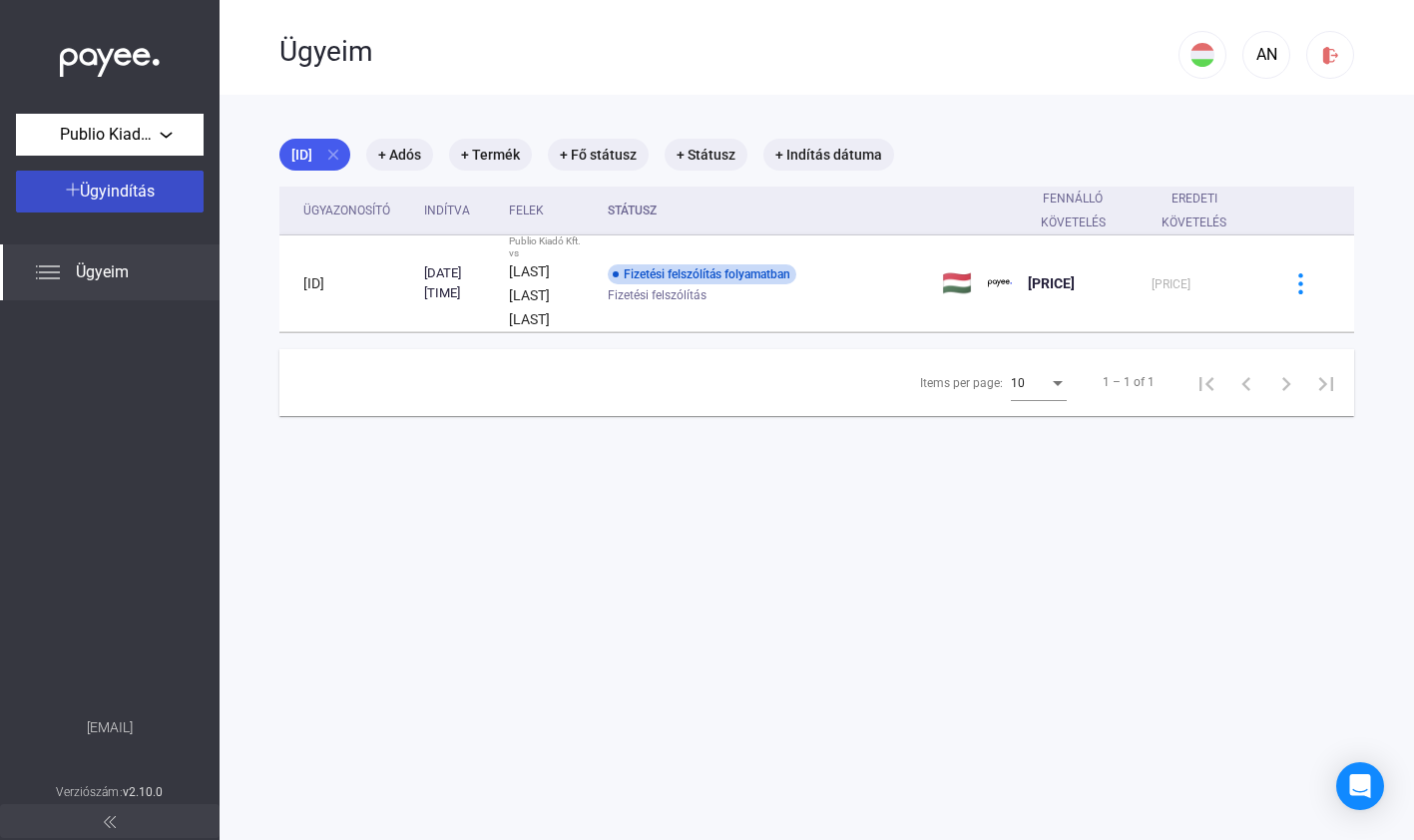 click on "Ügyindítás" 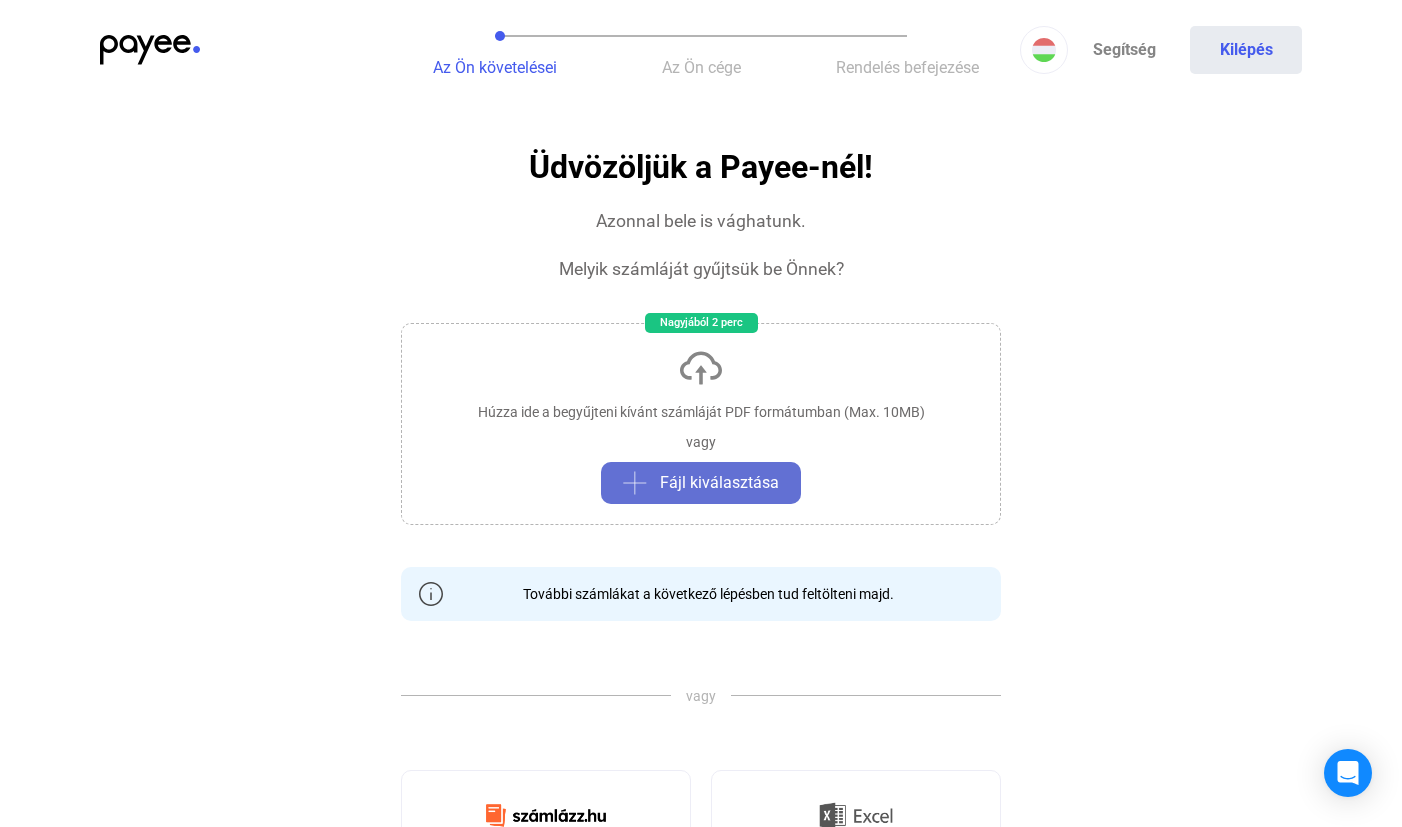 click on "Fájl kiválasztása" 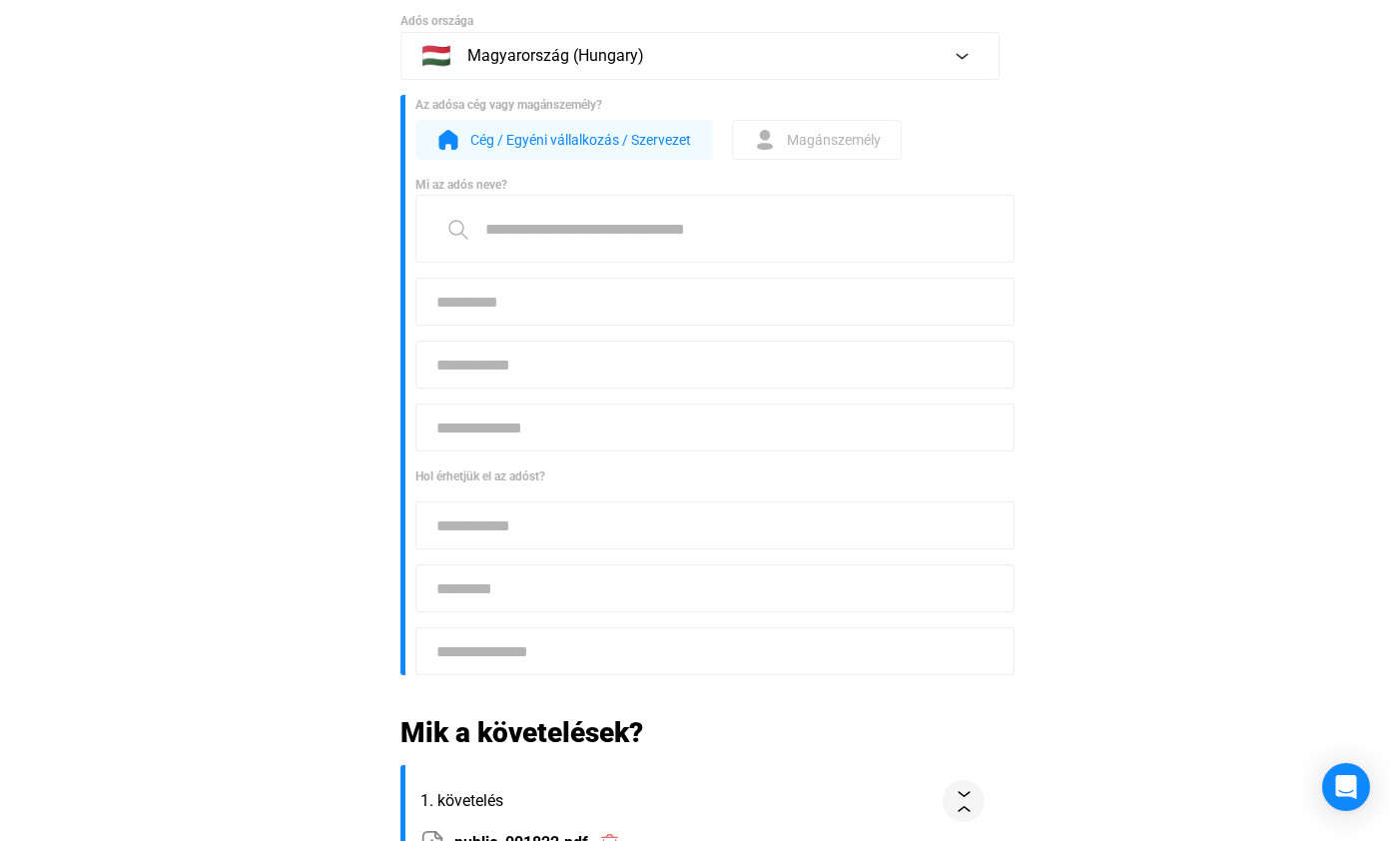 scroll, scrollTop: 0, scrollLeft: 0, axis: both 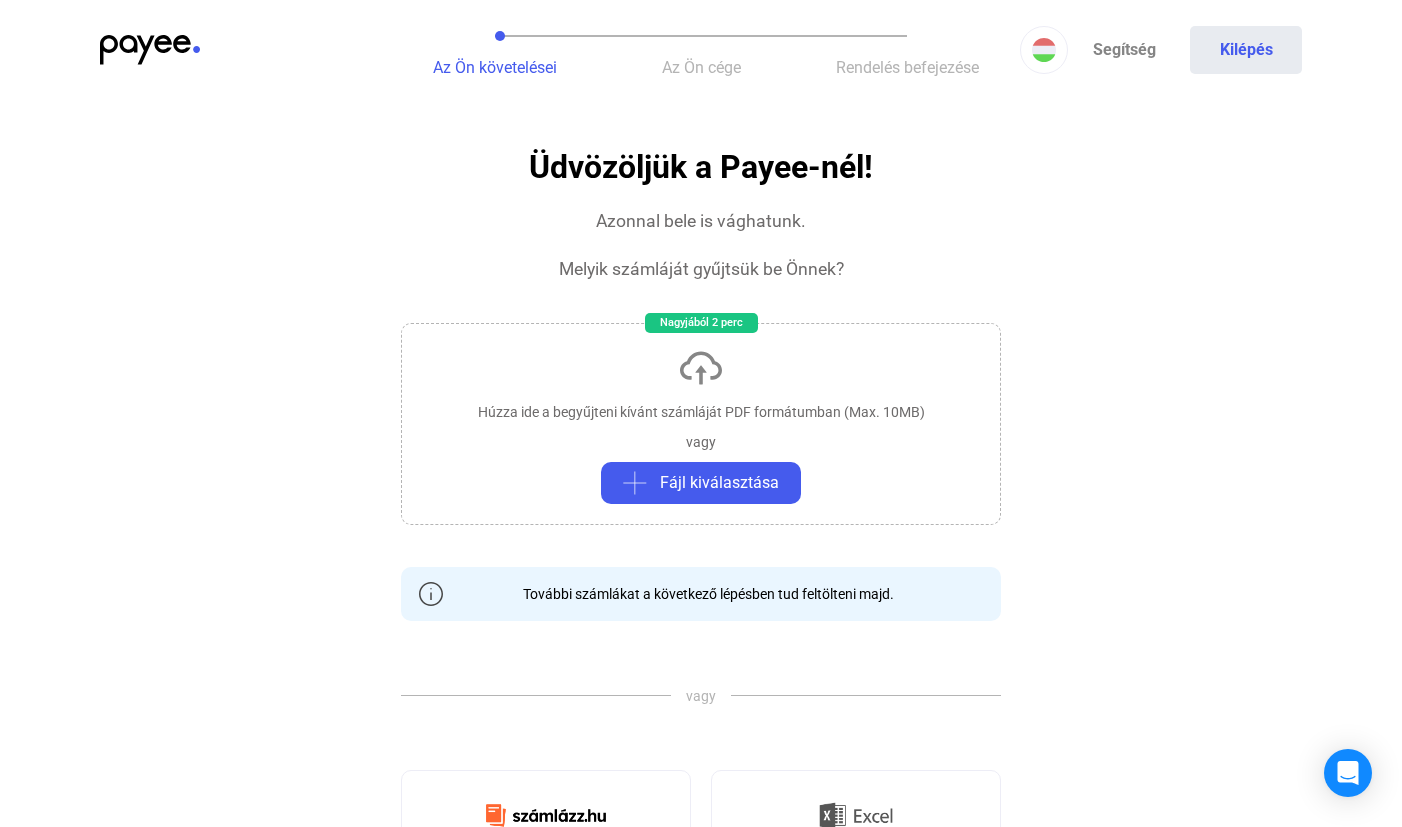 click on "Húzza ide a begyűjteni kívánt számláját PDF formátumban (Max. 10MB)" 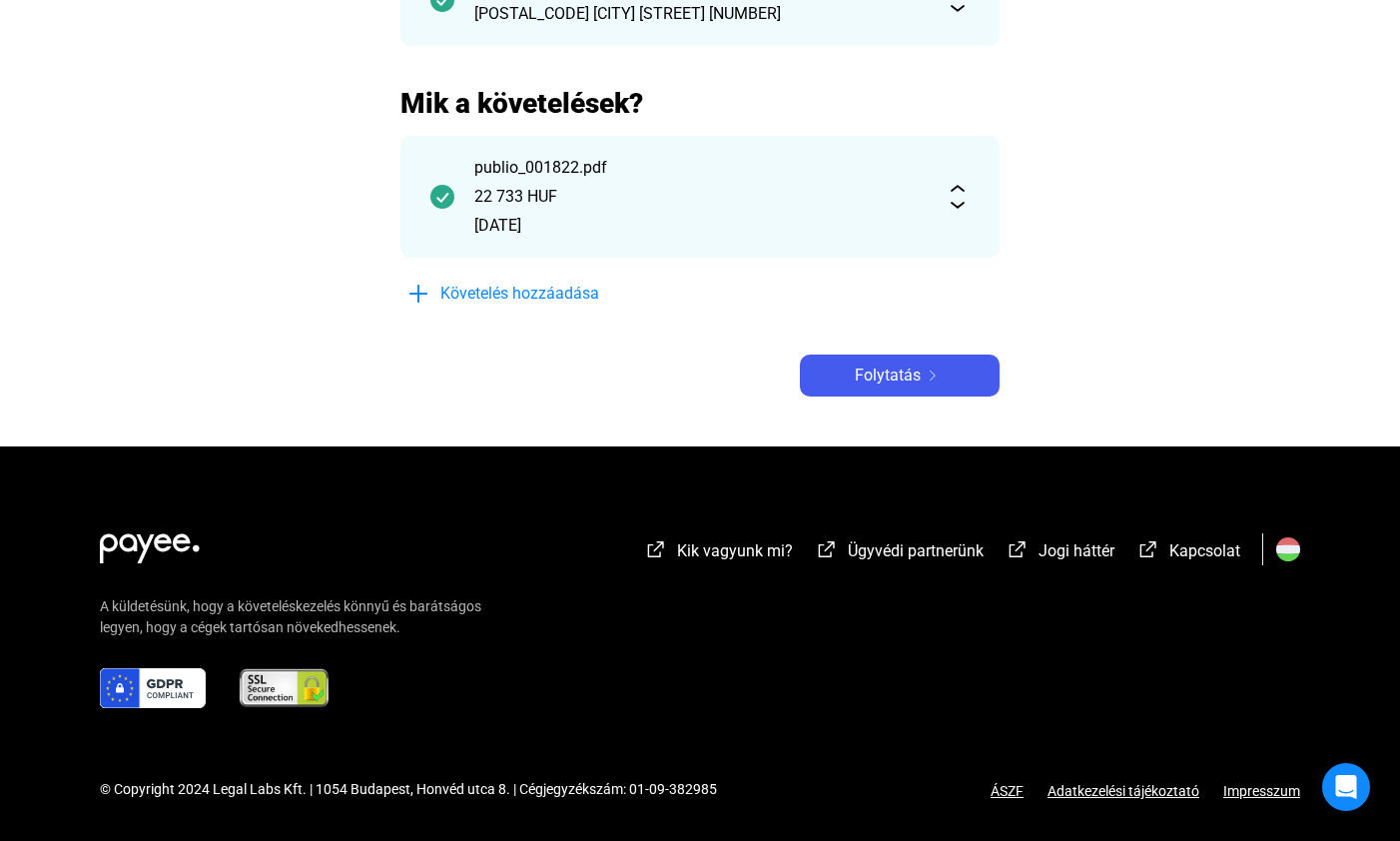 scroll, scrollTop: 172, scrollLeft: 0, axis: vertical 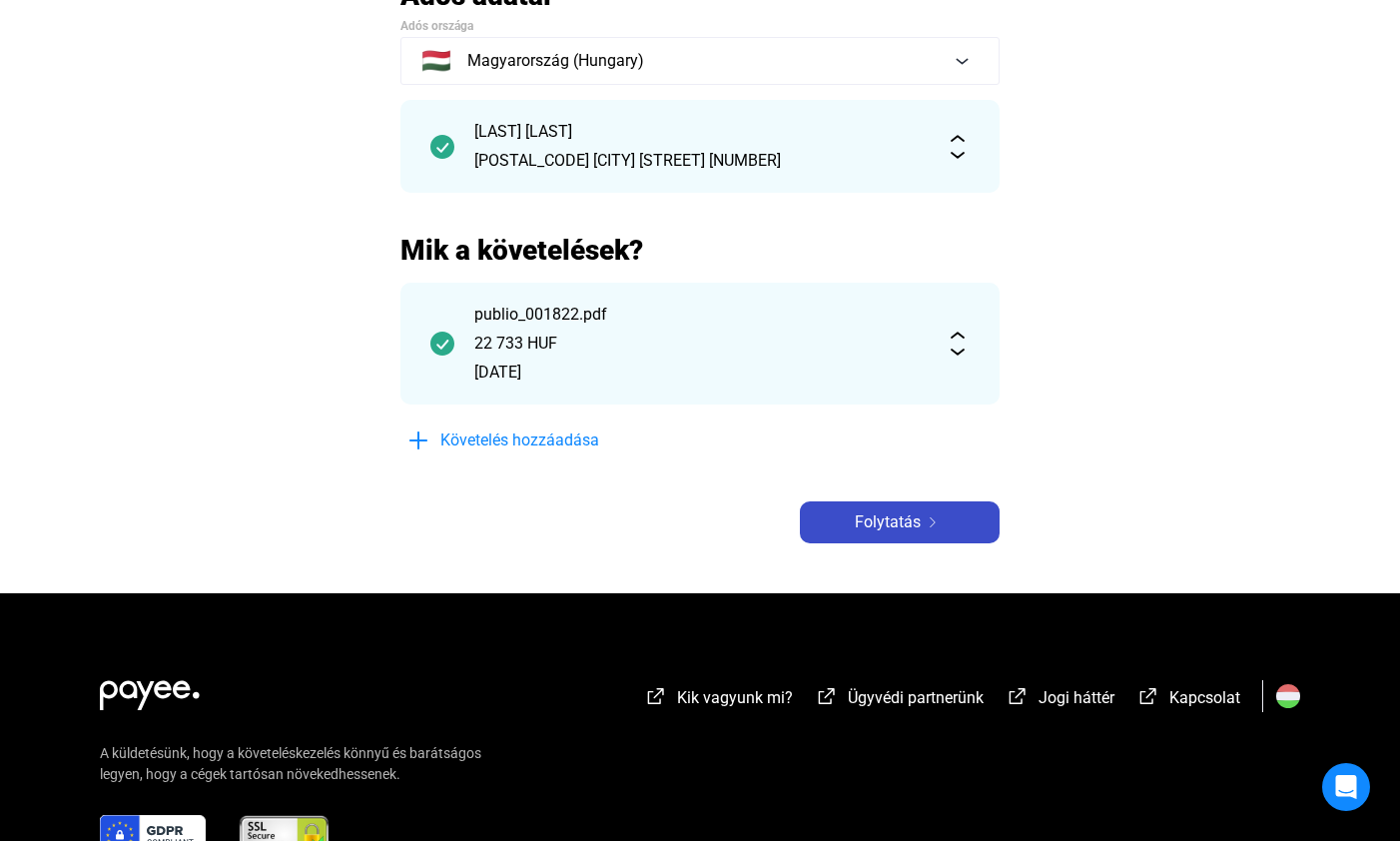 click on "Folytatás" 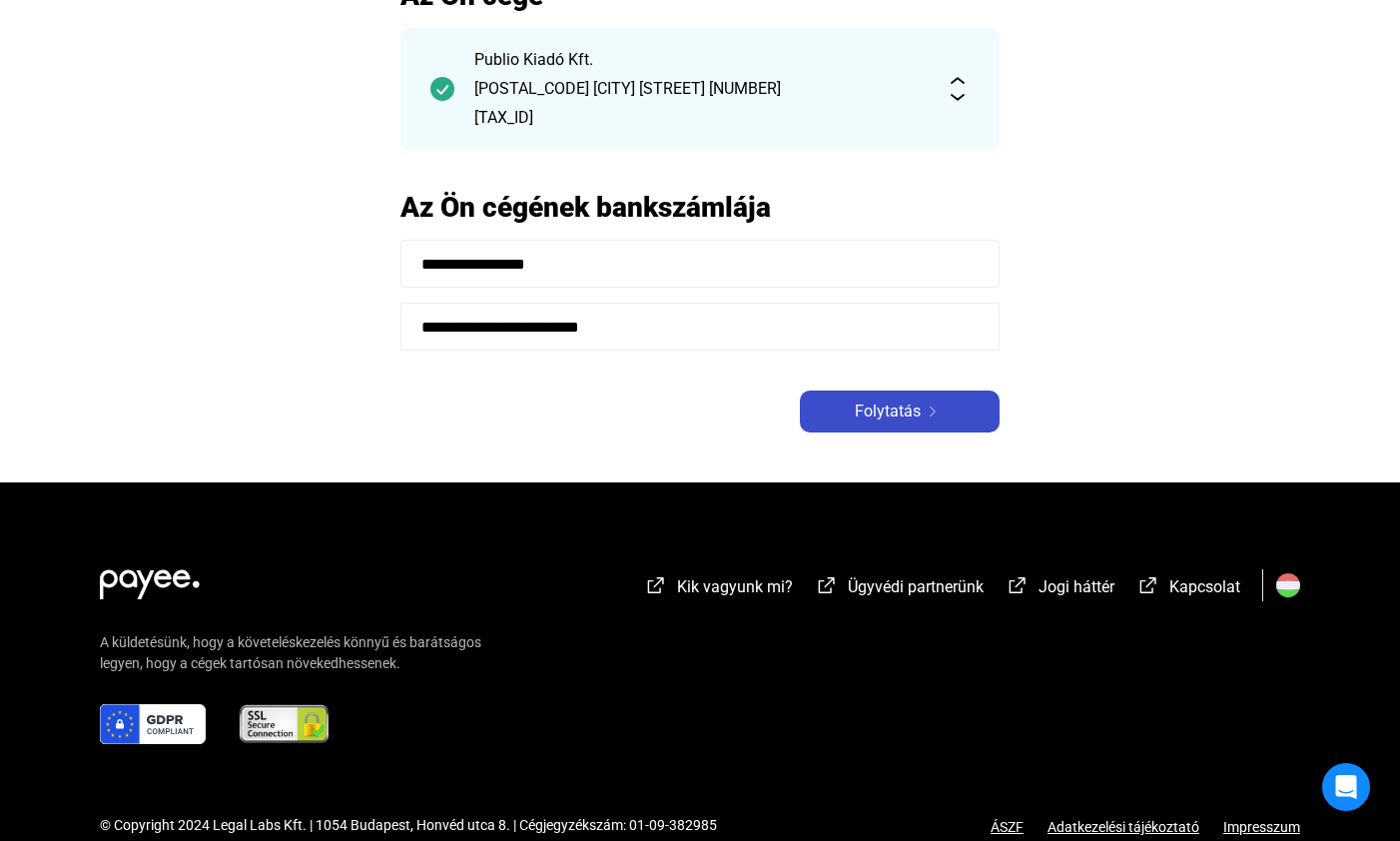 click on "Folytatás" 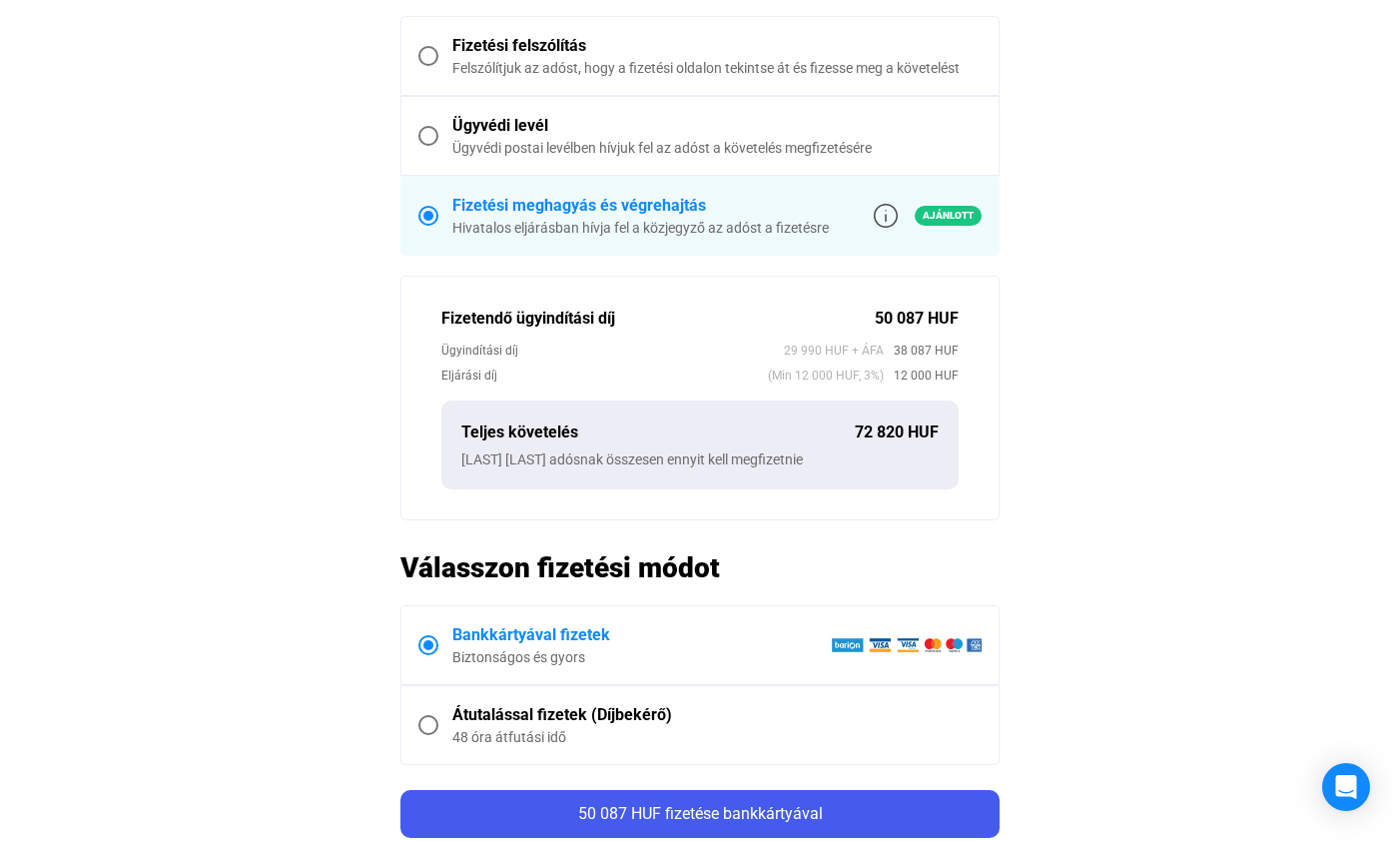 scroll, scrollTop: 383, scrollLeft: 0, axis: vertical 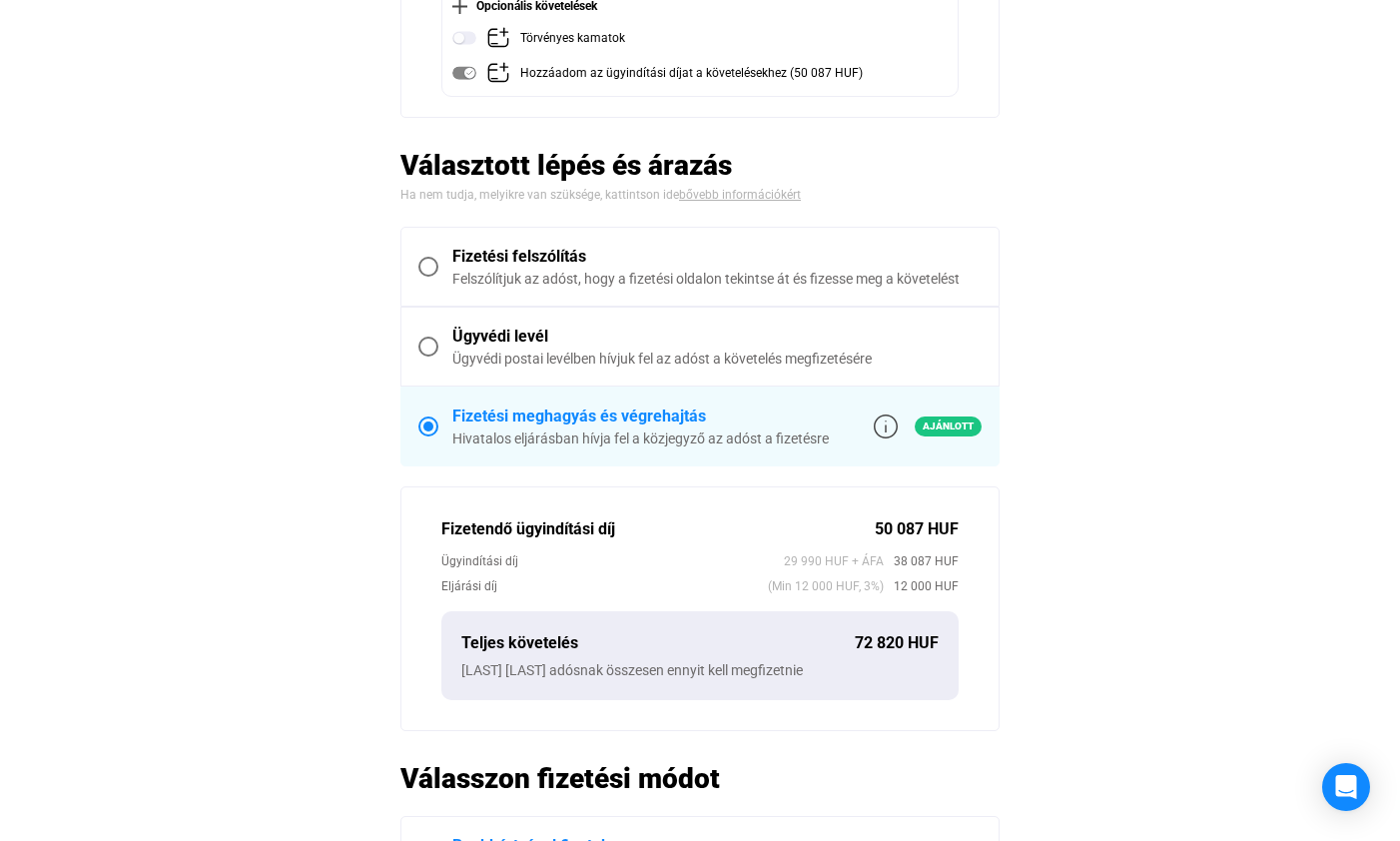 click at bounding box center (428, 267) 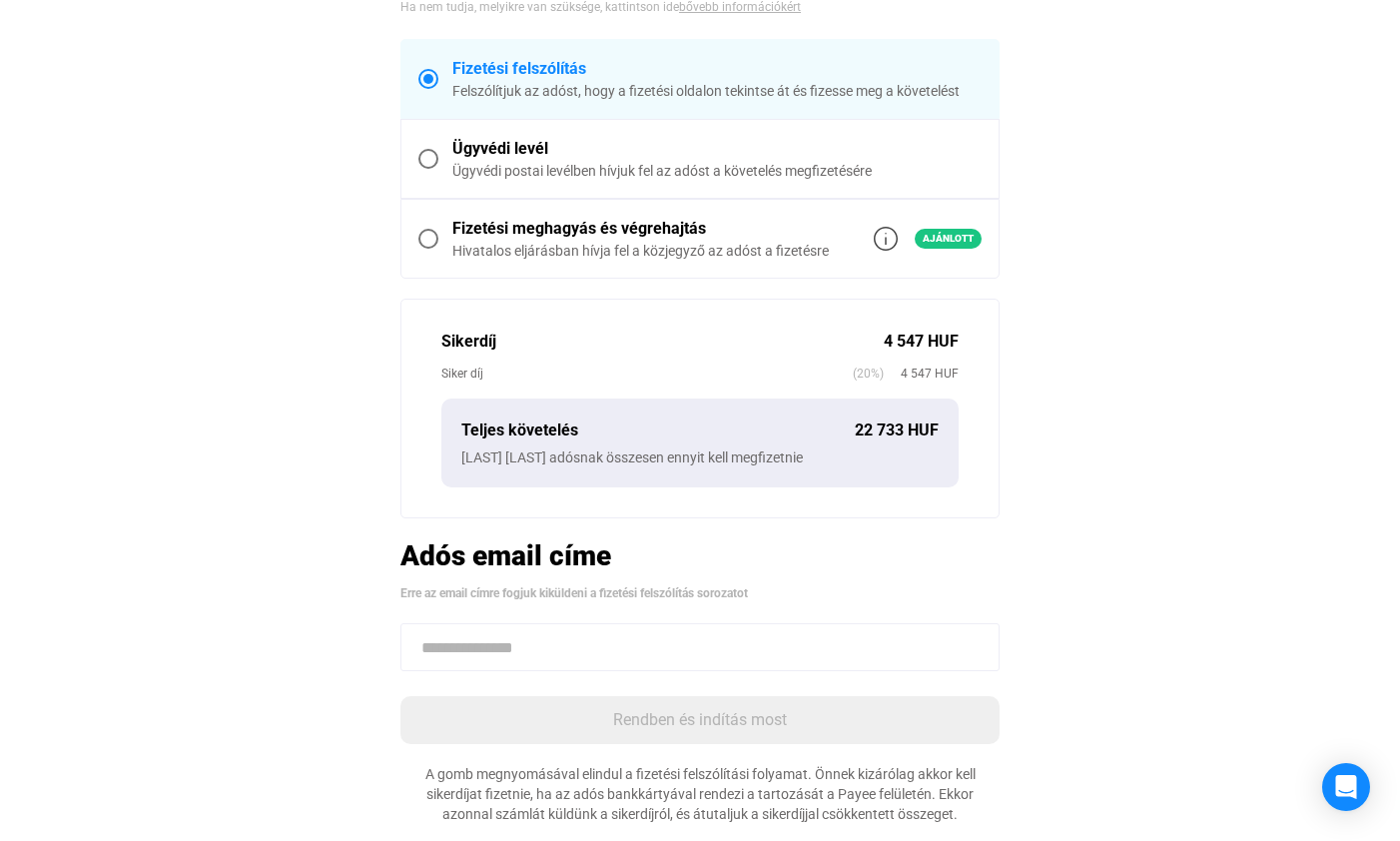 scroll, scrollTop: 469, scrollLeft: 0, axis: vertical 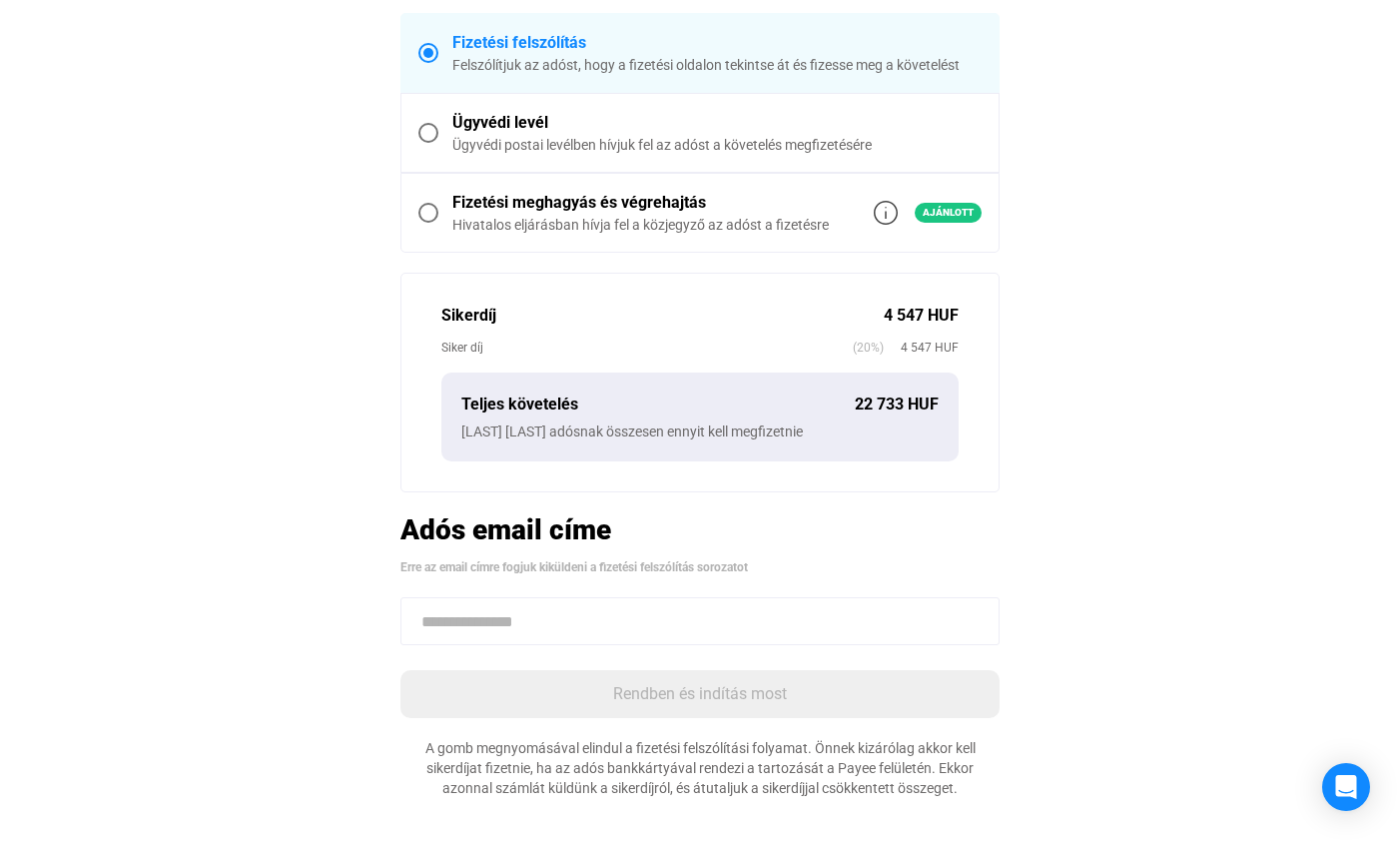 click 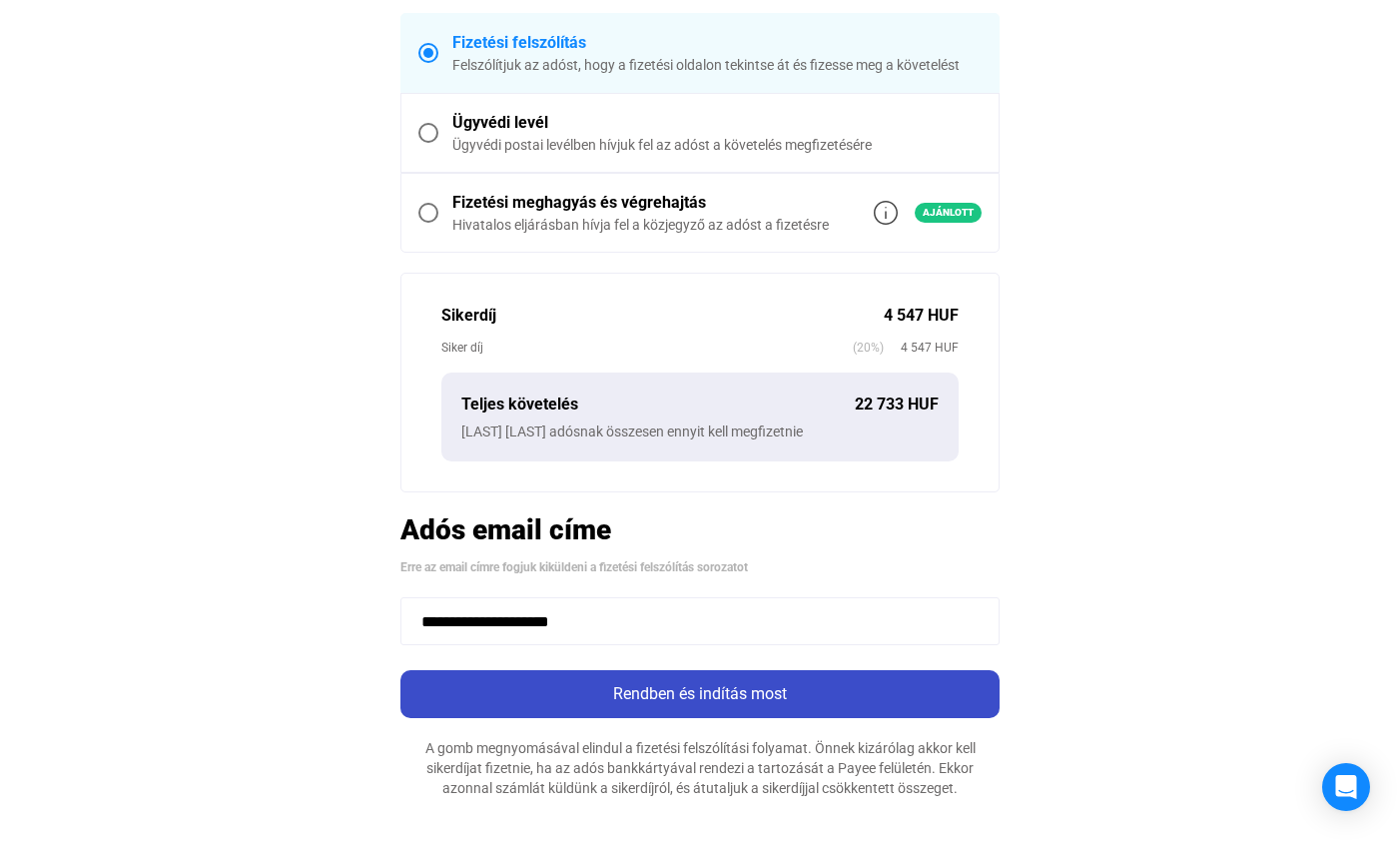type on "**********" 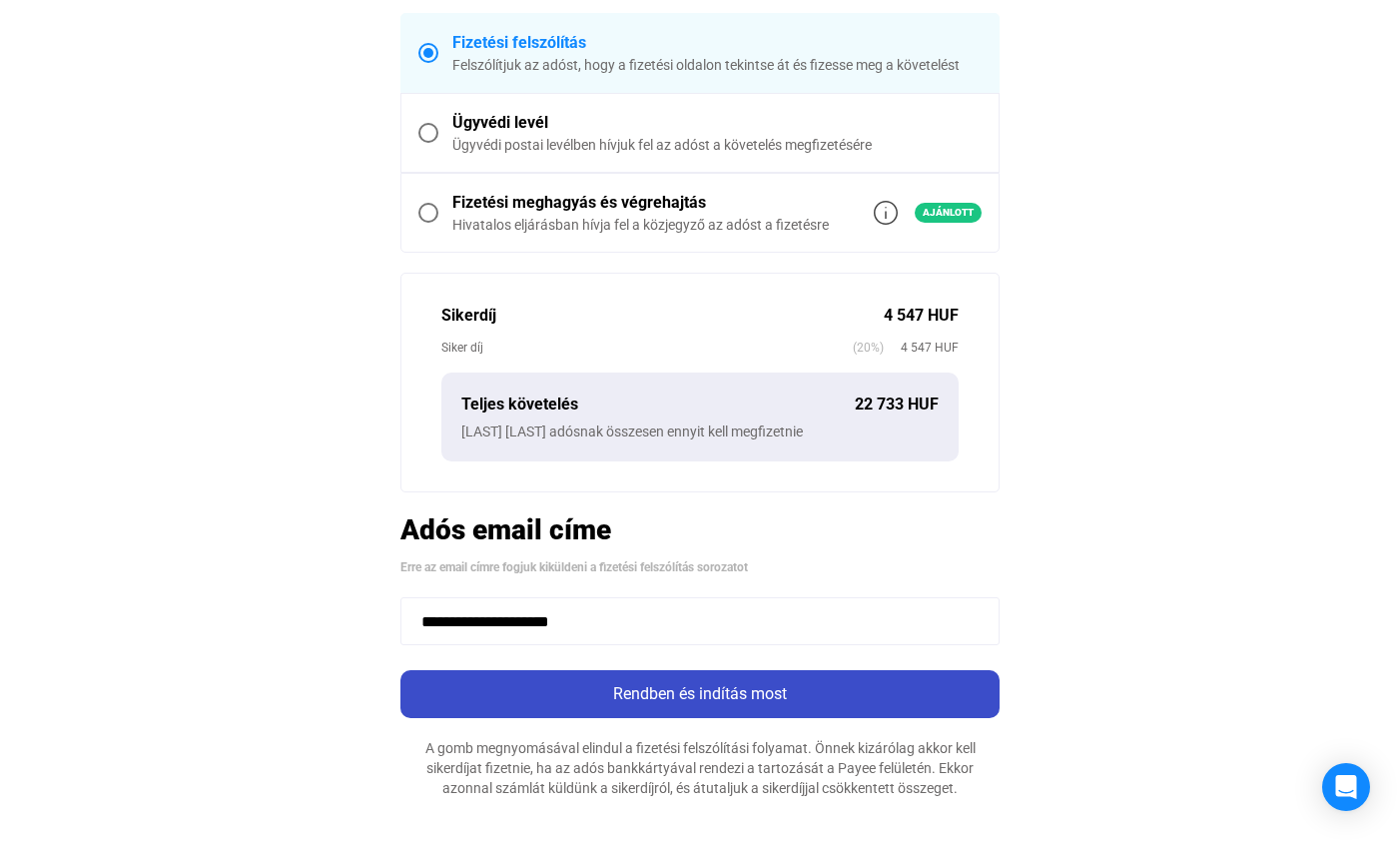 click on "Rendben és indítás most" 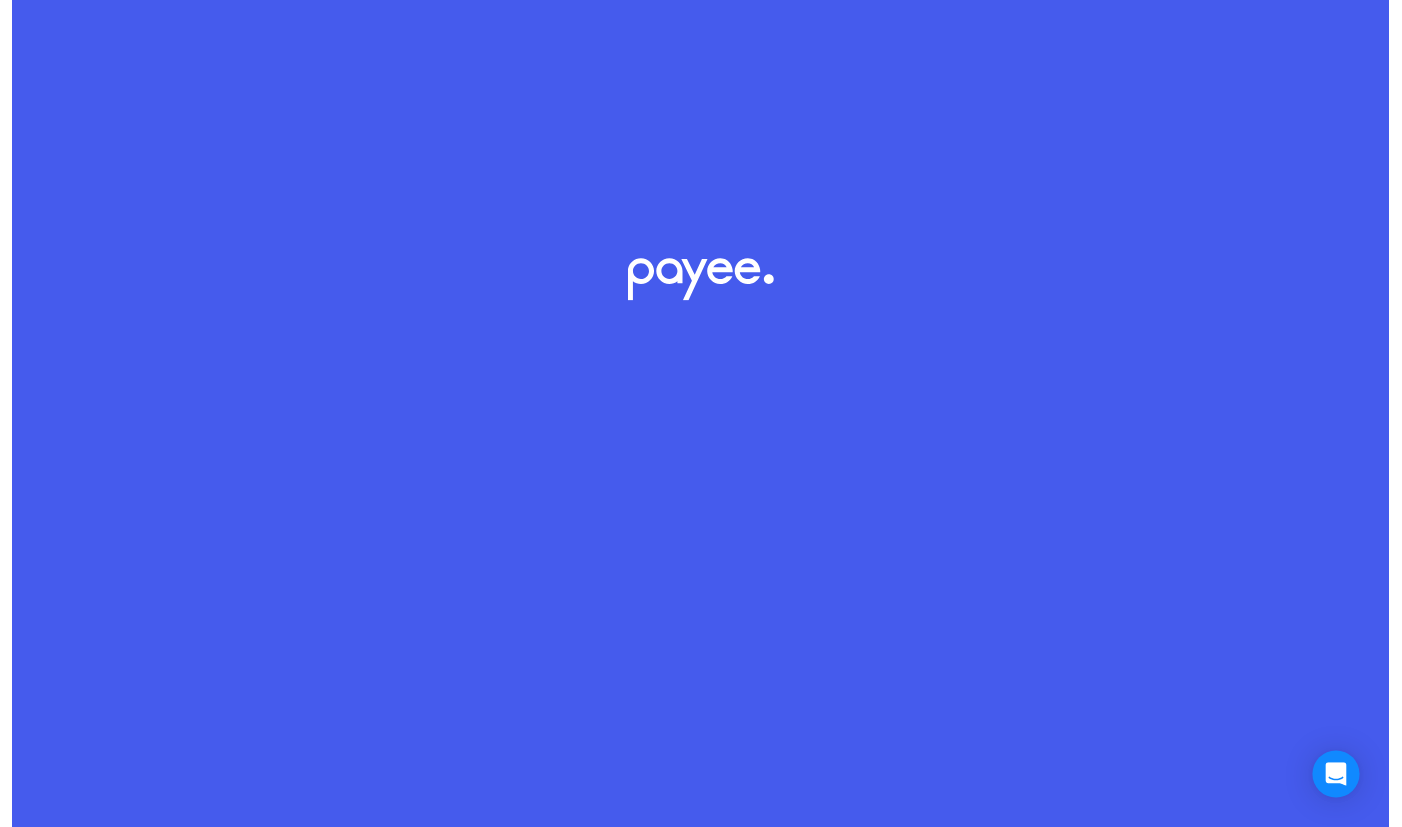 scroll, scrollTop: 0, scrollLeft: 0, axis: both 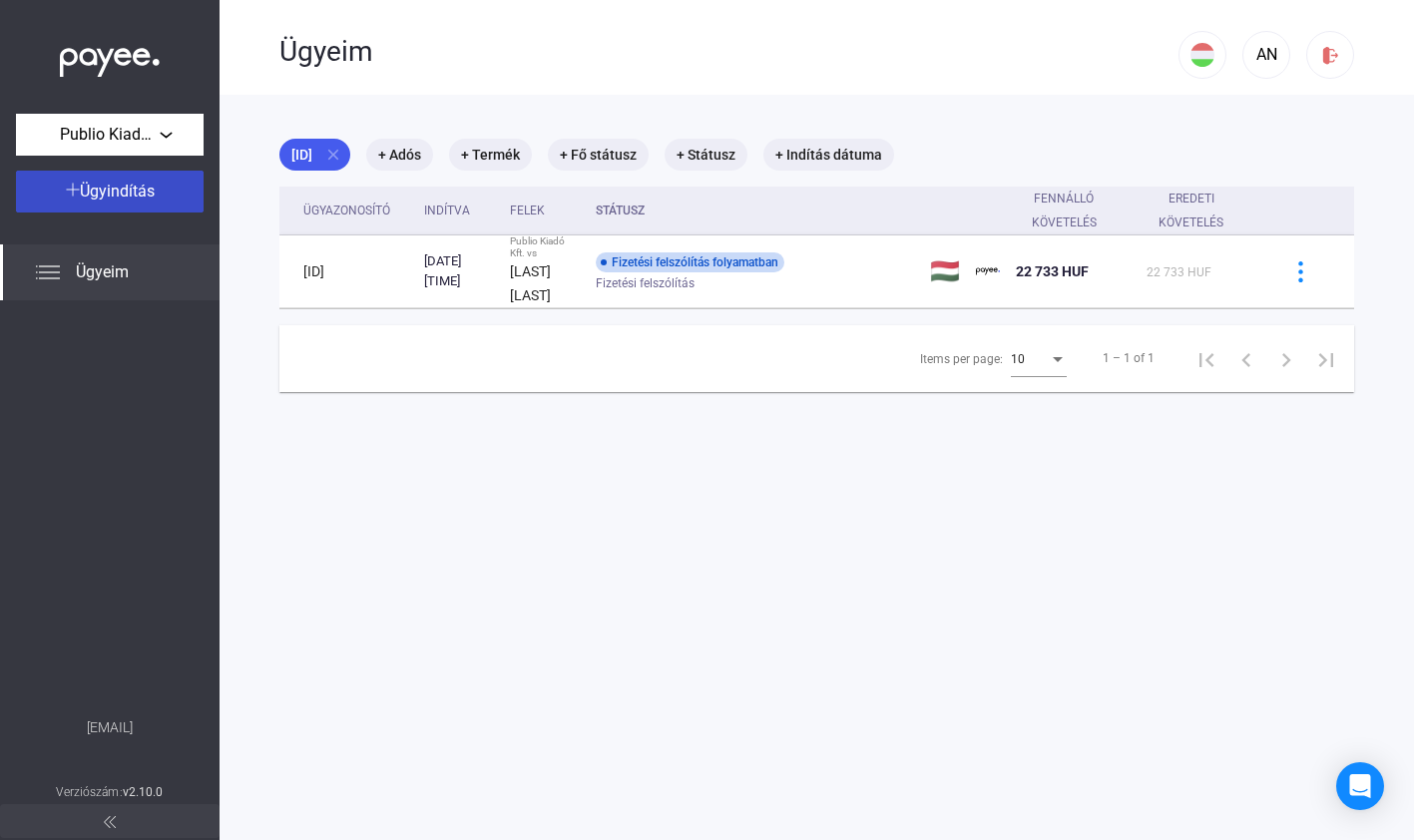 click on "Ügyindítás" 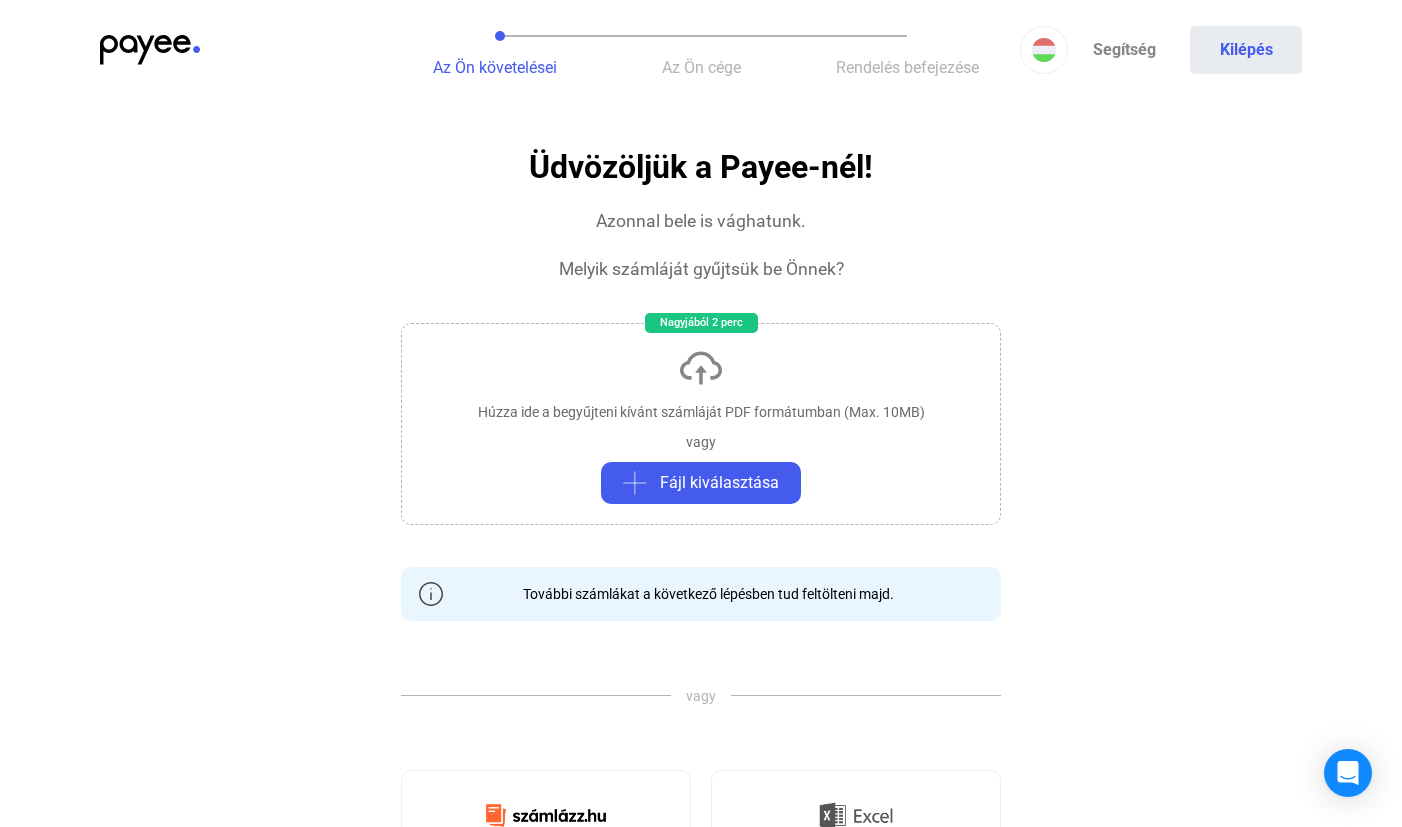 click on "Húzza ide a begyűjteni kívánt számláját PDF formátumban (Max. 10MB)   vagy   Fájl kiválasztása" 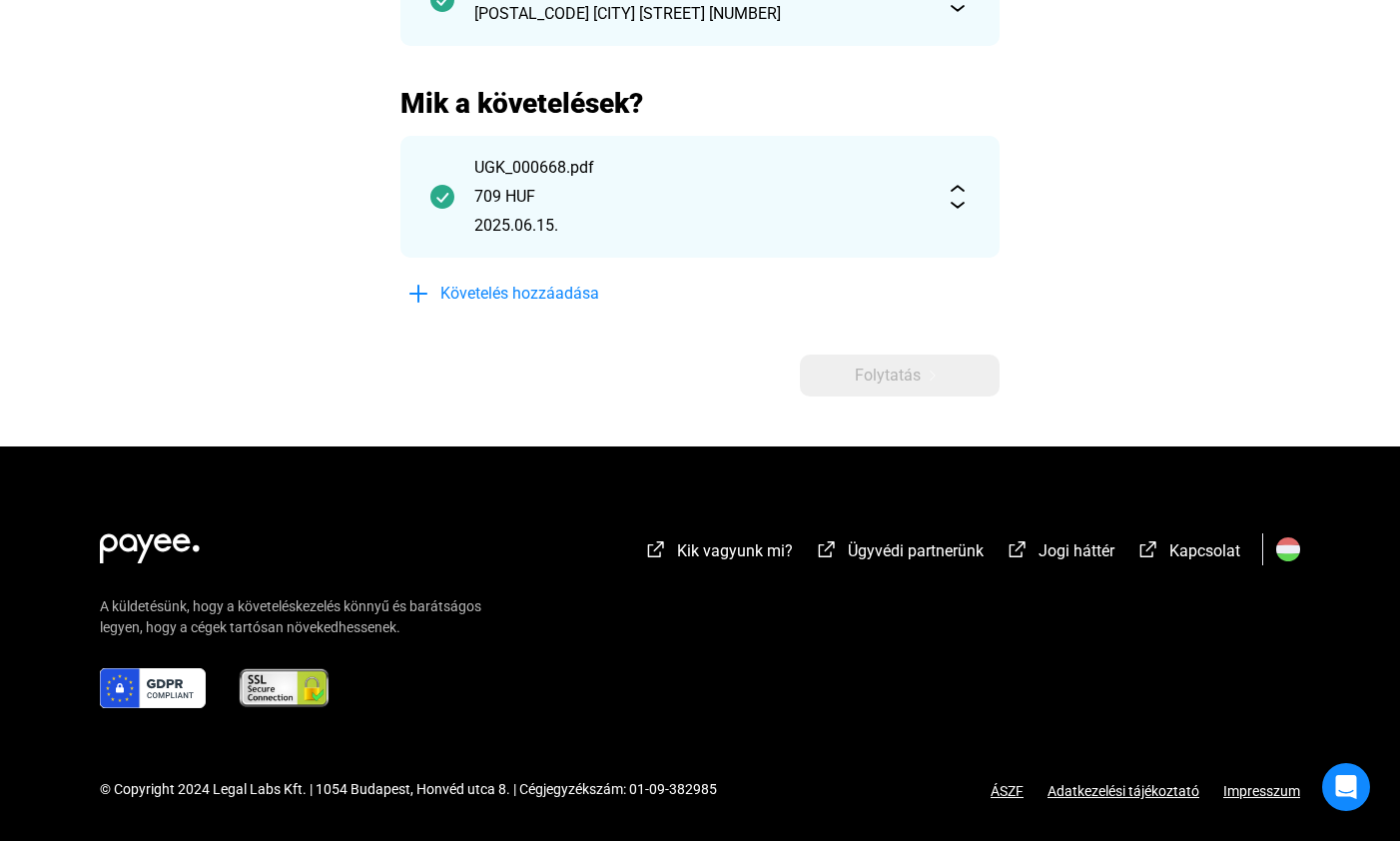 scroll, scrollTop: 0, scrollLeft: 0, axis: both 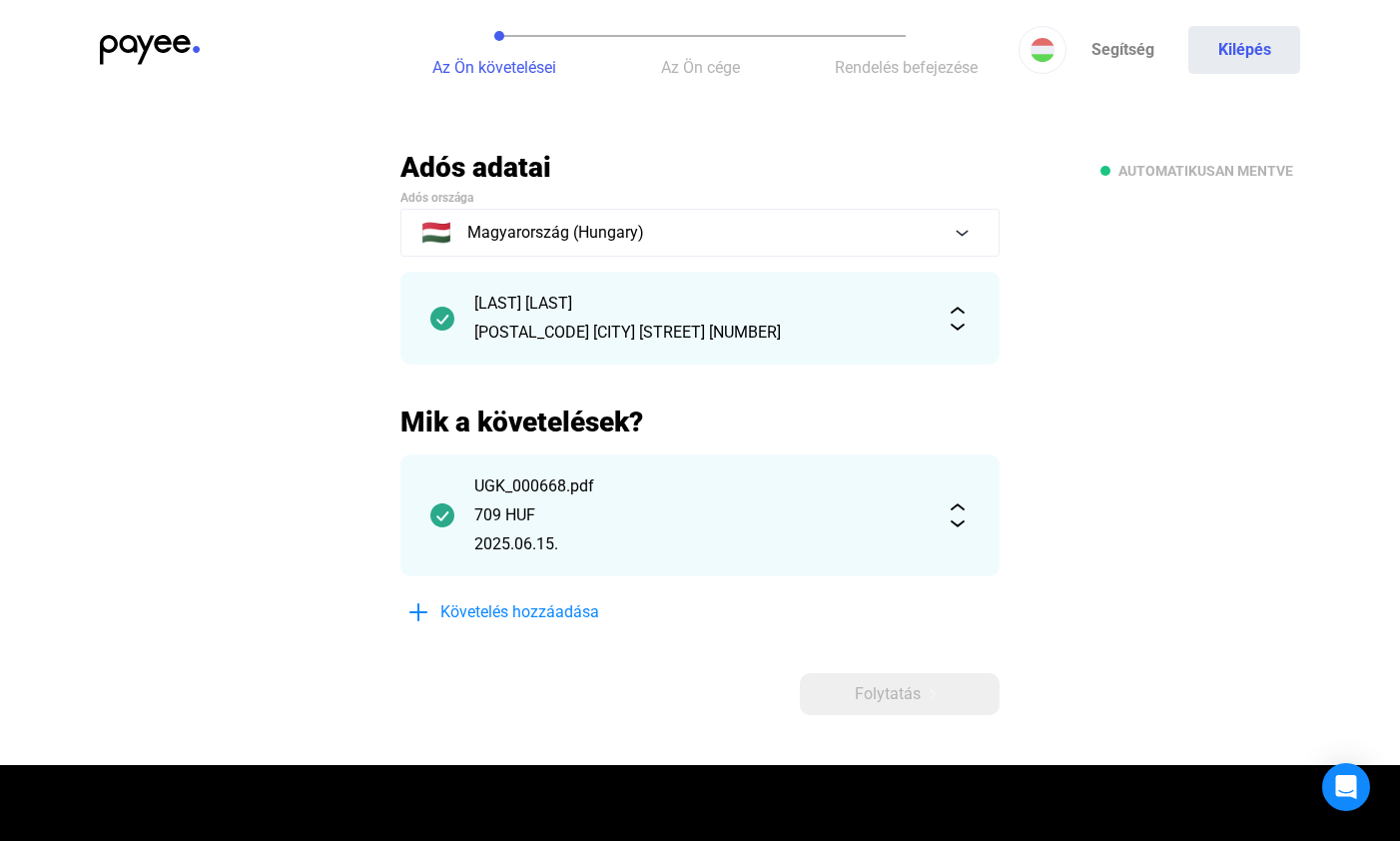 click on "Követelés hozzáadása" 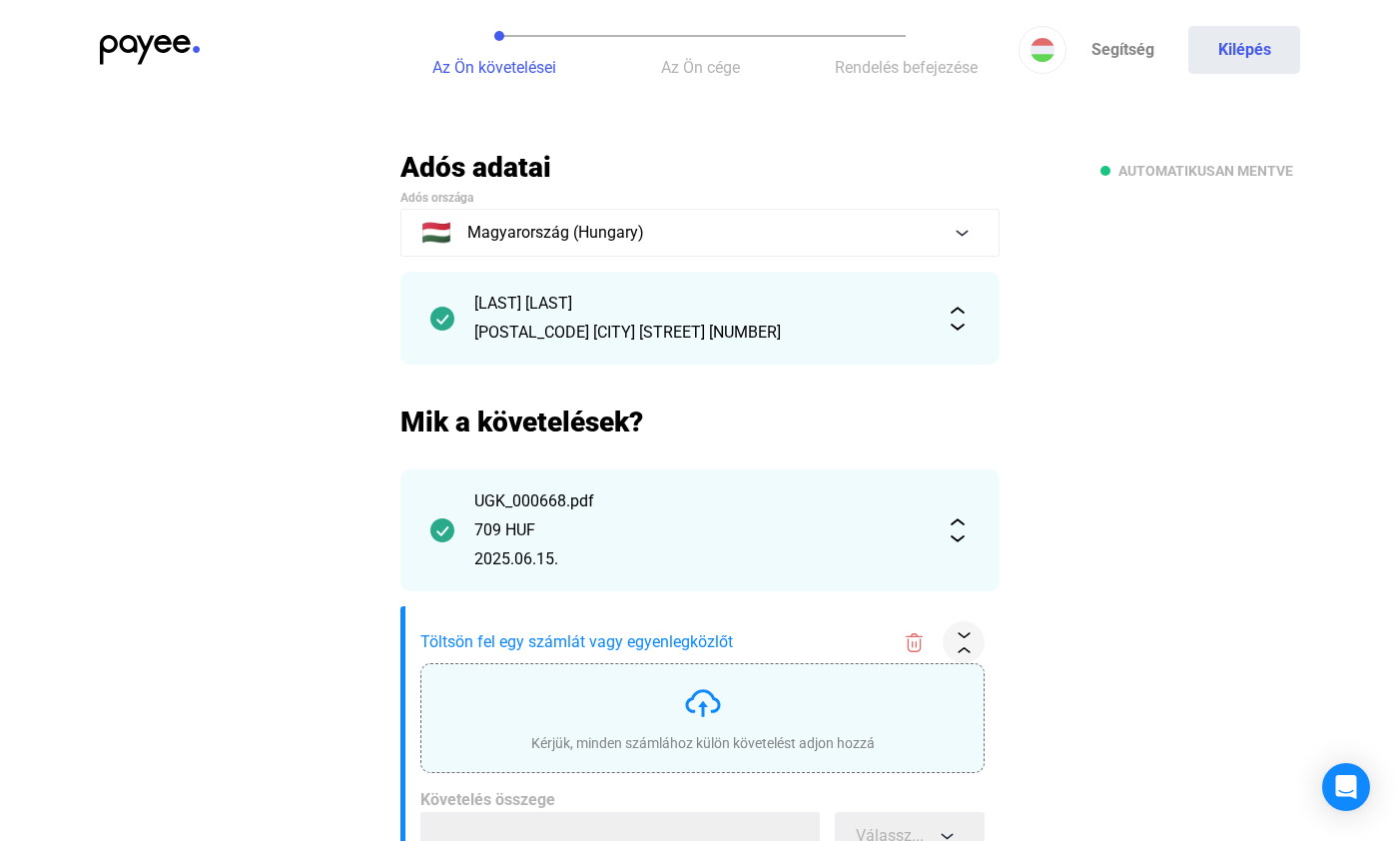 click 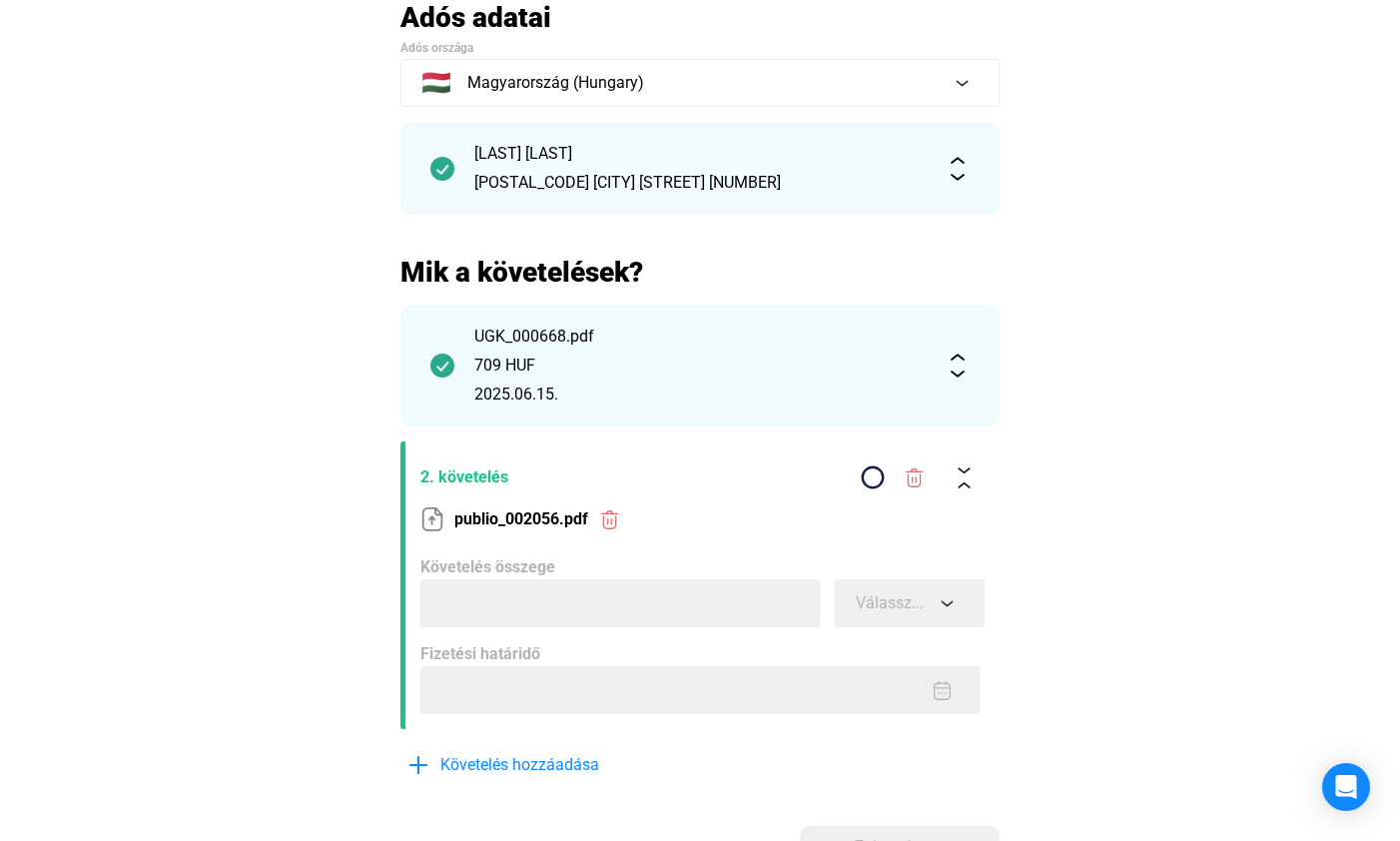 scroll, scrollTop: 507, scrollLeft: 0, axis: vertical 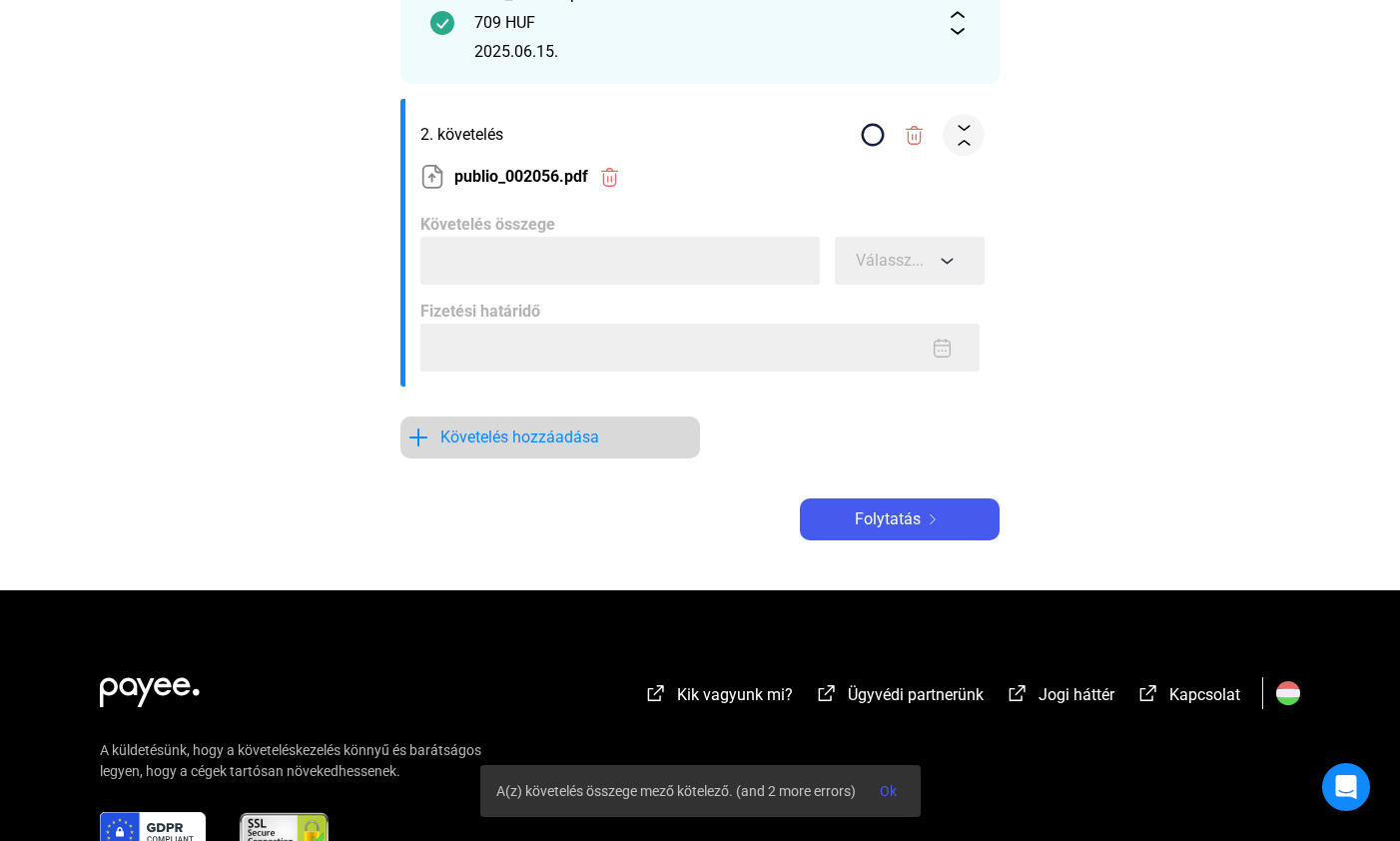 click on "Követelés hozzáadása" 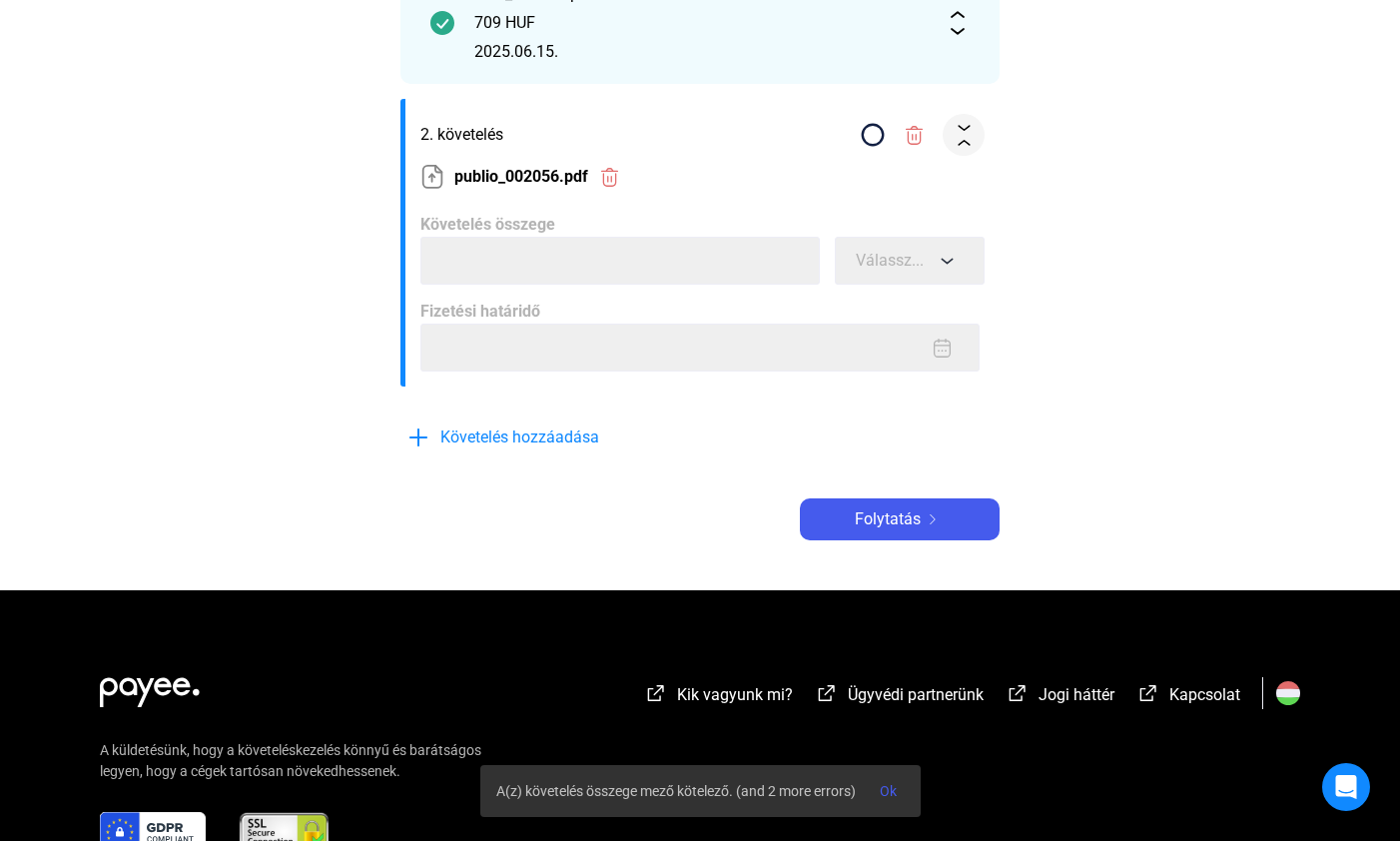 scroll, scrollTop: 350, scrollLeft: 0, axis: vertical 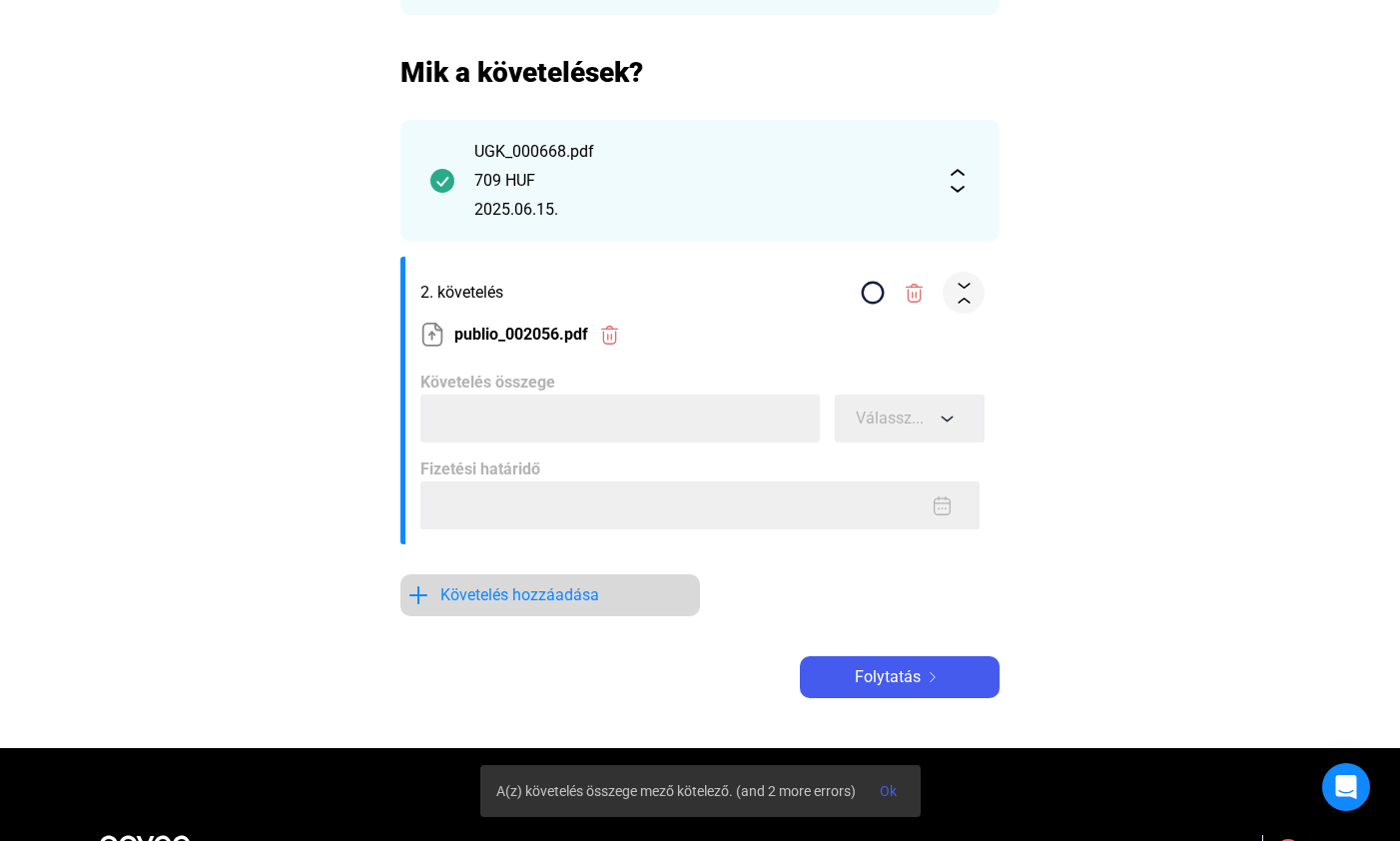 click on "Követelés hozzáadása" 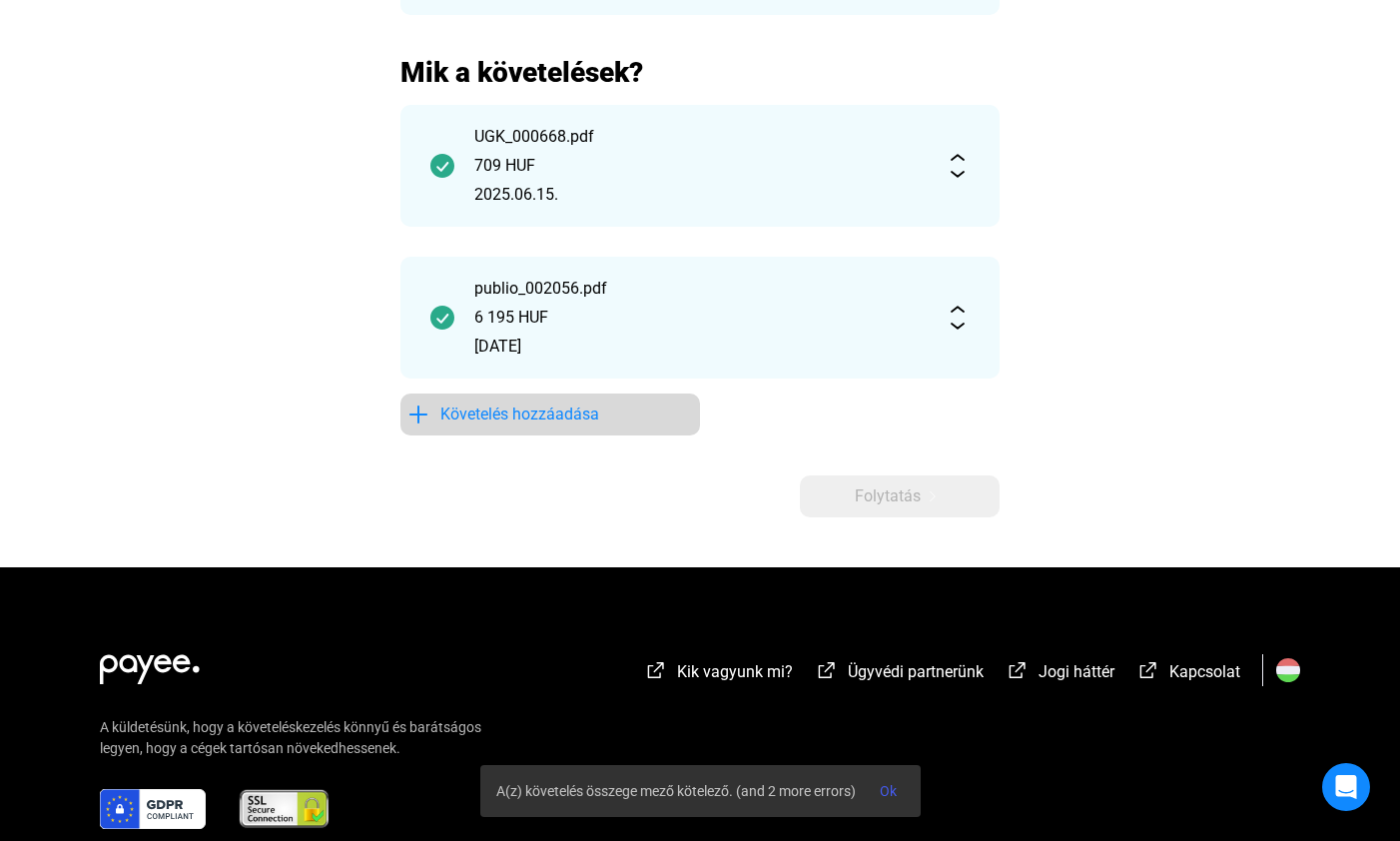 click on "Kik vagyunk mi? Ügyvédi partnerünk Jogi háttér Kapcsolat  A küldetésünk, hogy a követeléskezelés könnyű és barátságos legyen, hogy a cégek tartósan növekedhessenek.   © Copyright 2024 Legal Labs Kft. | [POSTAL_CODE] [CITY], [STREET] [NUMBER] | Cégjegyzékszám: 01-09-382985   ÁSZF   Adatkezelési tájékoztató   Impresszum" 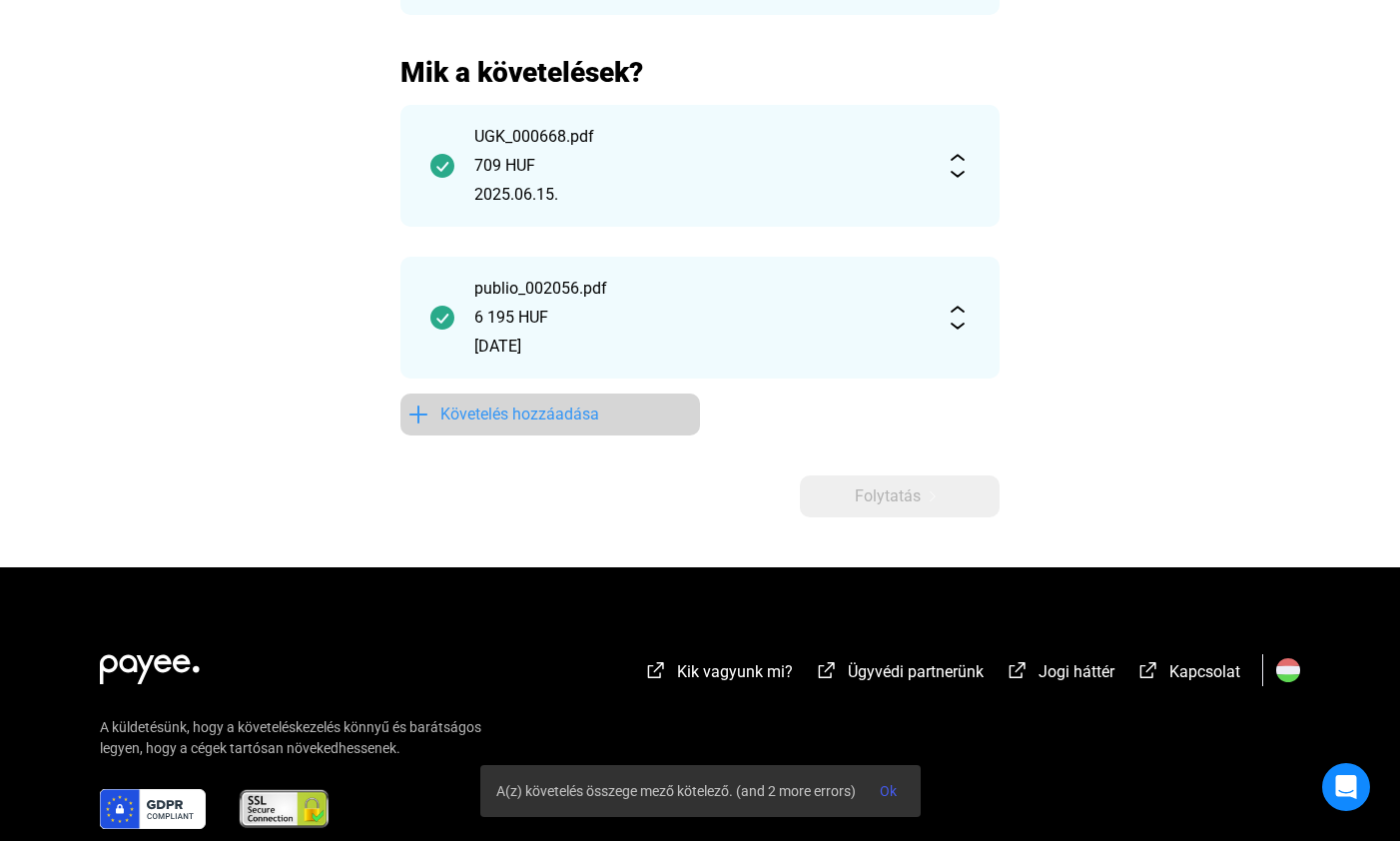 click on "Követelés hozzáadása" 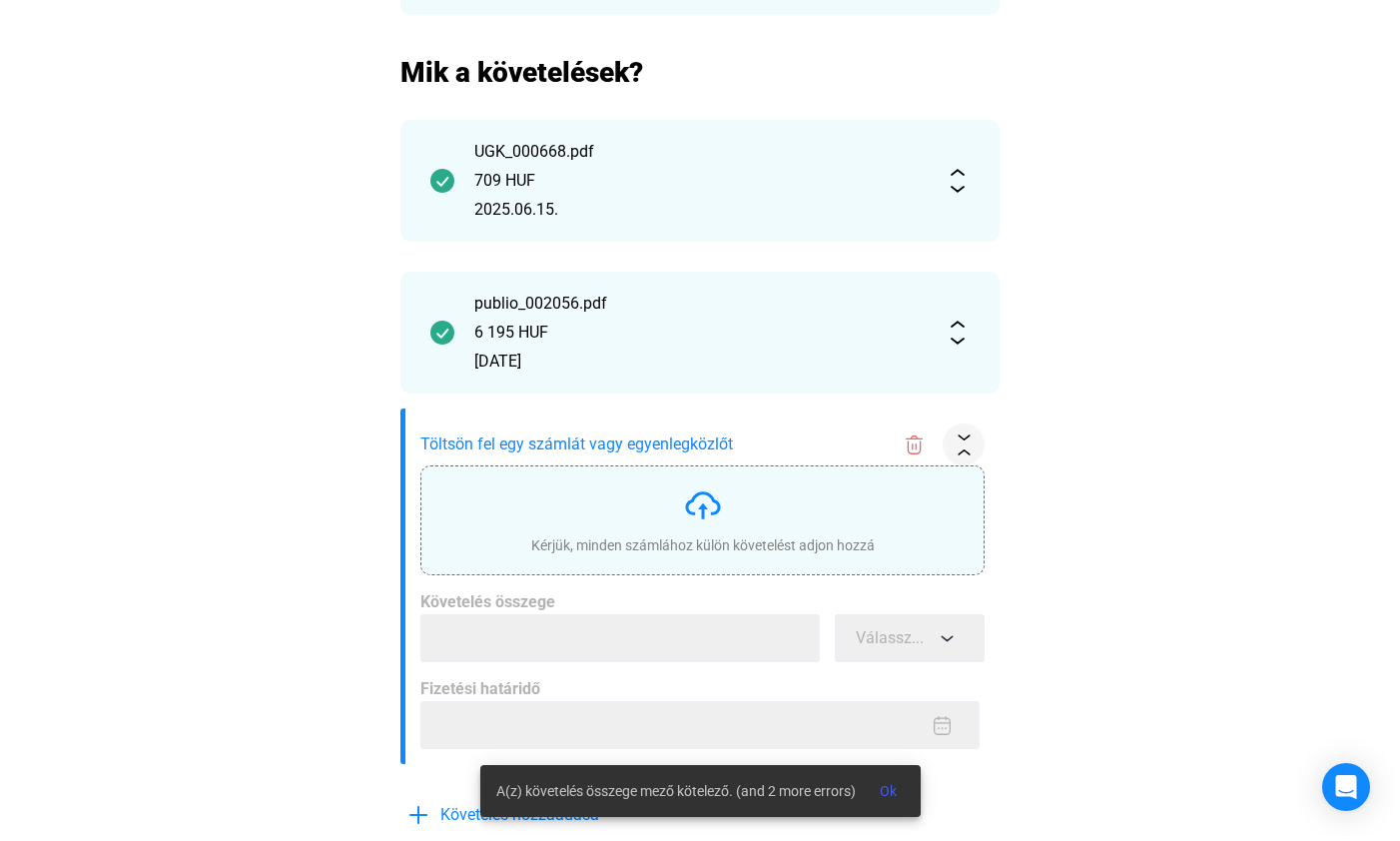 click on "Kérjük, minden számlához külön követelést adjon hozzá" 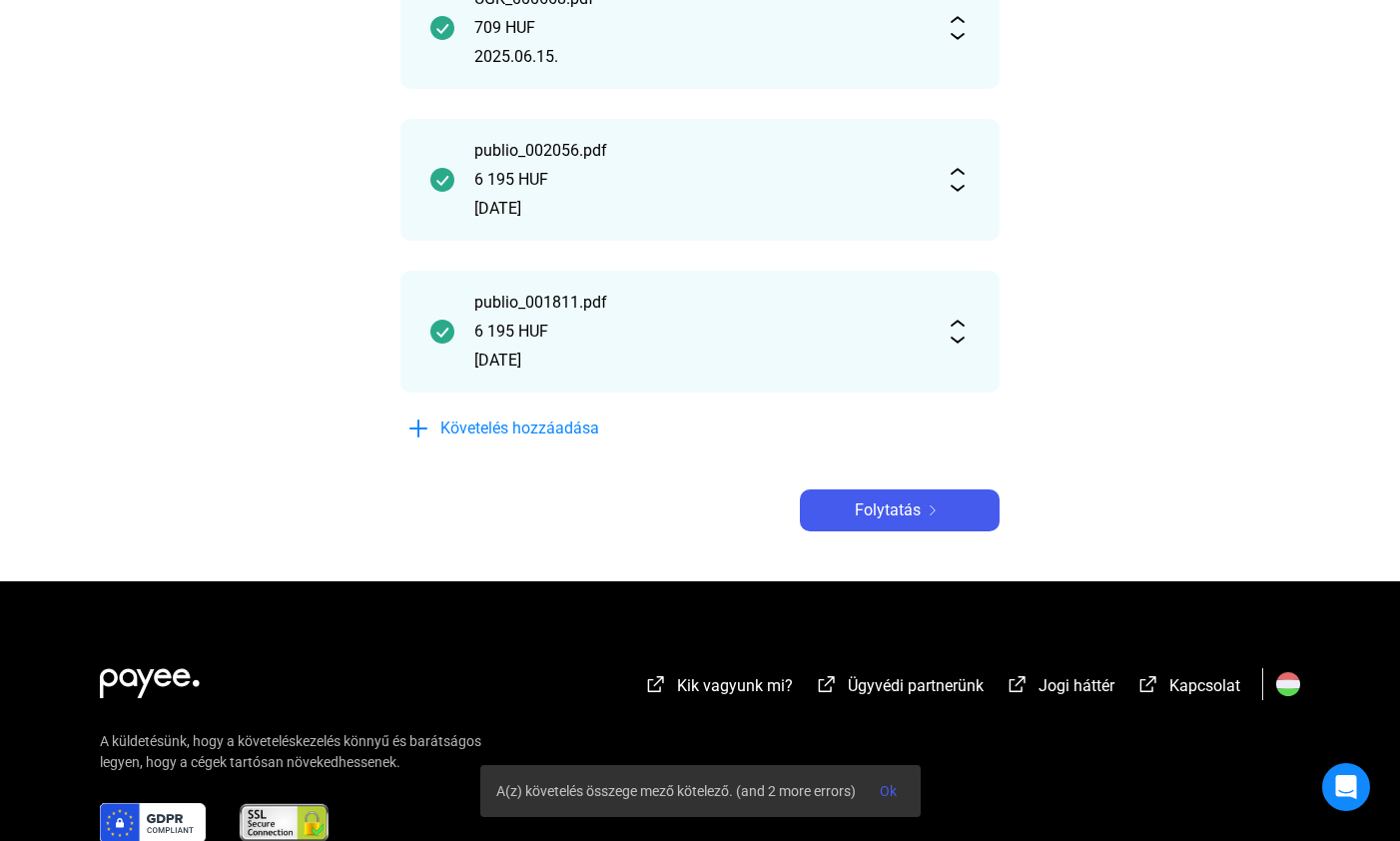 scroll, scrollTop: 376, scrollLeft: 0, axis: vertical 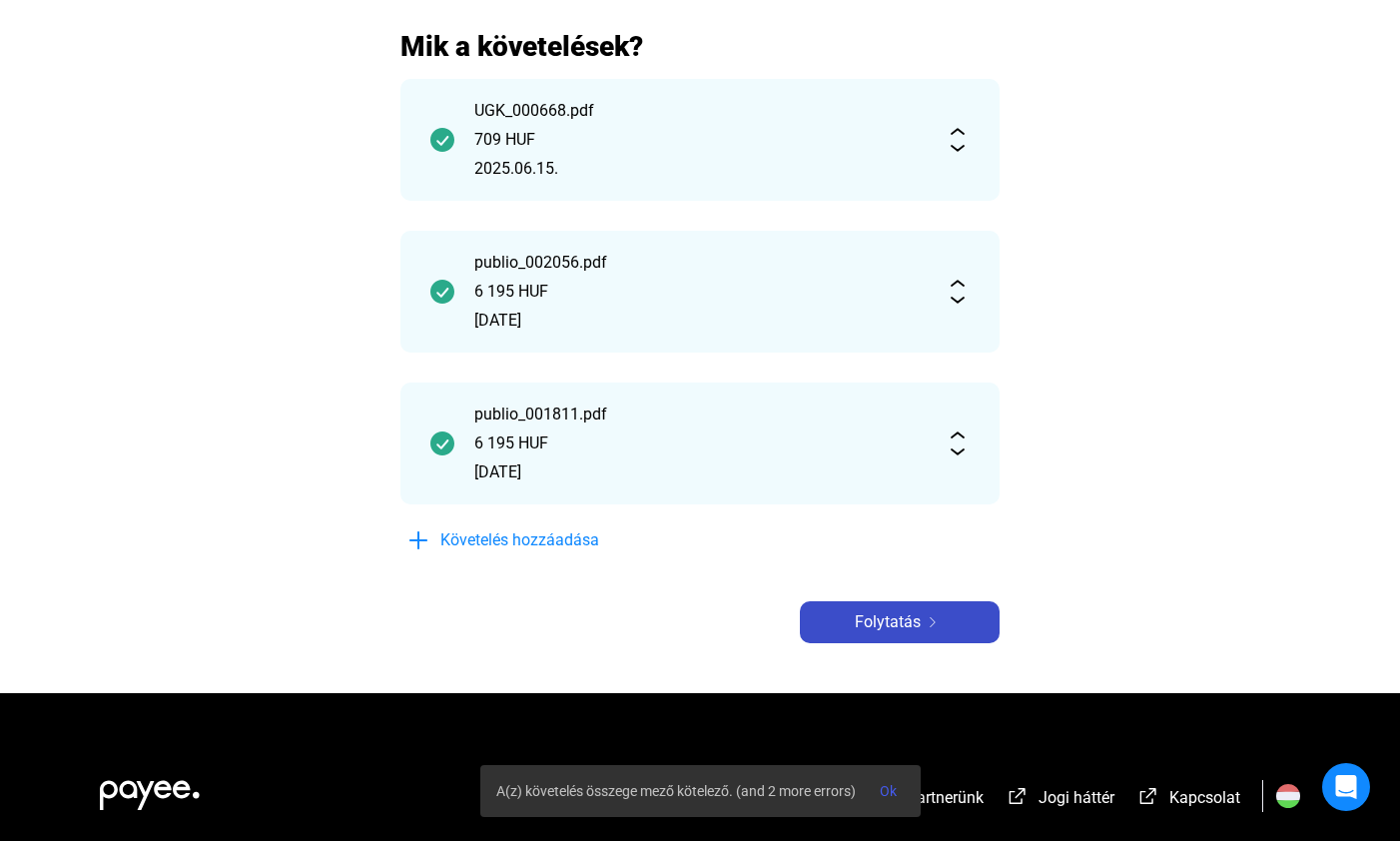 click on "Folytatás" 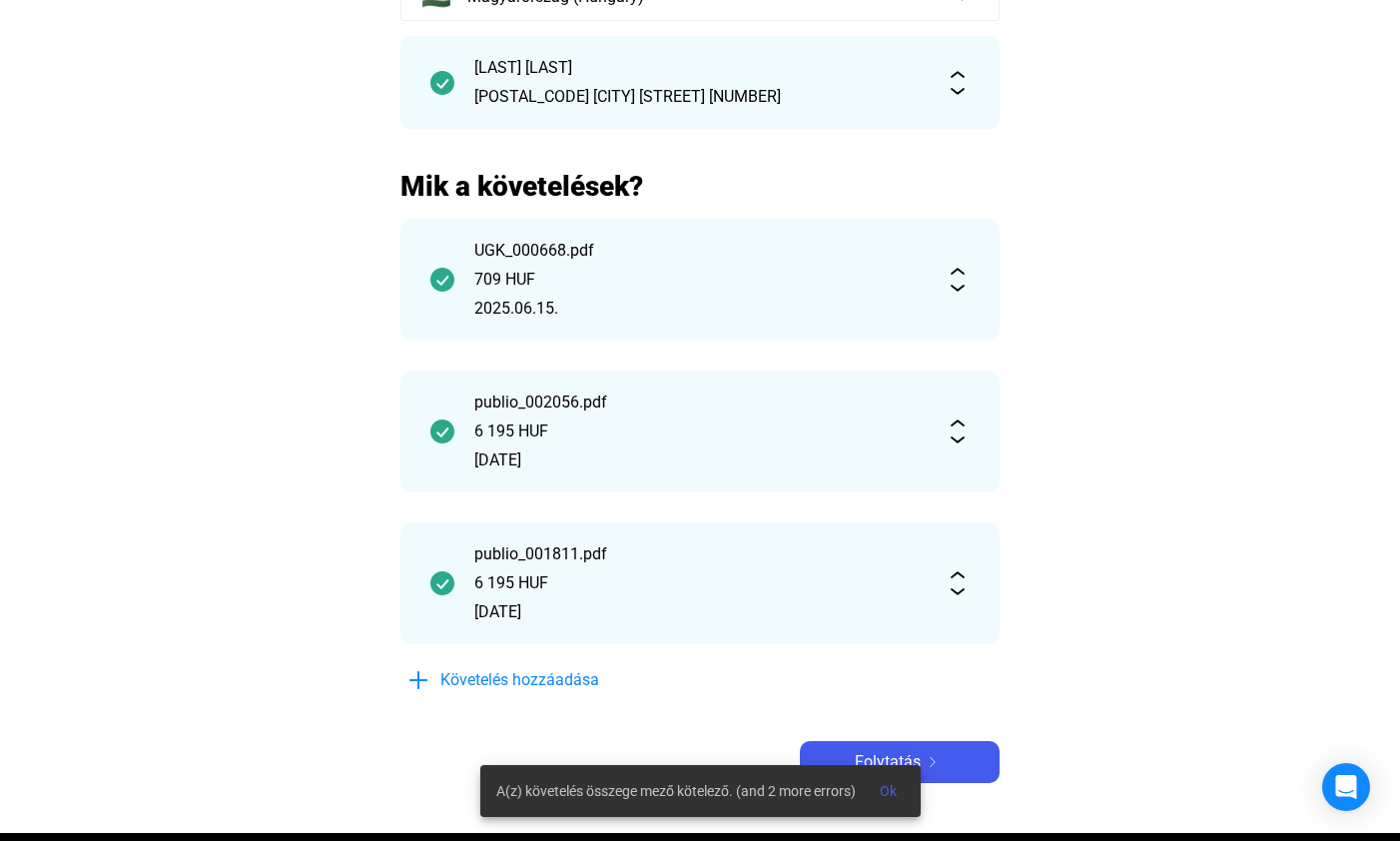 scroll, scrollTop: 208, scrollLeft: 0, axis: vertical 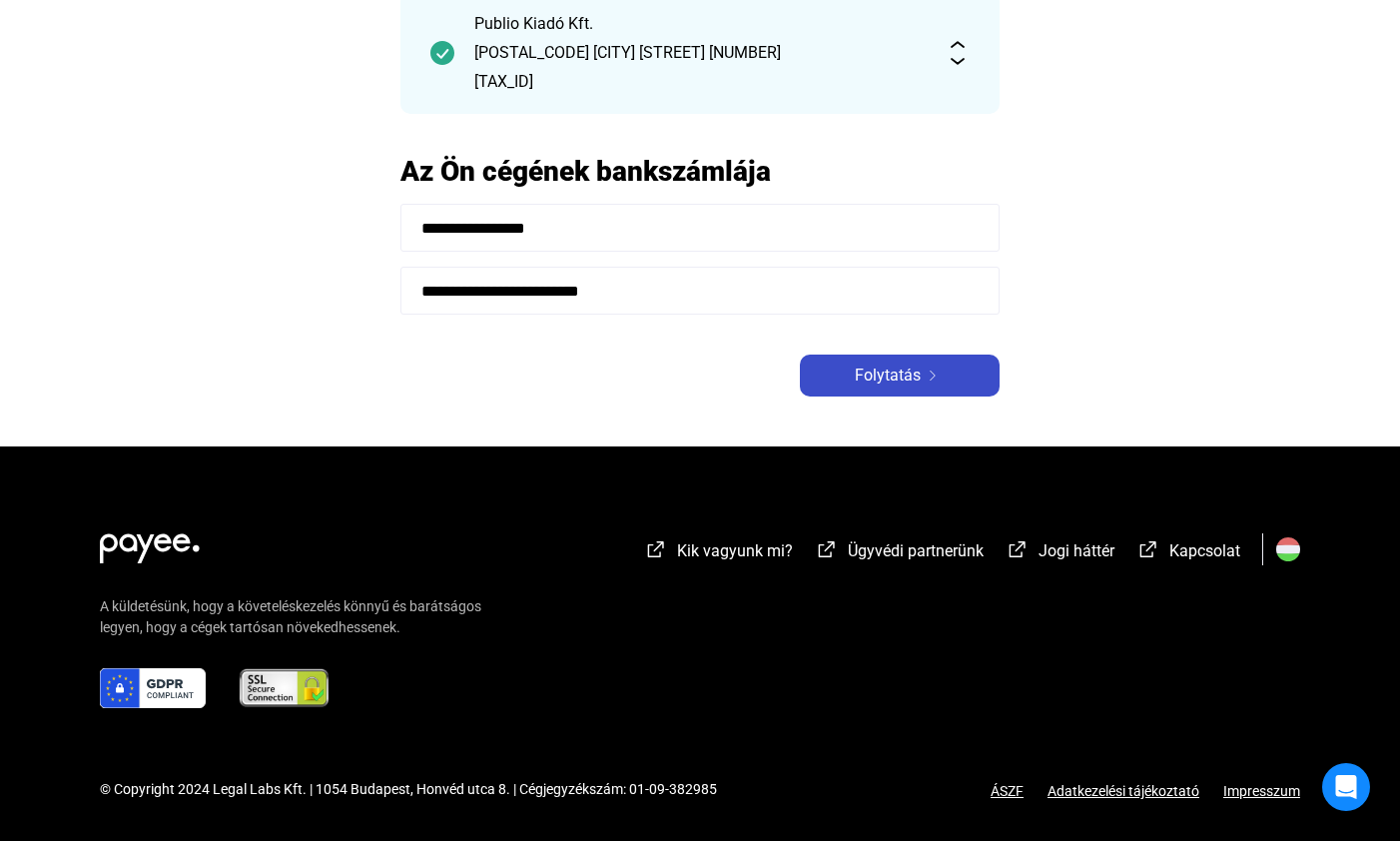 click on "Folytatás" 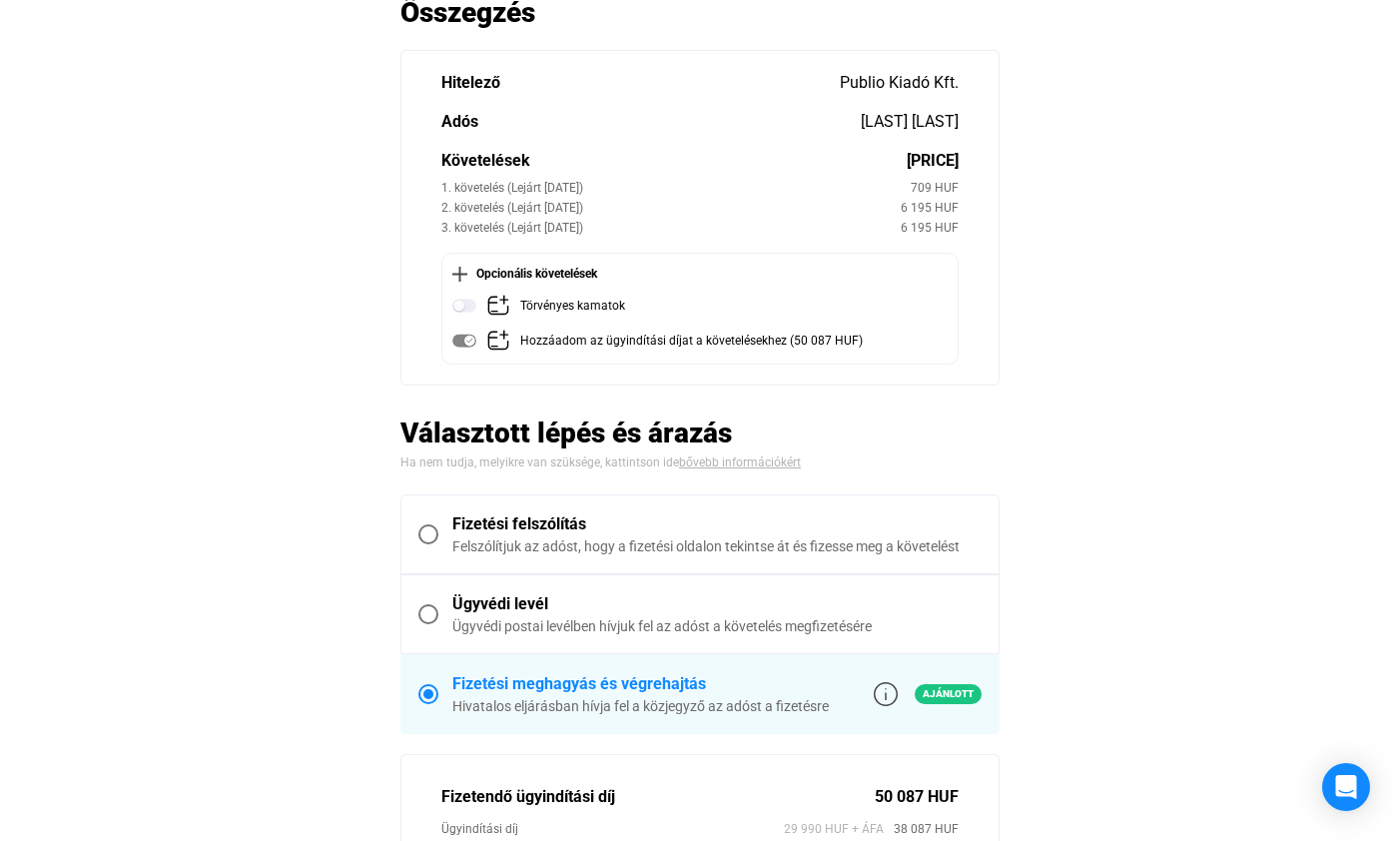 scroll, scrollTop: 245, scrollLeft: 0, axis: vertical 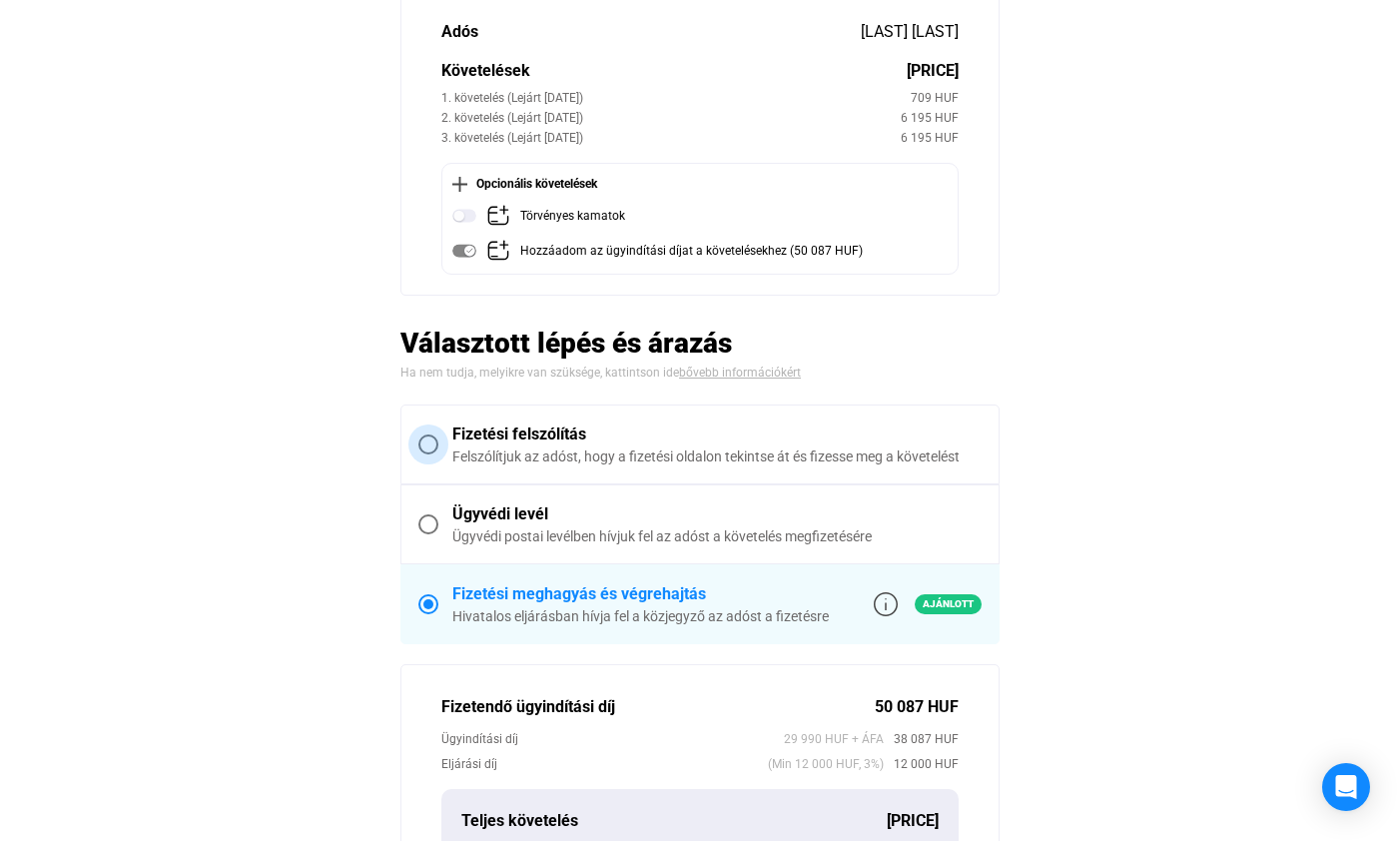 click at bounding box center (428, 444) 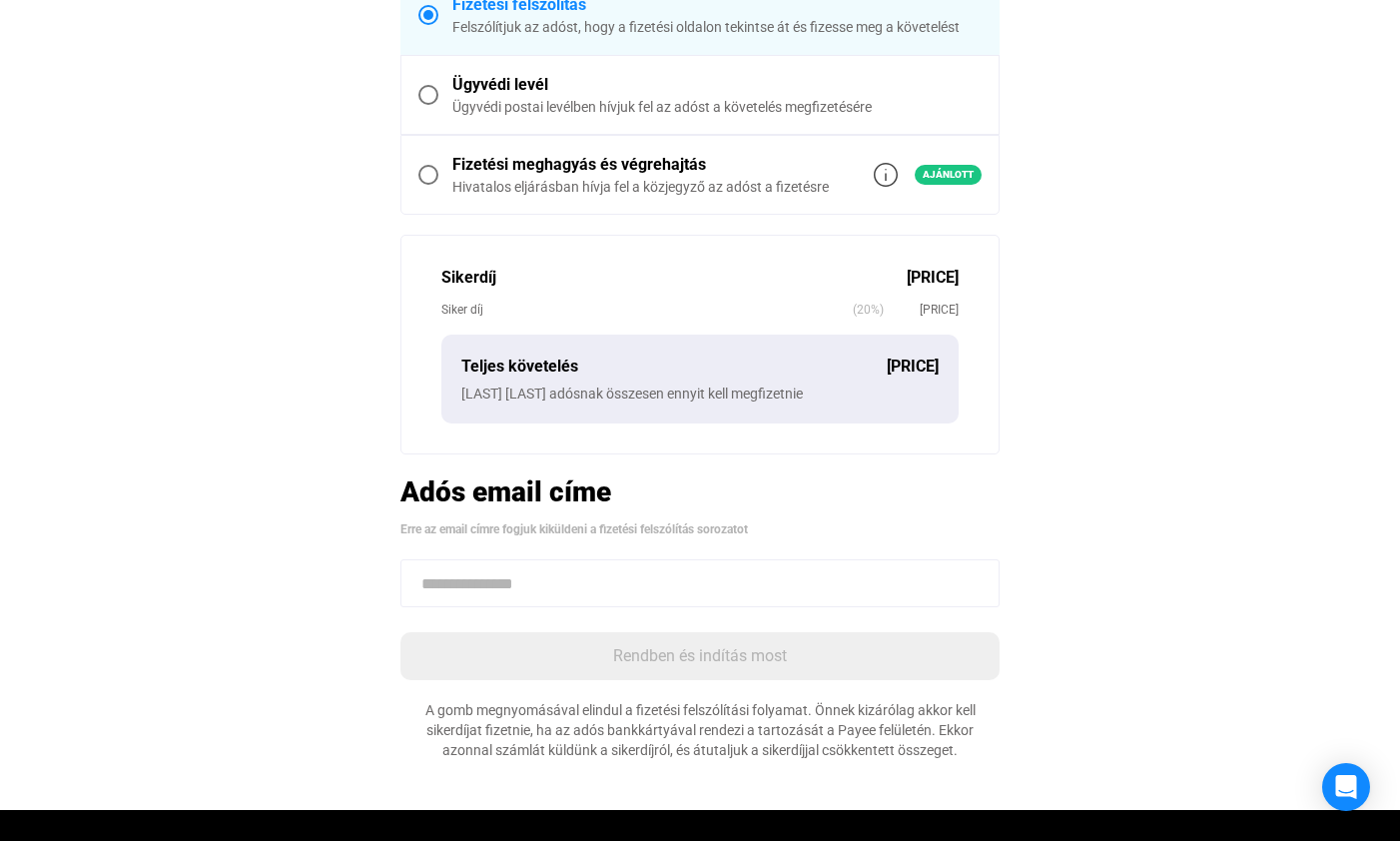 scroll, scrollTop: 464, scrollLeft: 0, axis: vertical 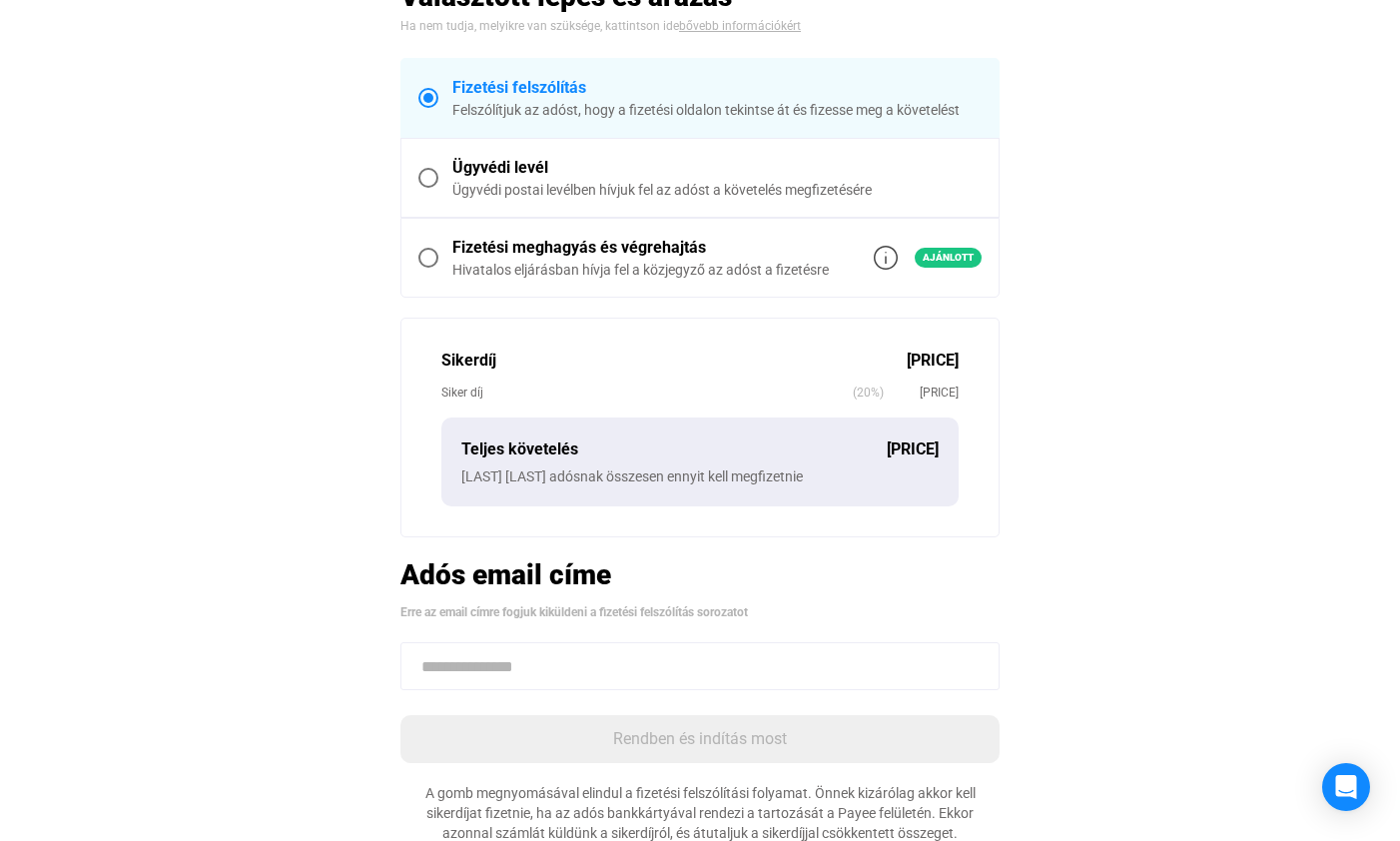 paste on "**********" 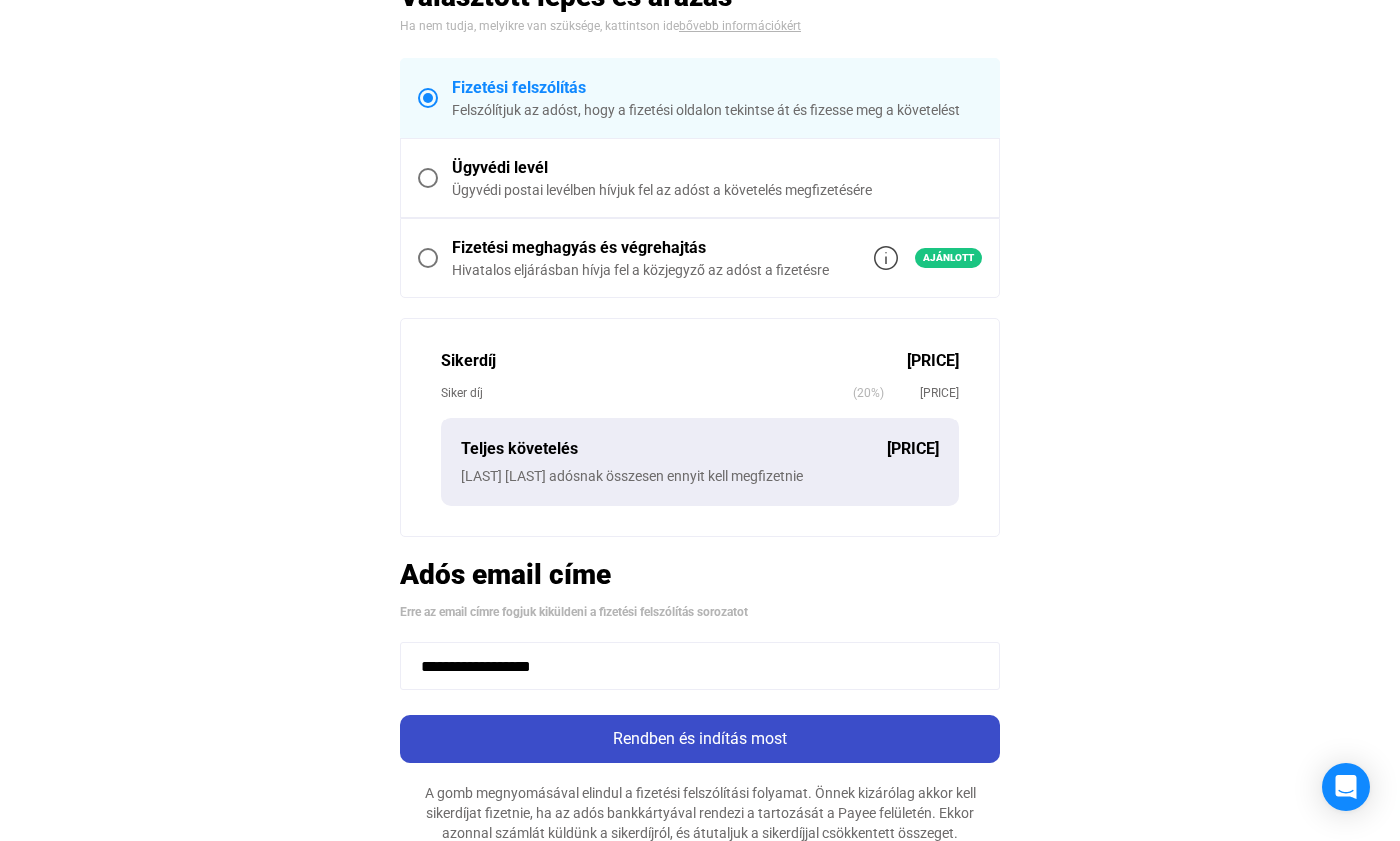 type on "**********" 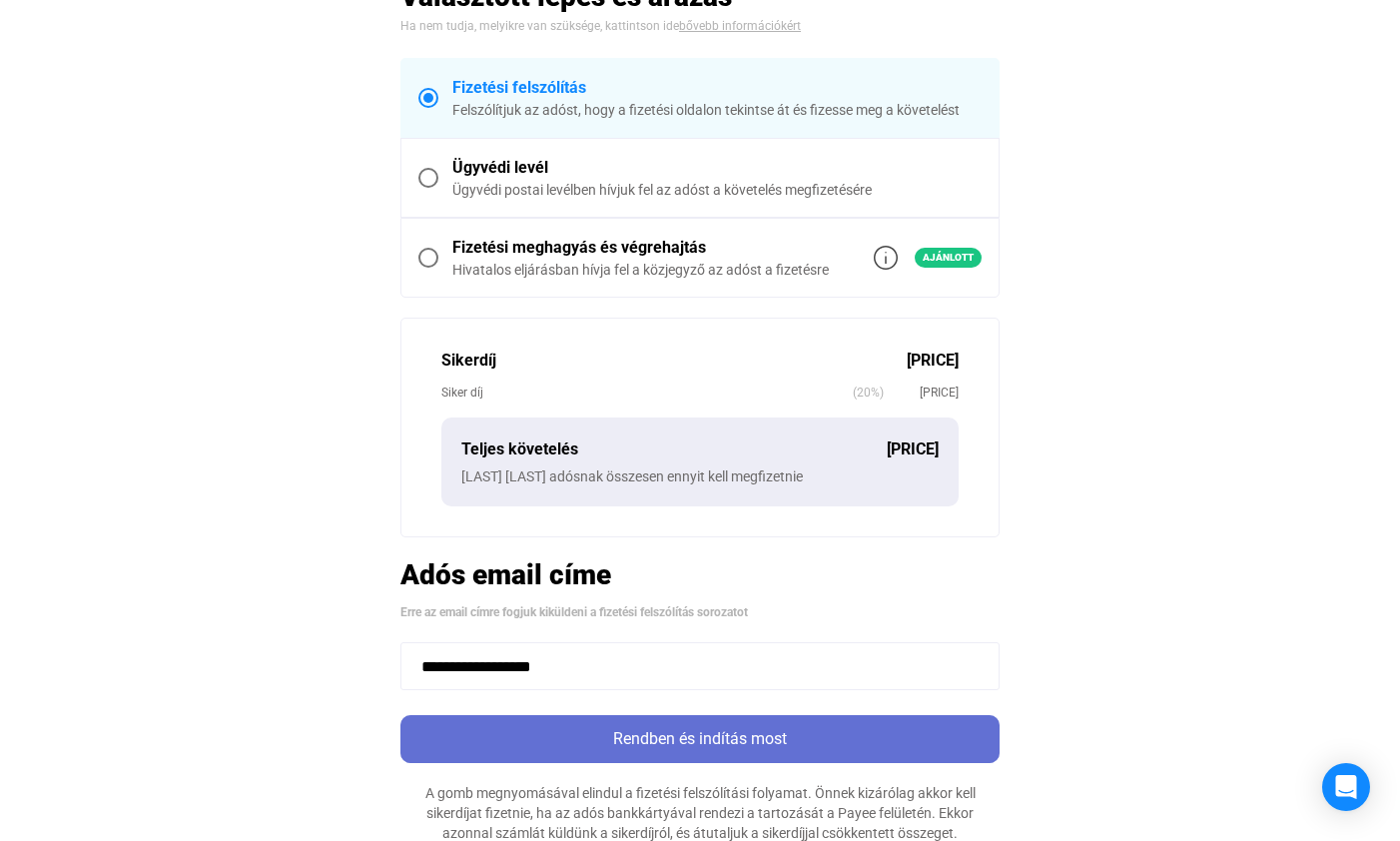 click on "Rendben és indítás most" 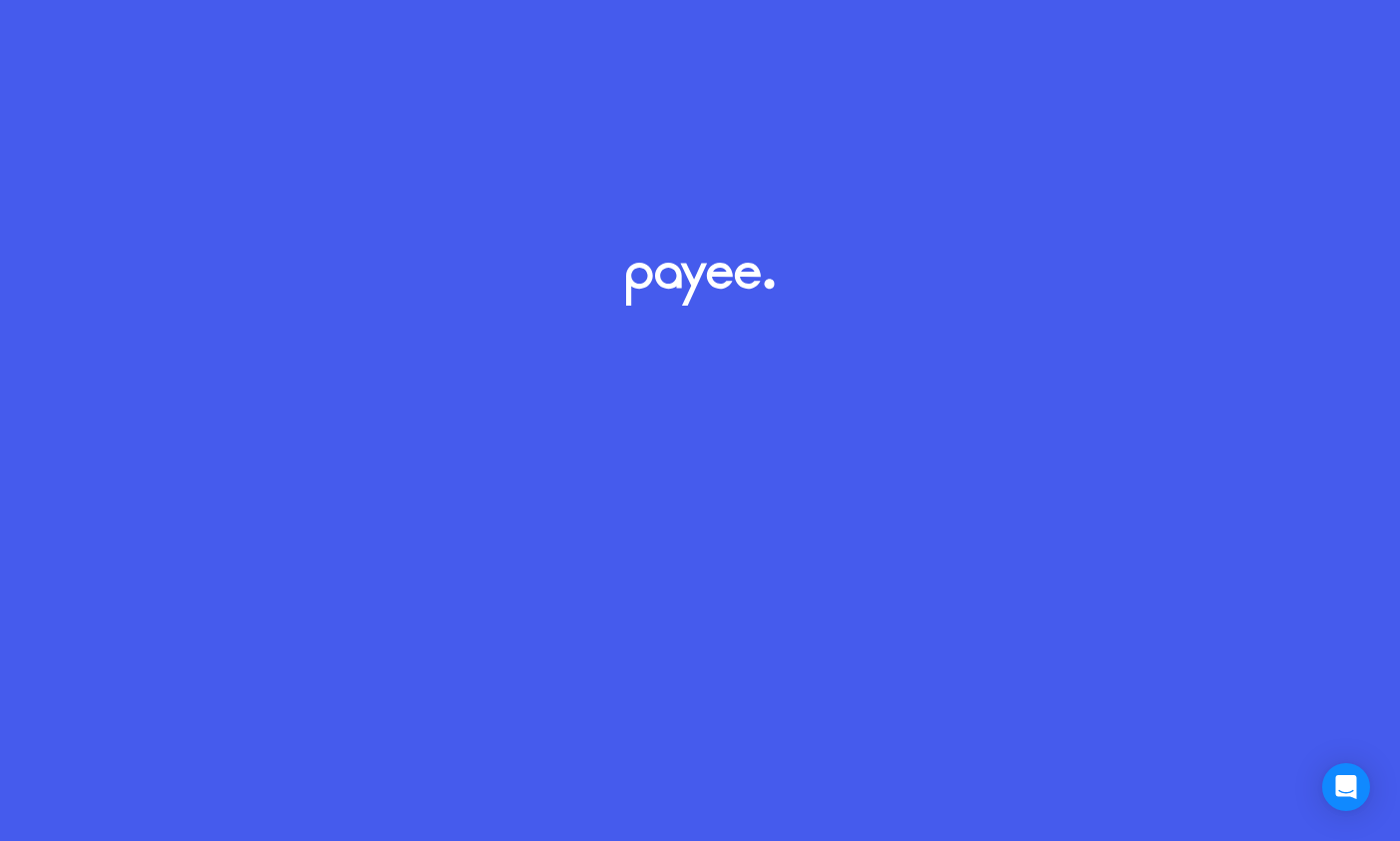 scroll, scrollTop: 0, scrollLeft: 0, axis: both 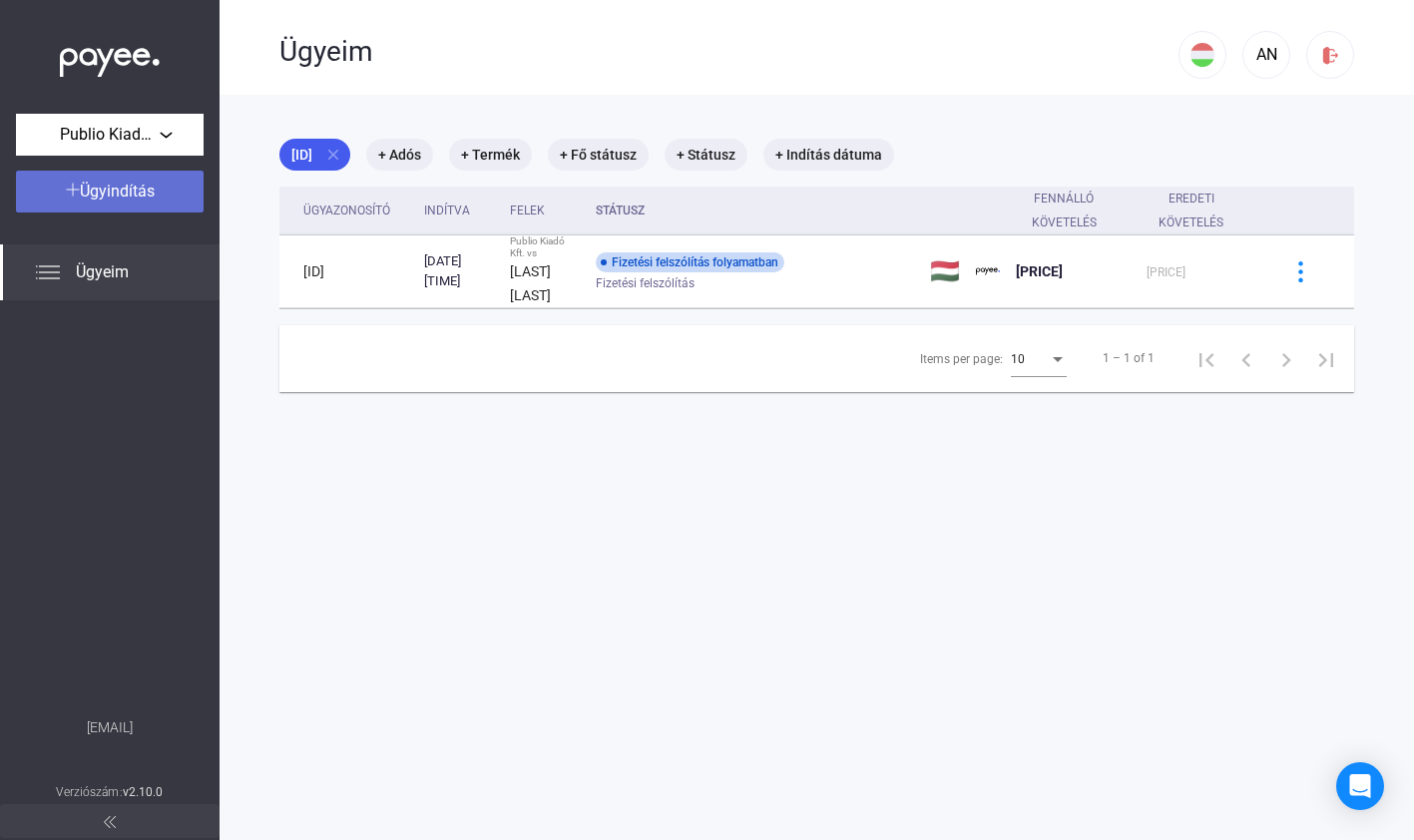 click on "Ügyindítás" 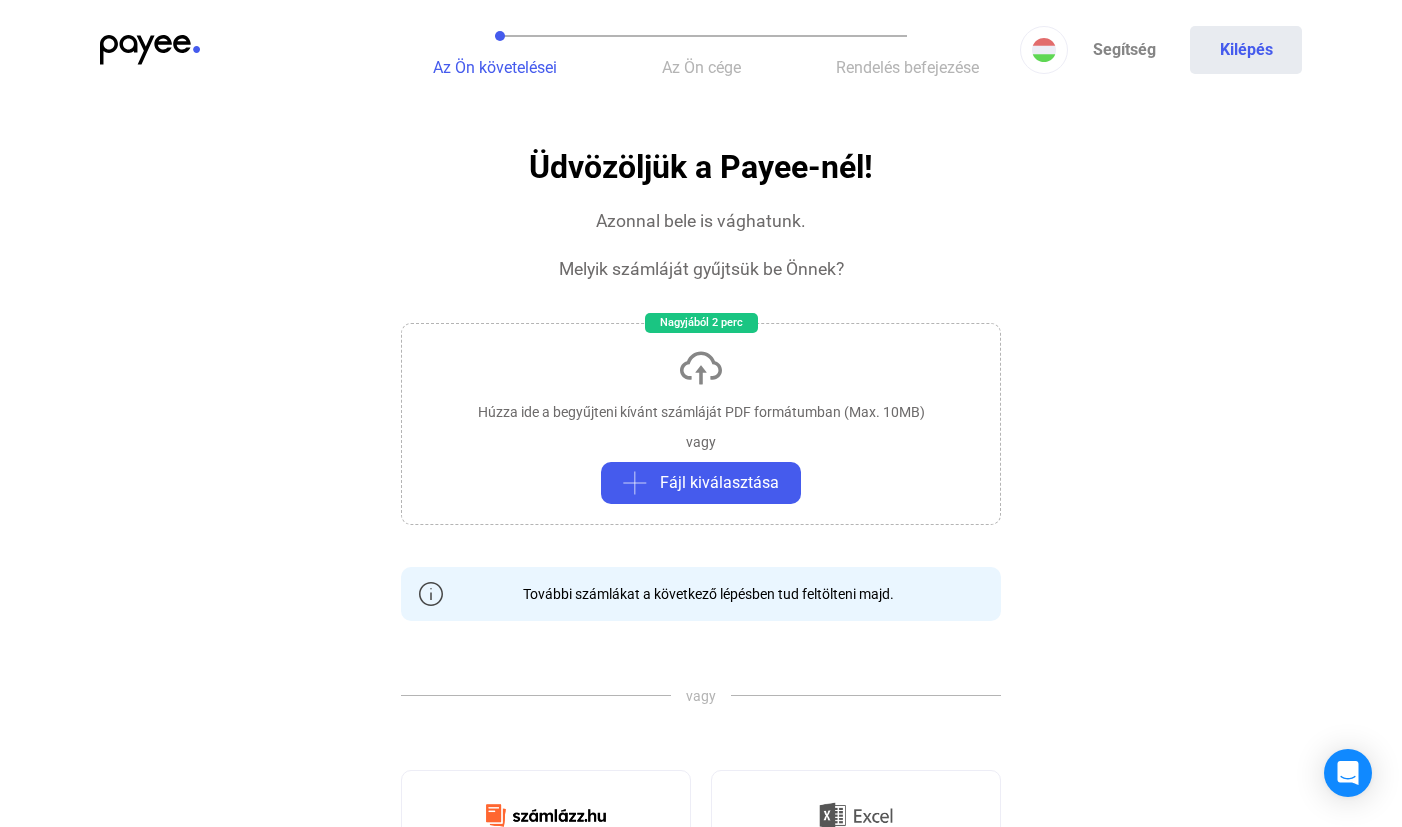click on "Húzza ide a begyűjteni kívánt számláját PDF formátumban (Max. 10MB)   vagy   Fájl kiválasztása" 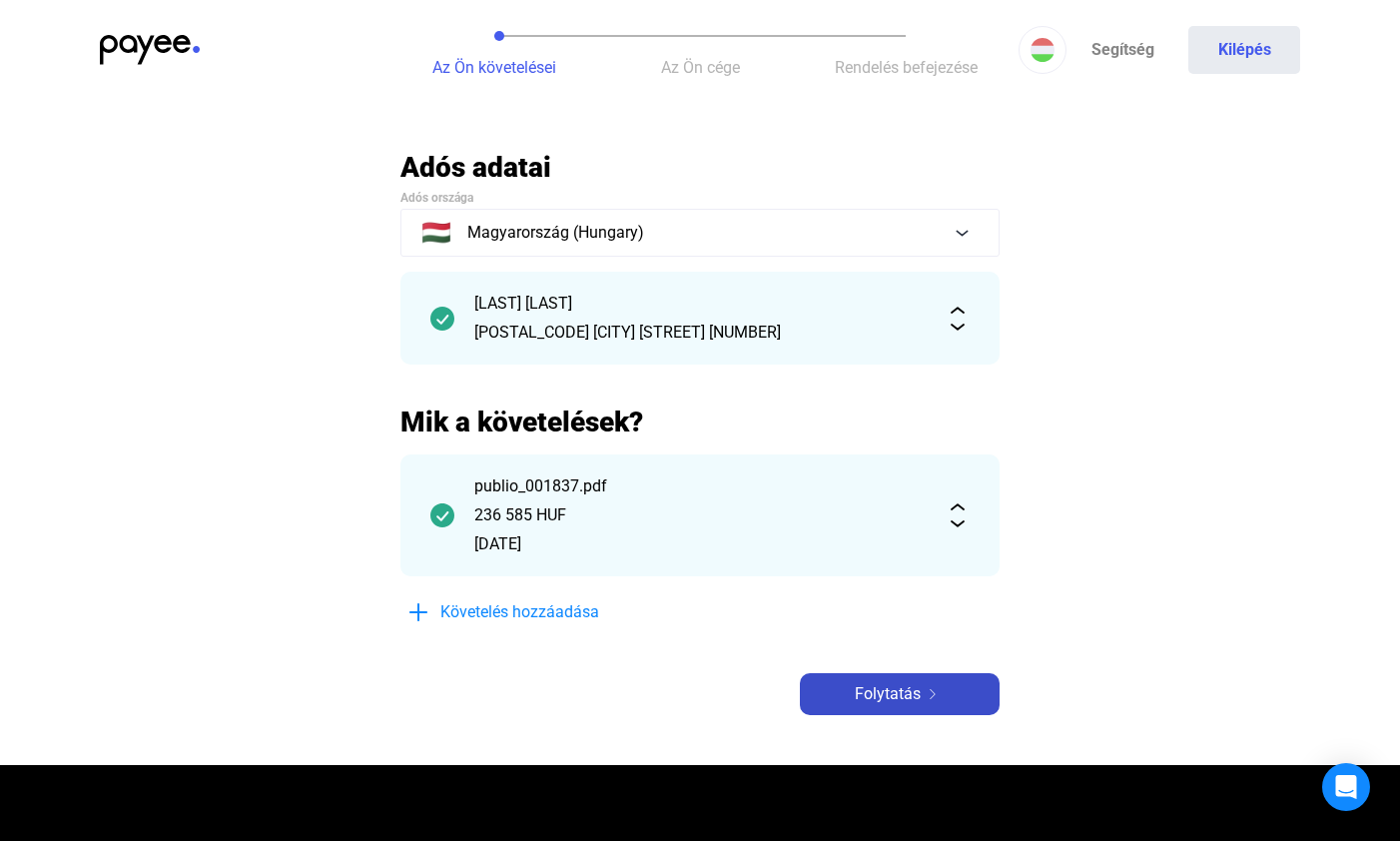 click on "Folytatás" 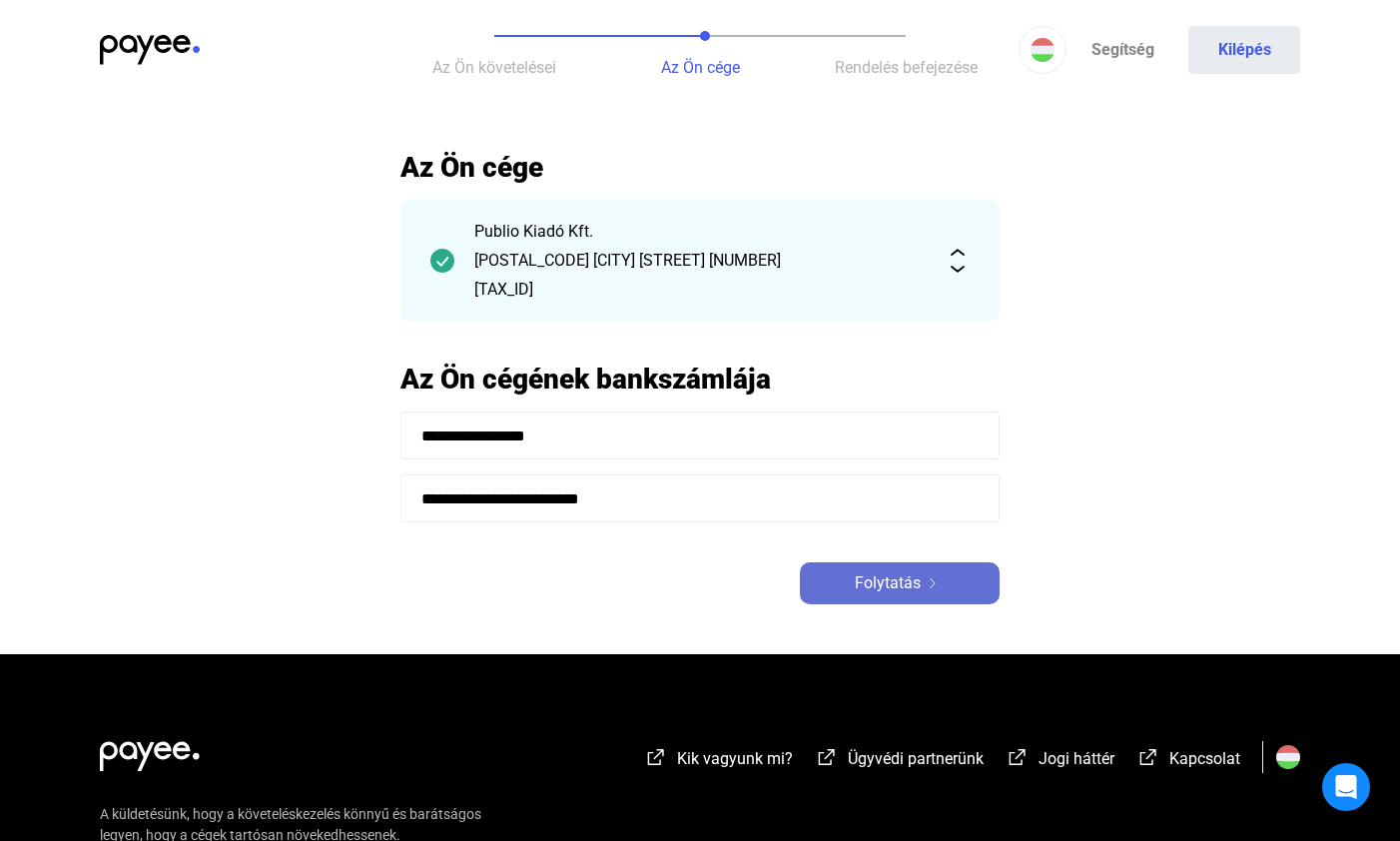 click on "Folytatás" 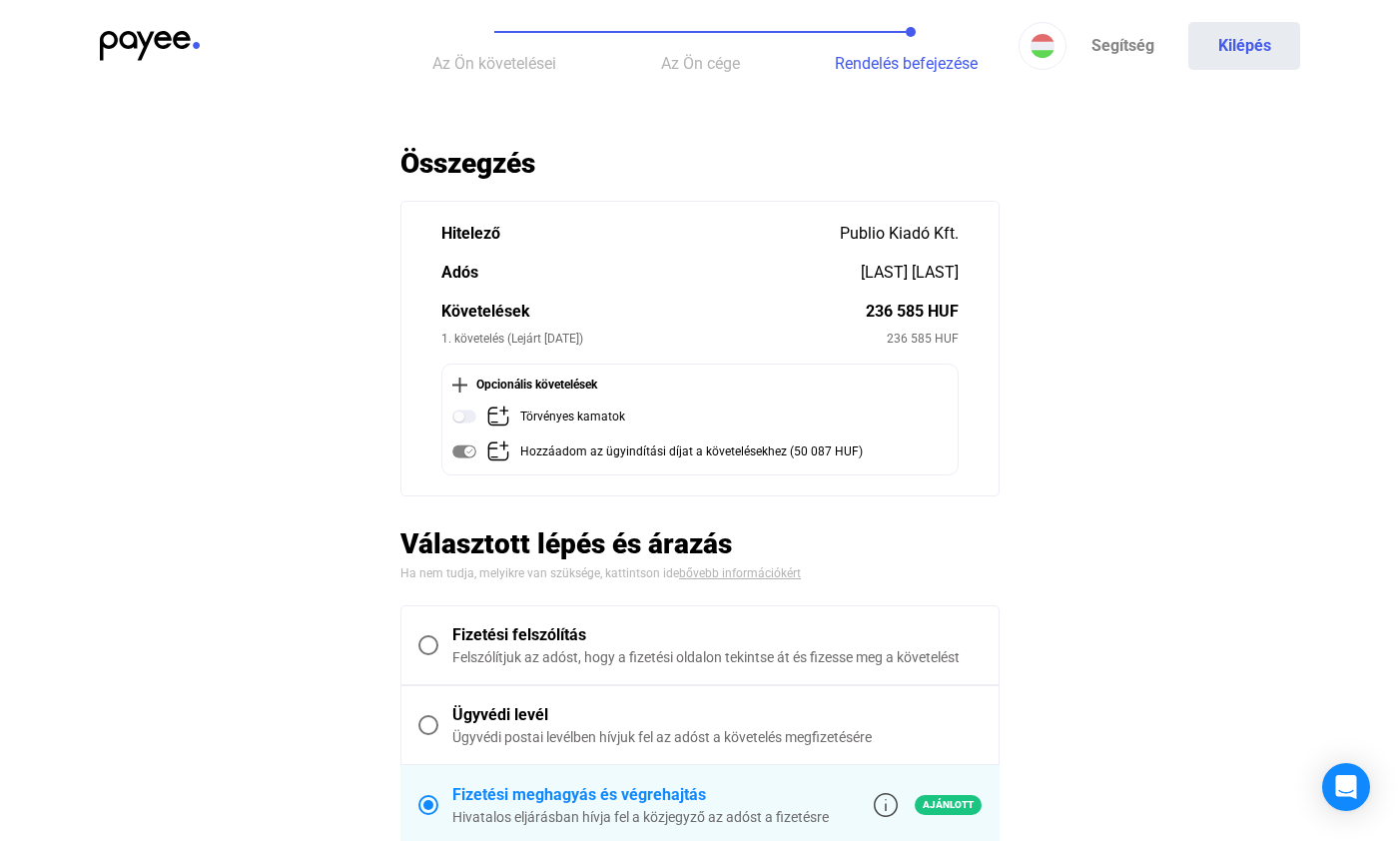 scroll, scrollTop: 140, scrollLeft: 0, axis: vertical 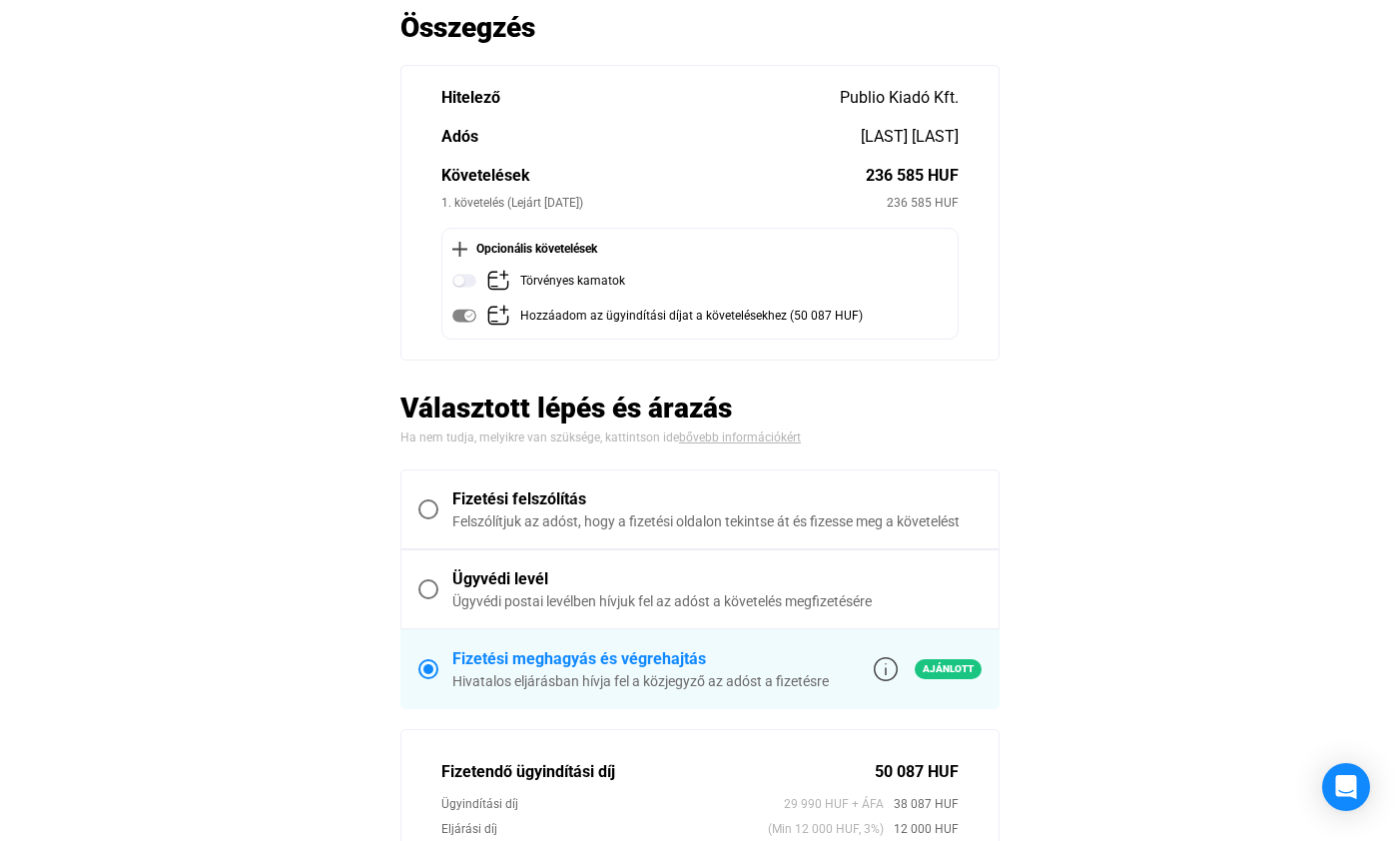click at bounding box center [428, 509] 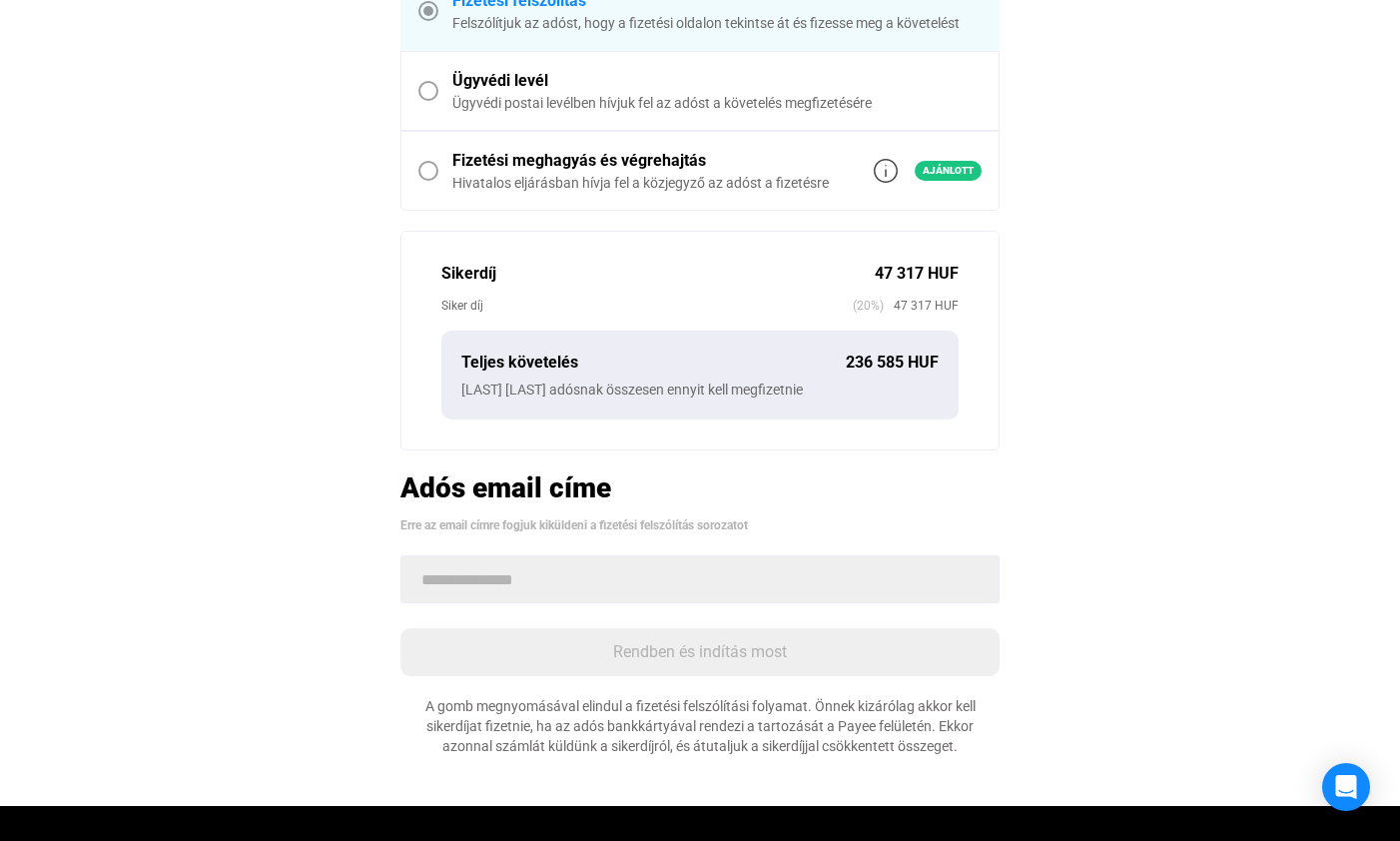 scroll, scrollTop: 726, scrollLeft: 0, axis: vertical 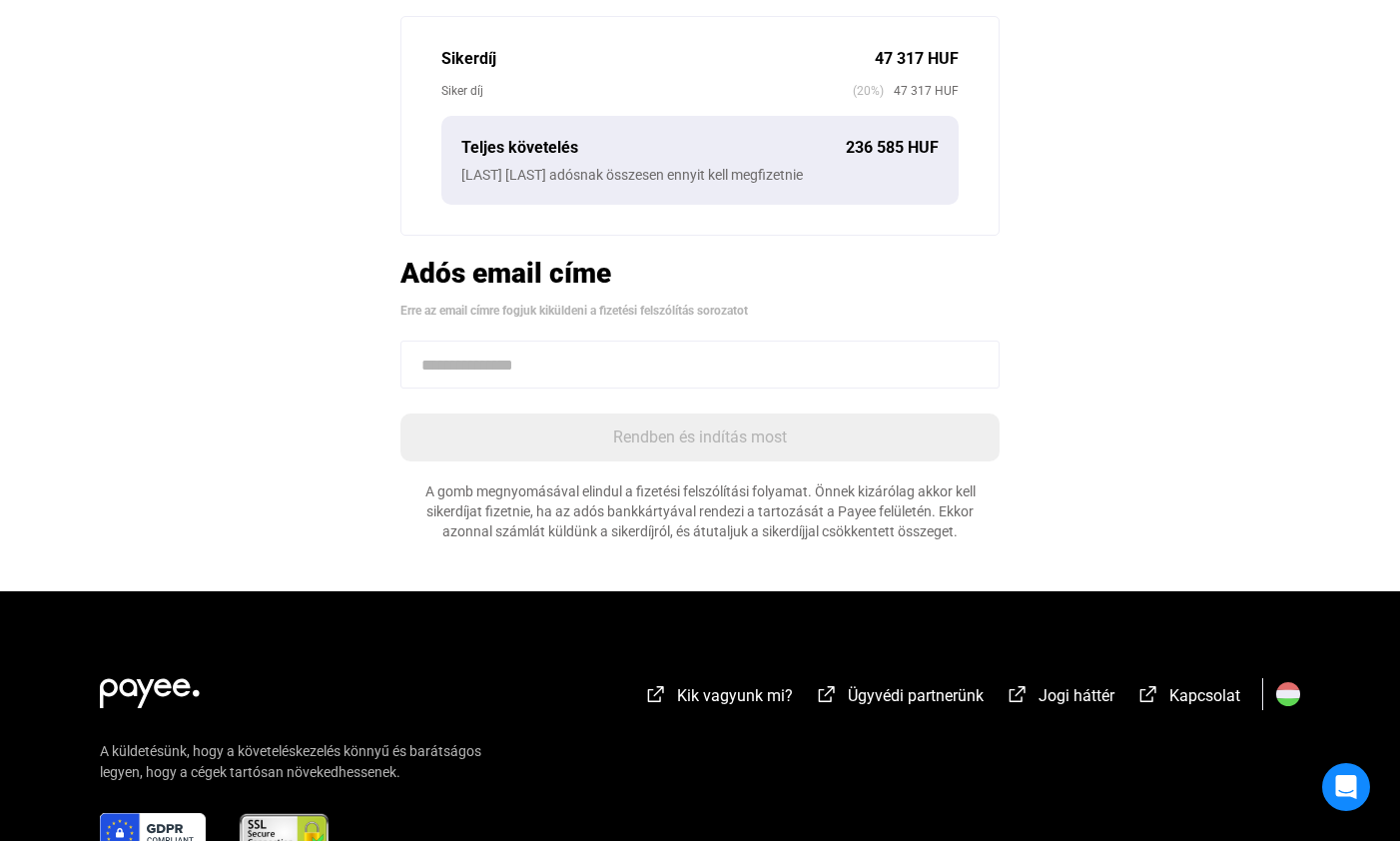 click 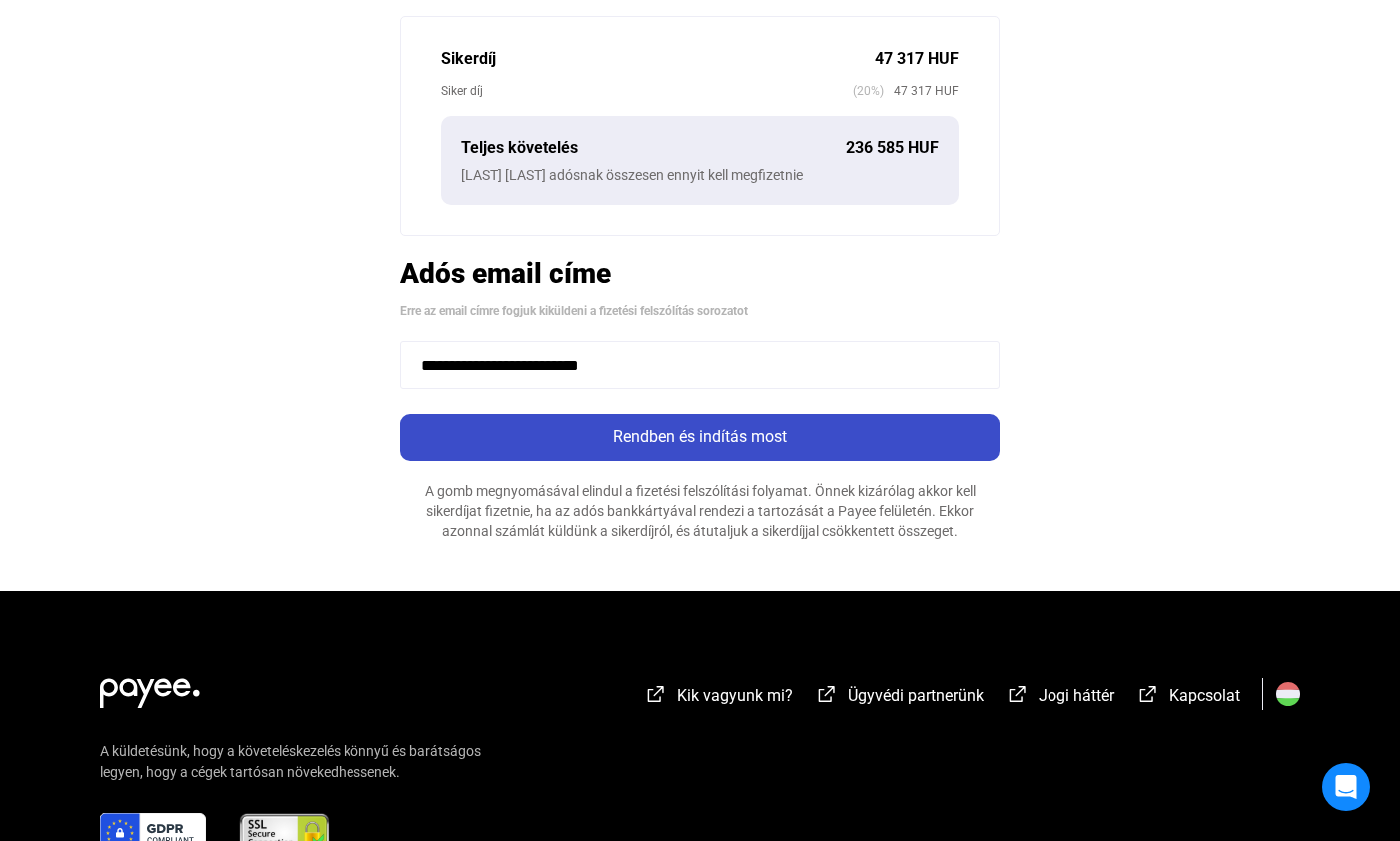 type on "**********" 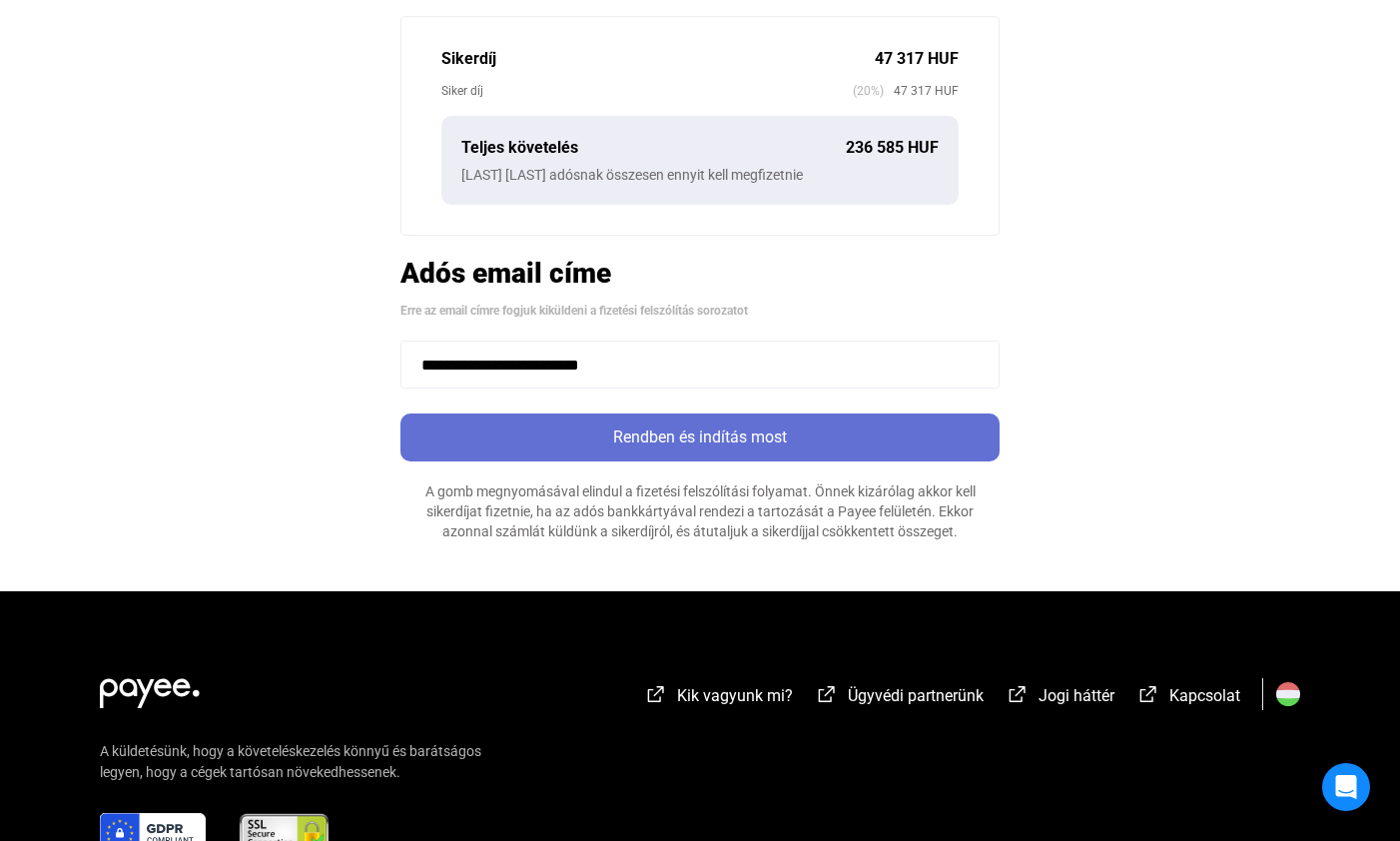 click on "Rendben és indítás most" 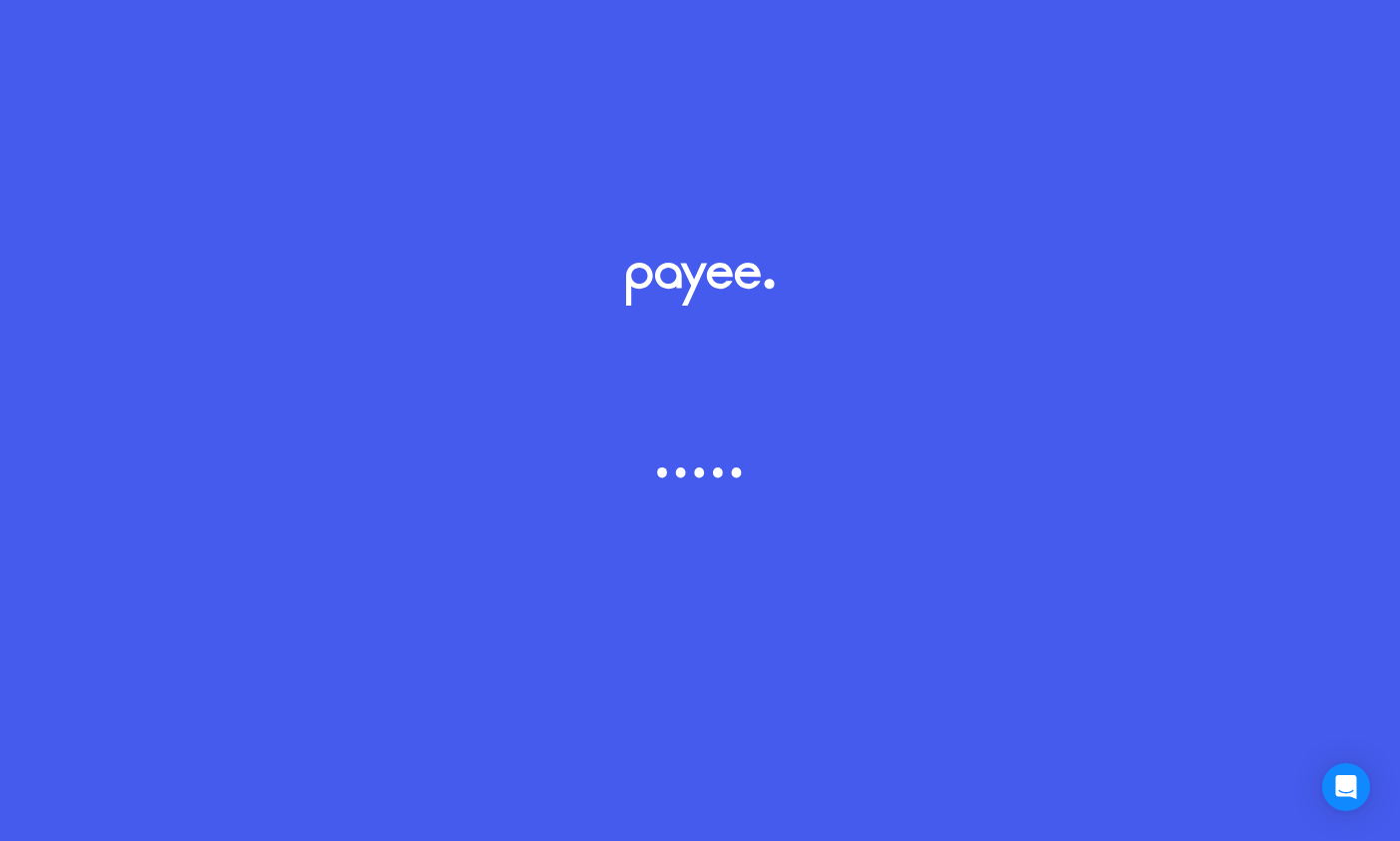 scroll, scrollTop: 0, scrollLeft: 0, axis: both 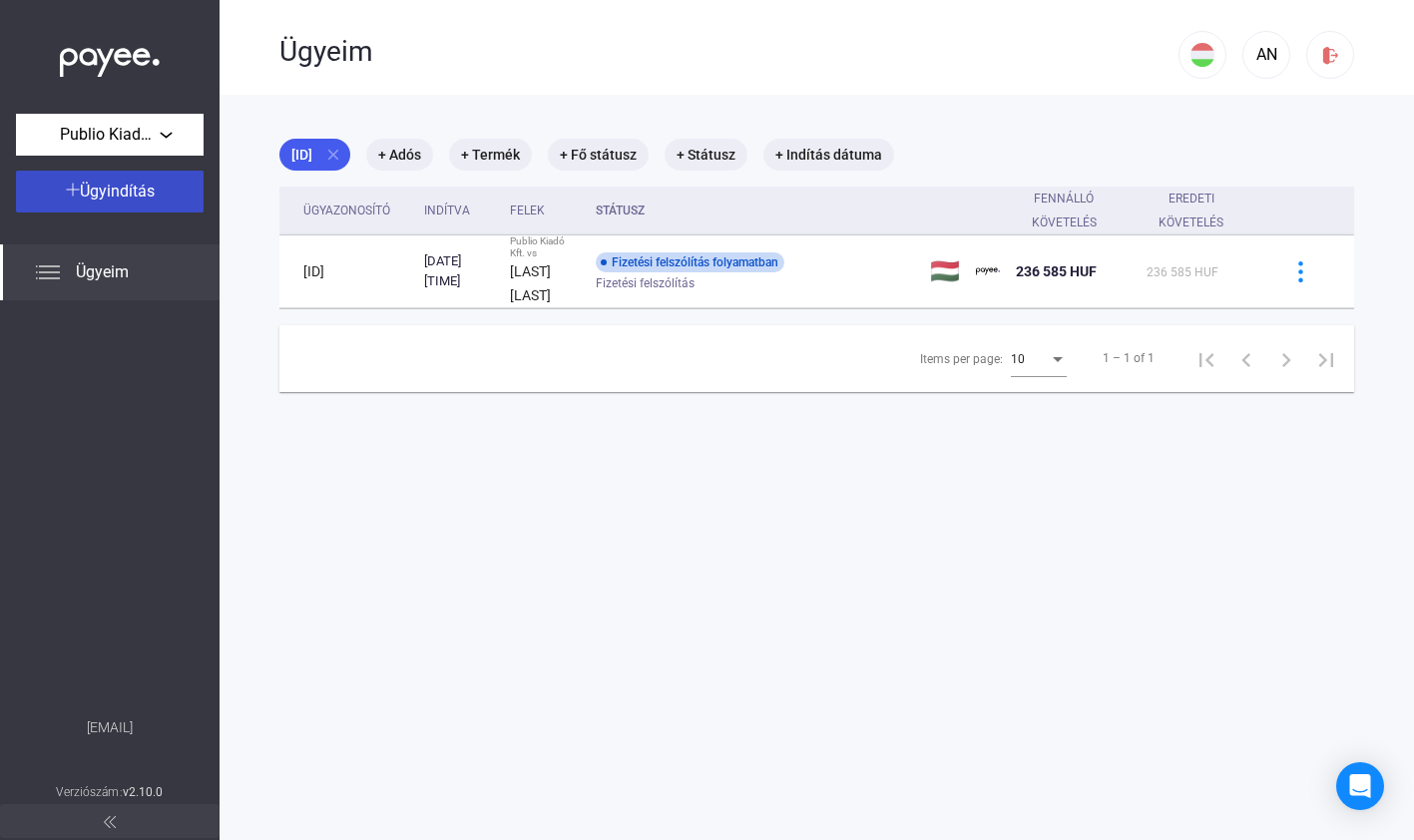 click on "Ügyindítás" 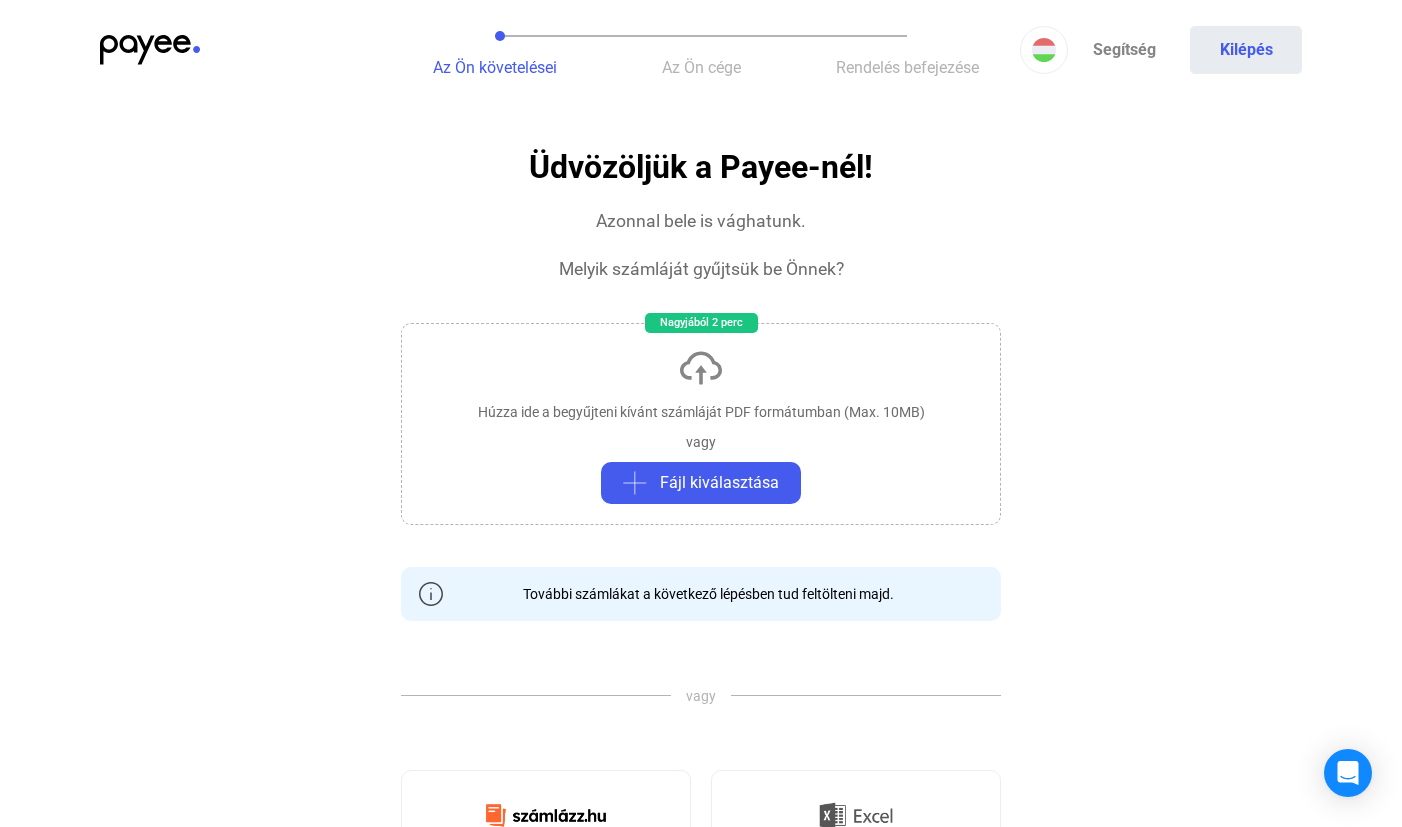 click 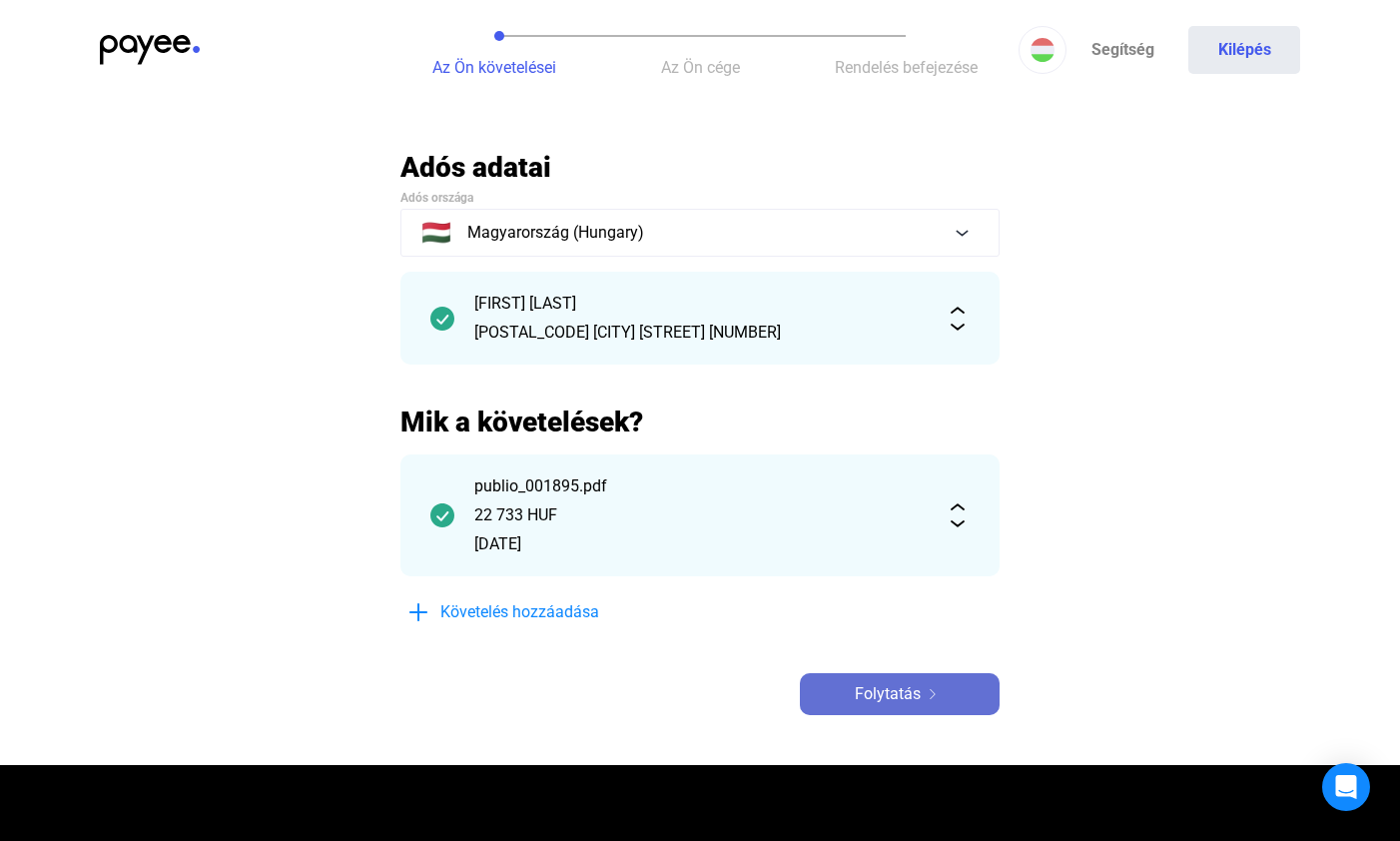 click on "Folytatás" 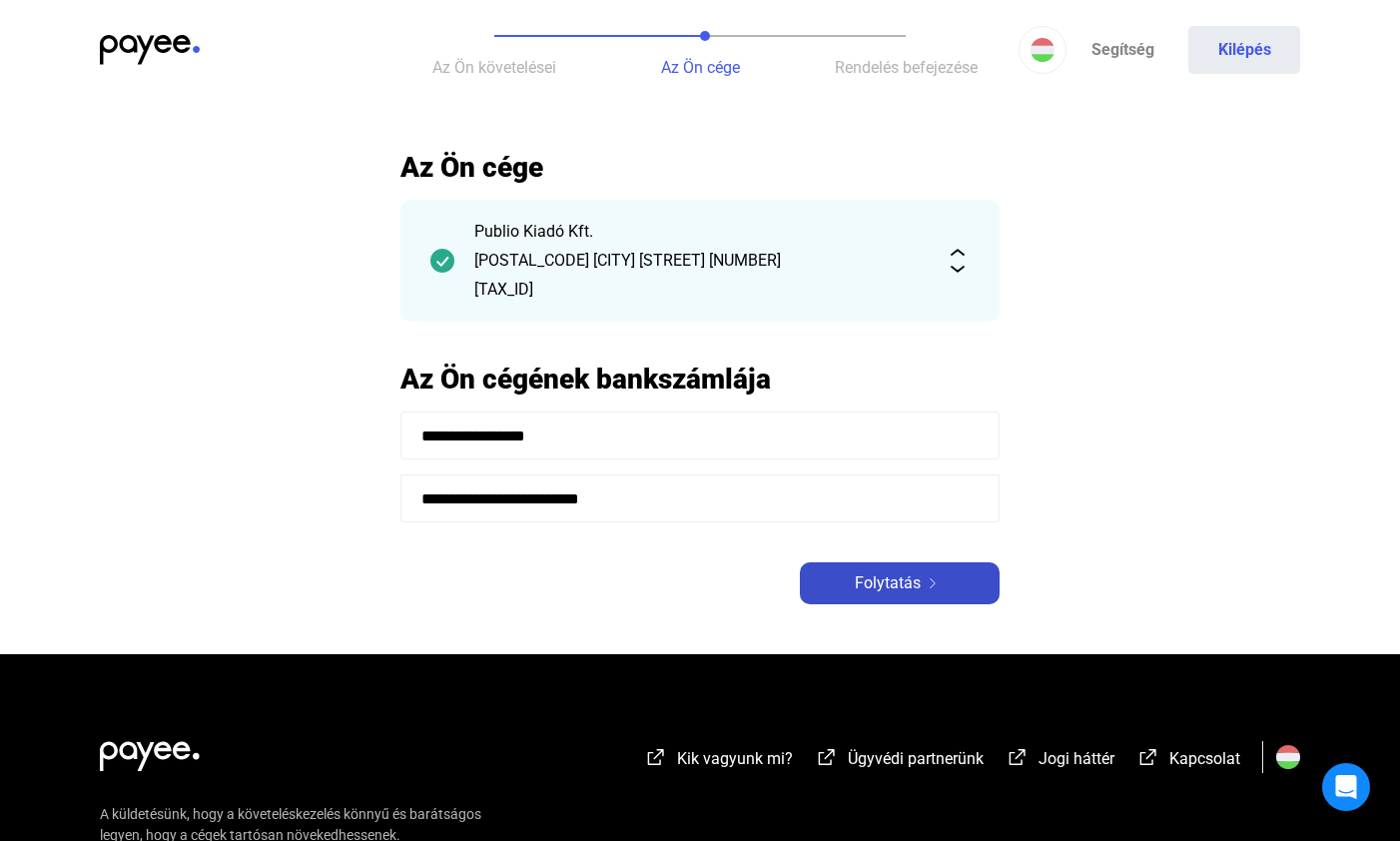 click on "Folytatás" 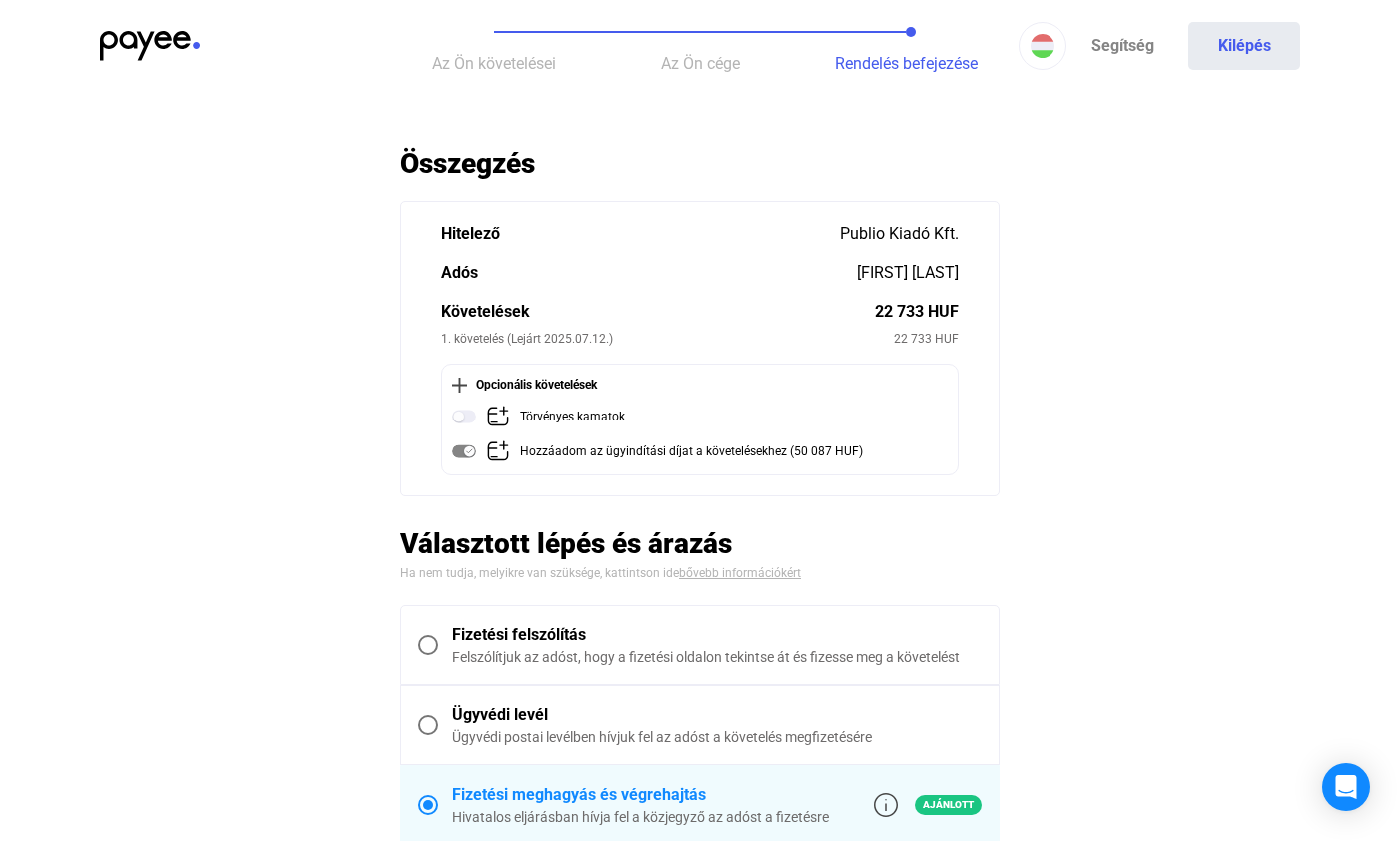 scroll, scrollTop: 25, scrollLeft: 0, axis: vertical 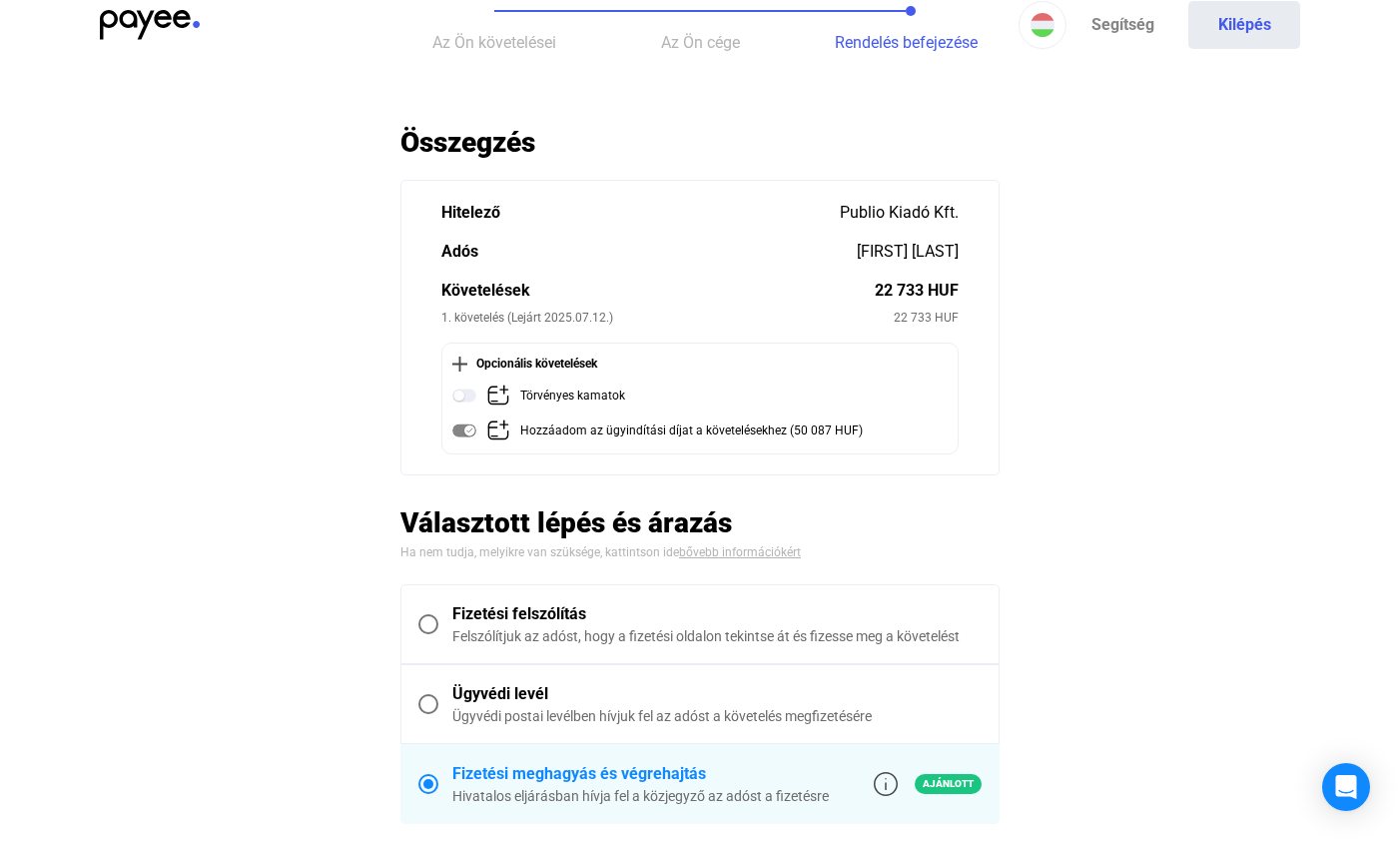 click at bounding box center [428, 624] 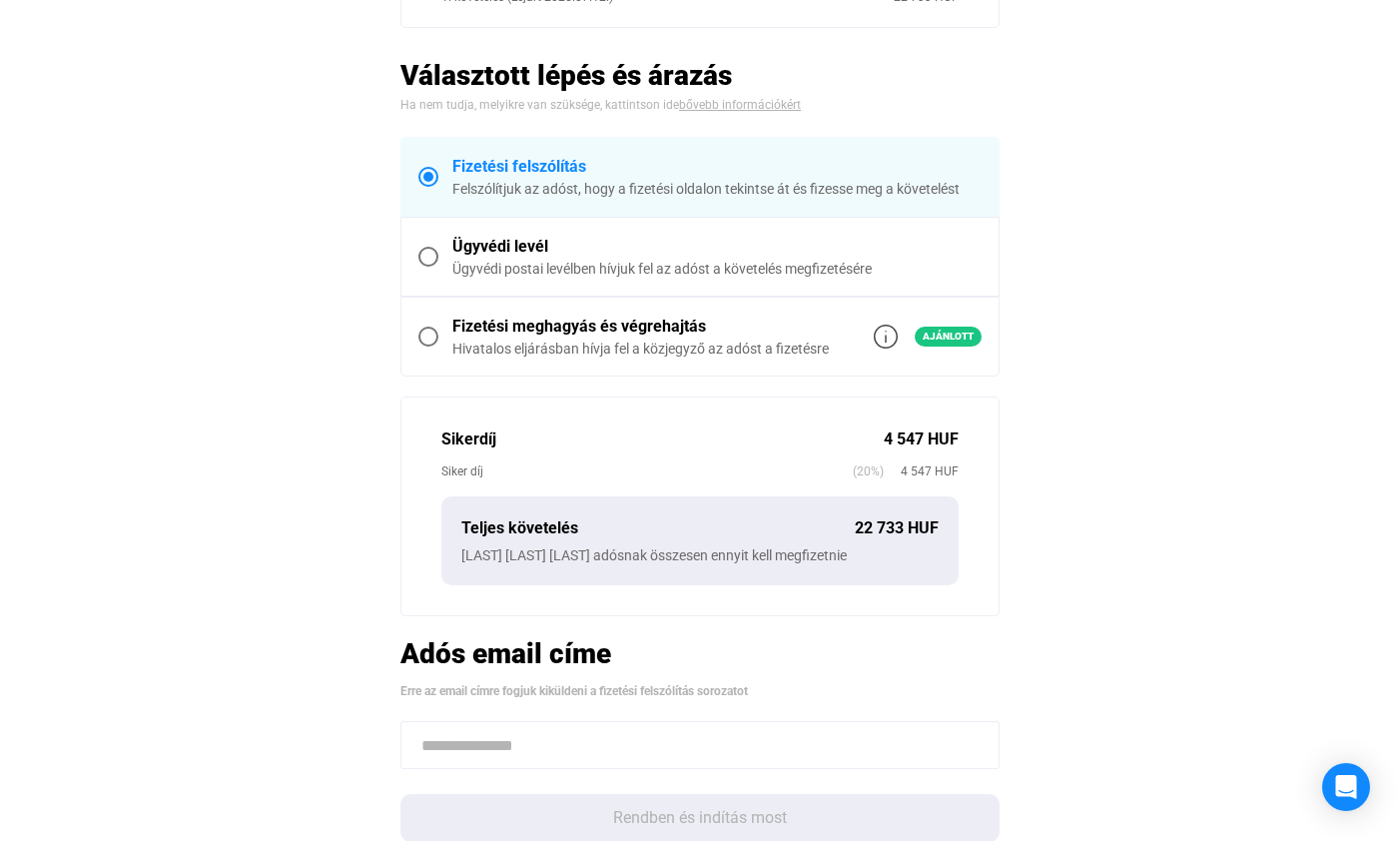 scroll, scrollTop: 703, scrollLeft: 0, axis: vertical 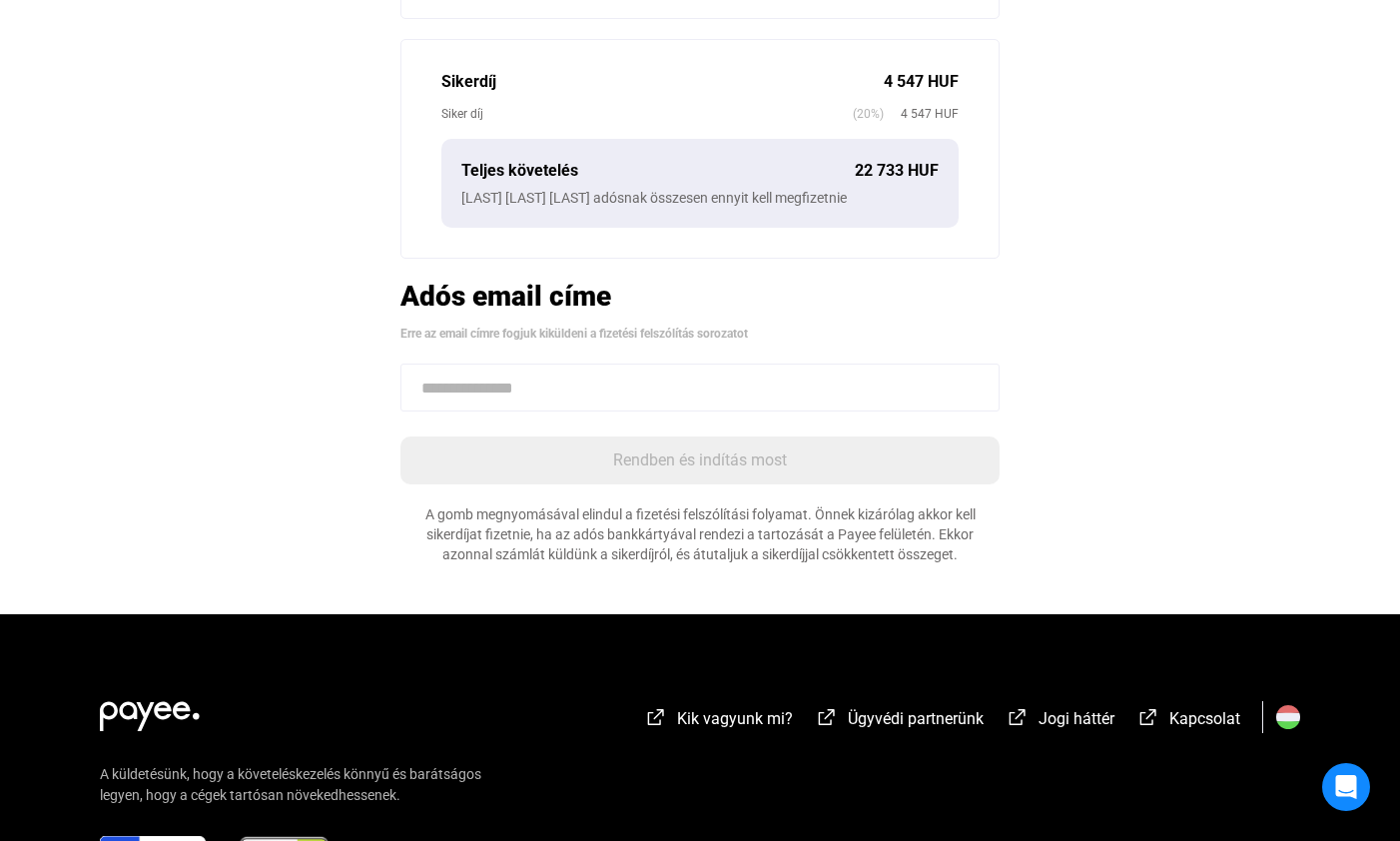 click 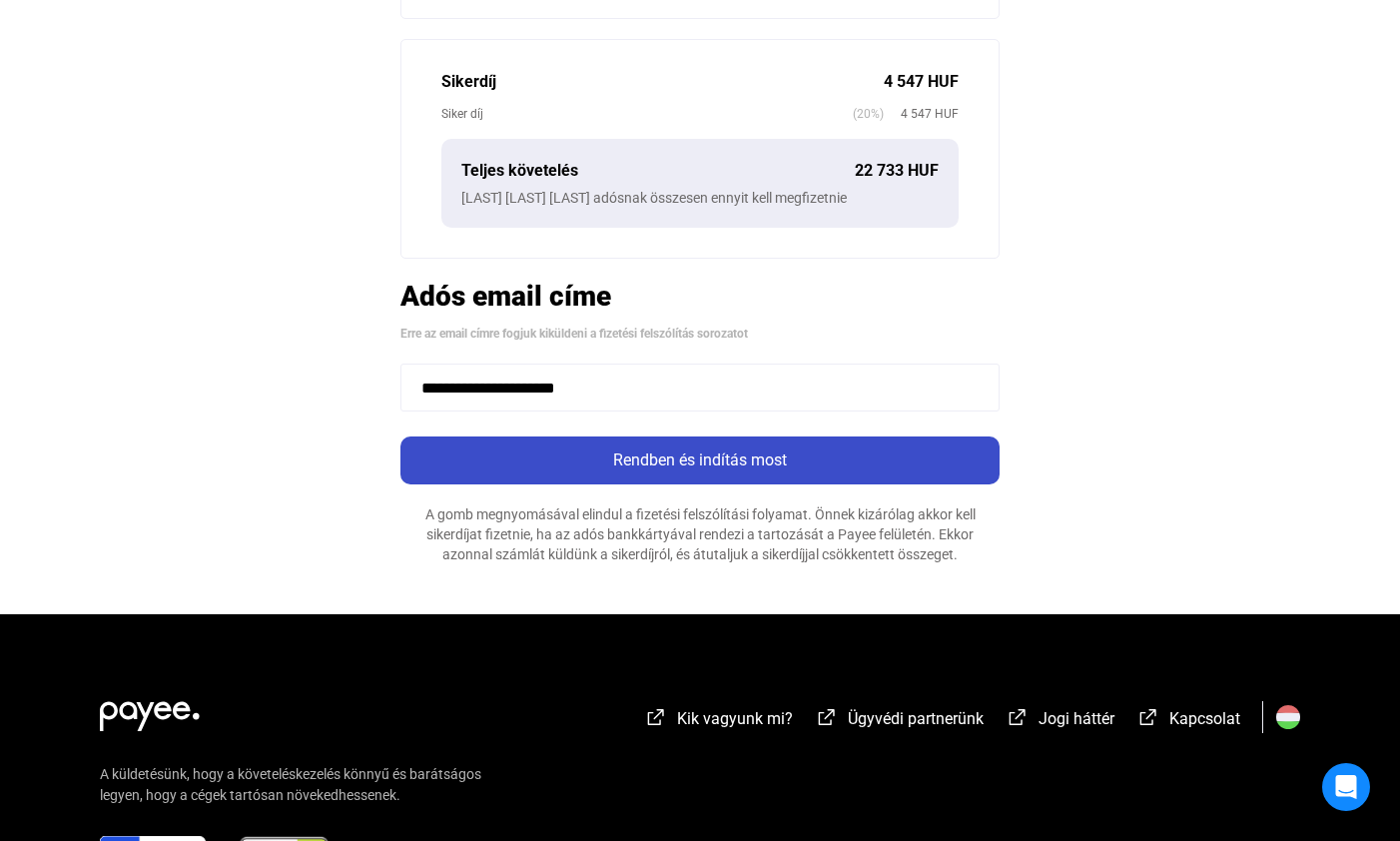 type on "**********" 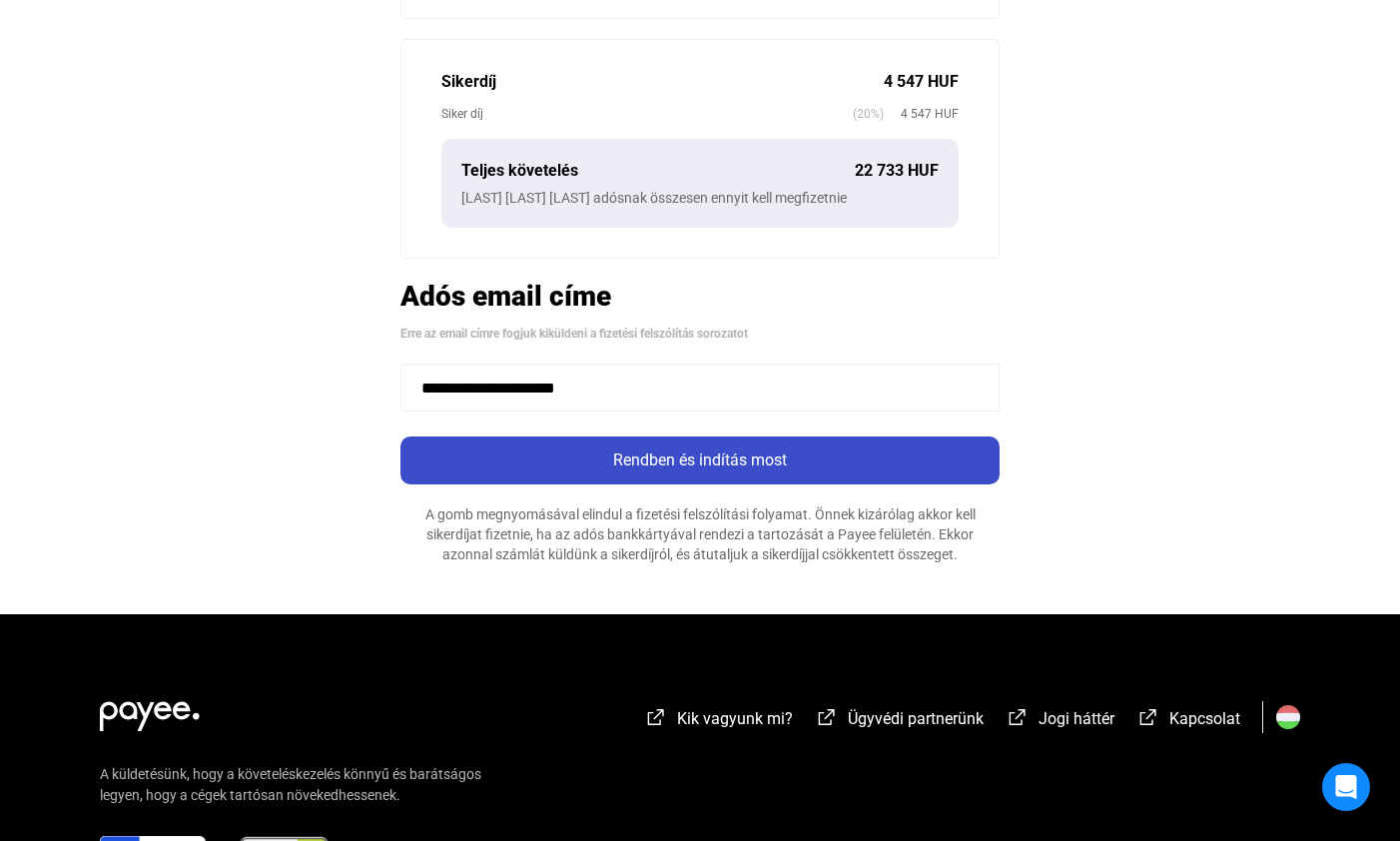 click on "Rendben és indítás most" 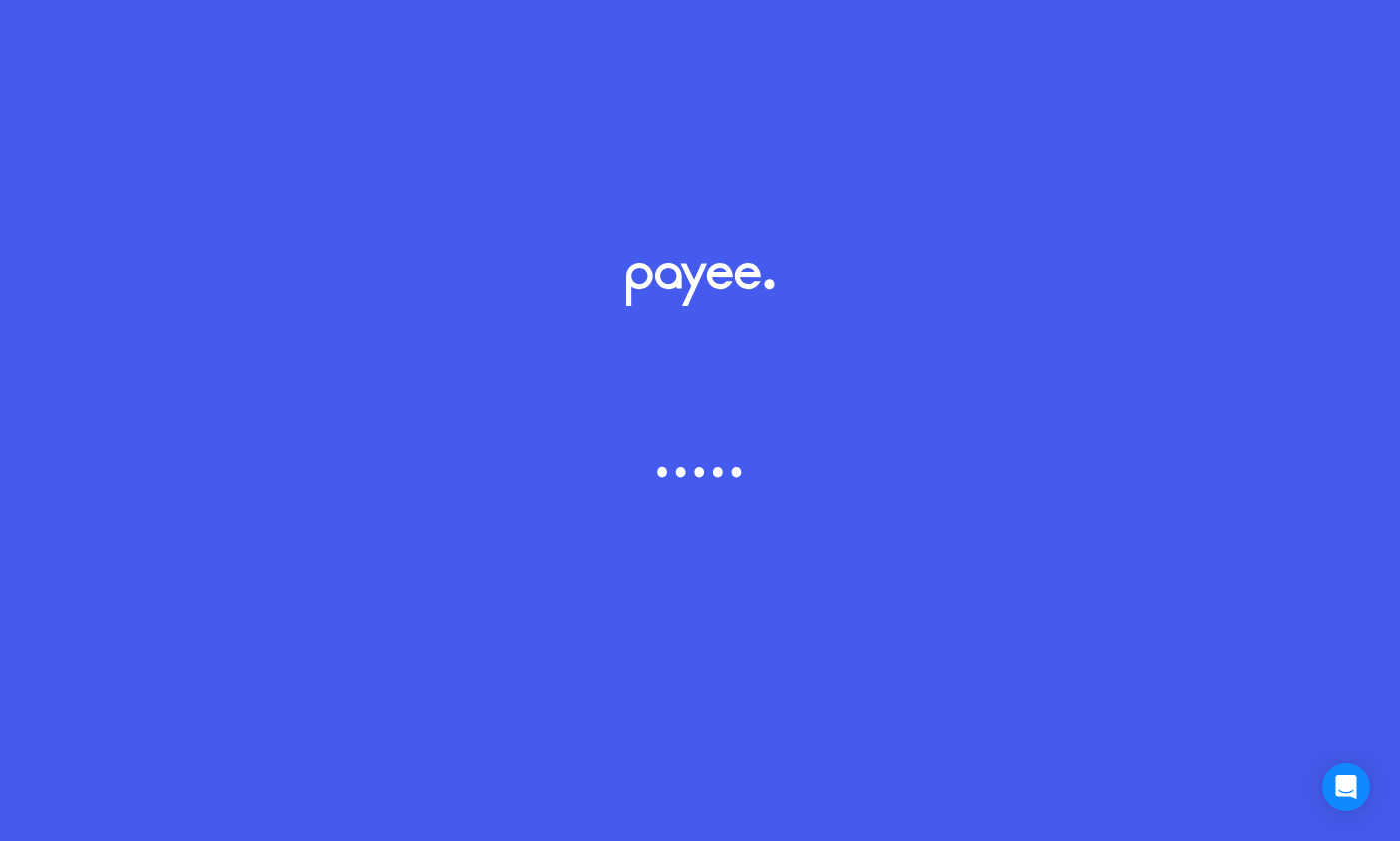 scroll, scrollTop: 0, scrollLeft: 0, axis: both 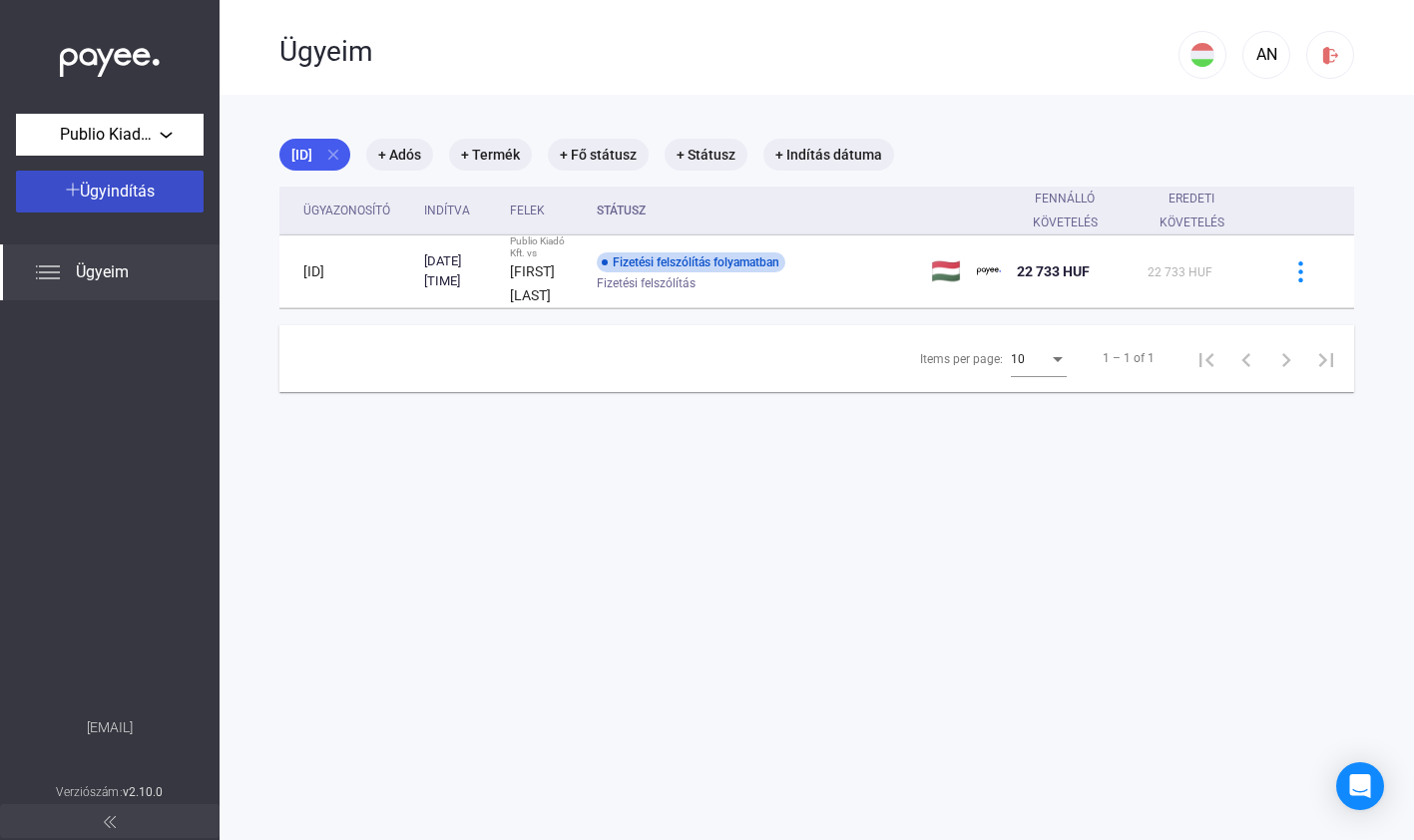 click on "Ügyindítás" 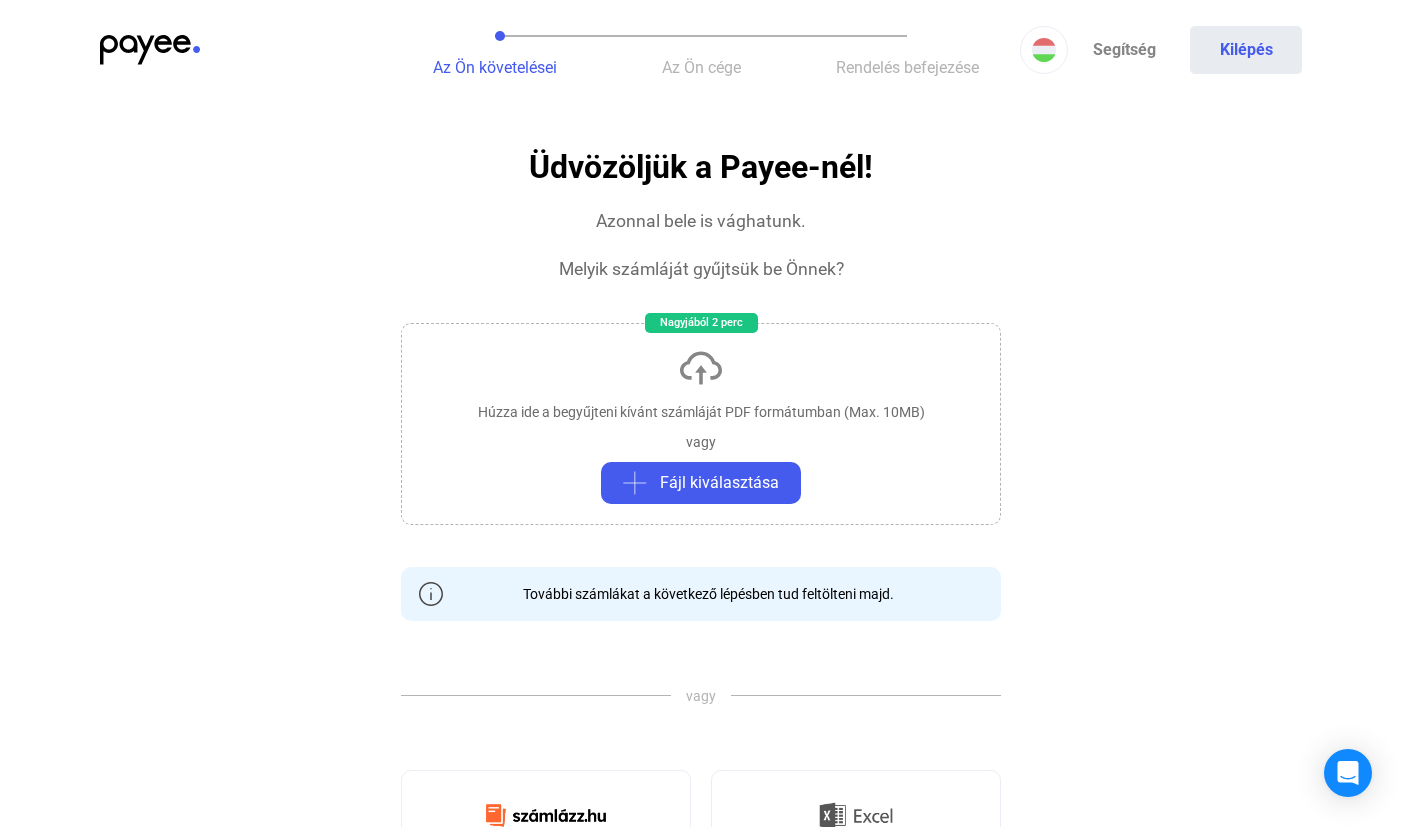 click on "Húzza ide a begyűjteni kívánt számláját PDF formátumban (Max. 10MB)" 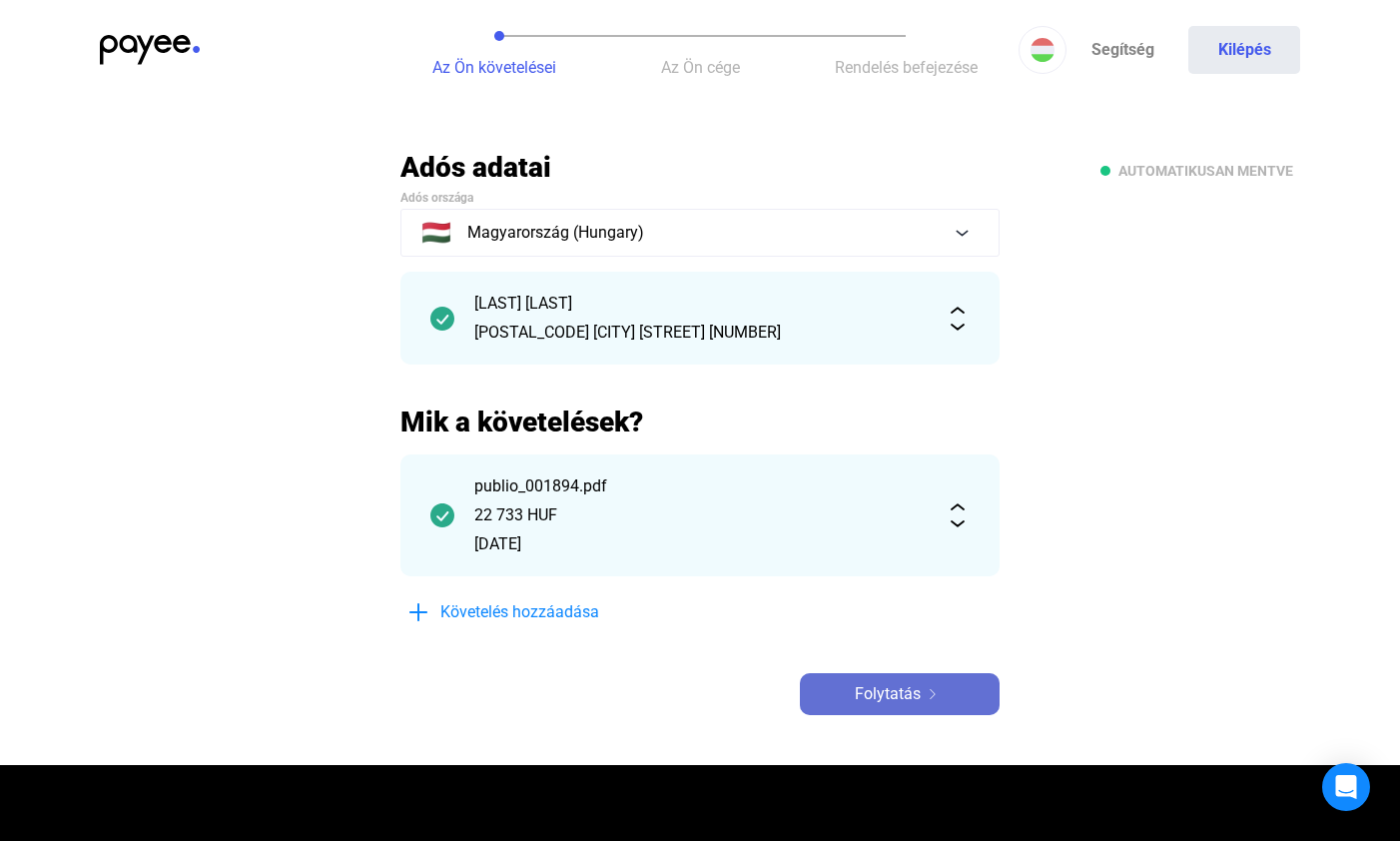 click on "Folytatás" 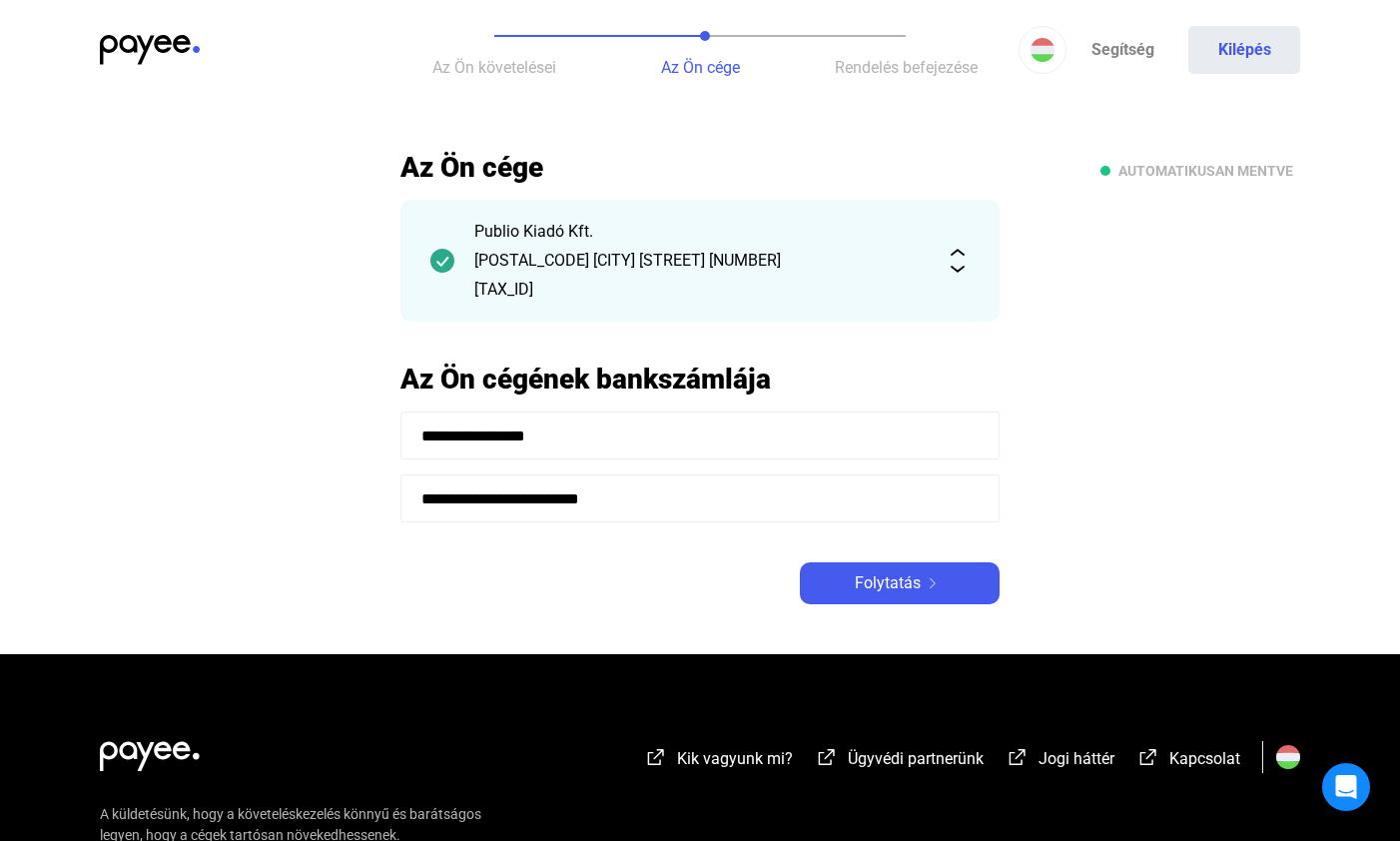 click on "**********" 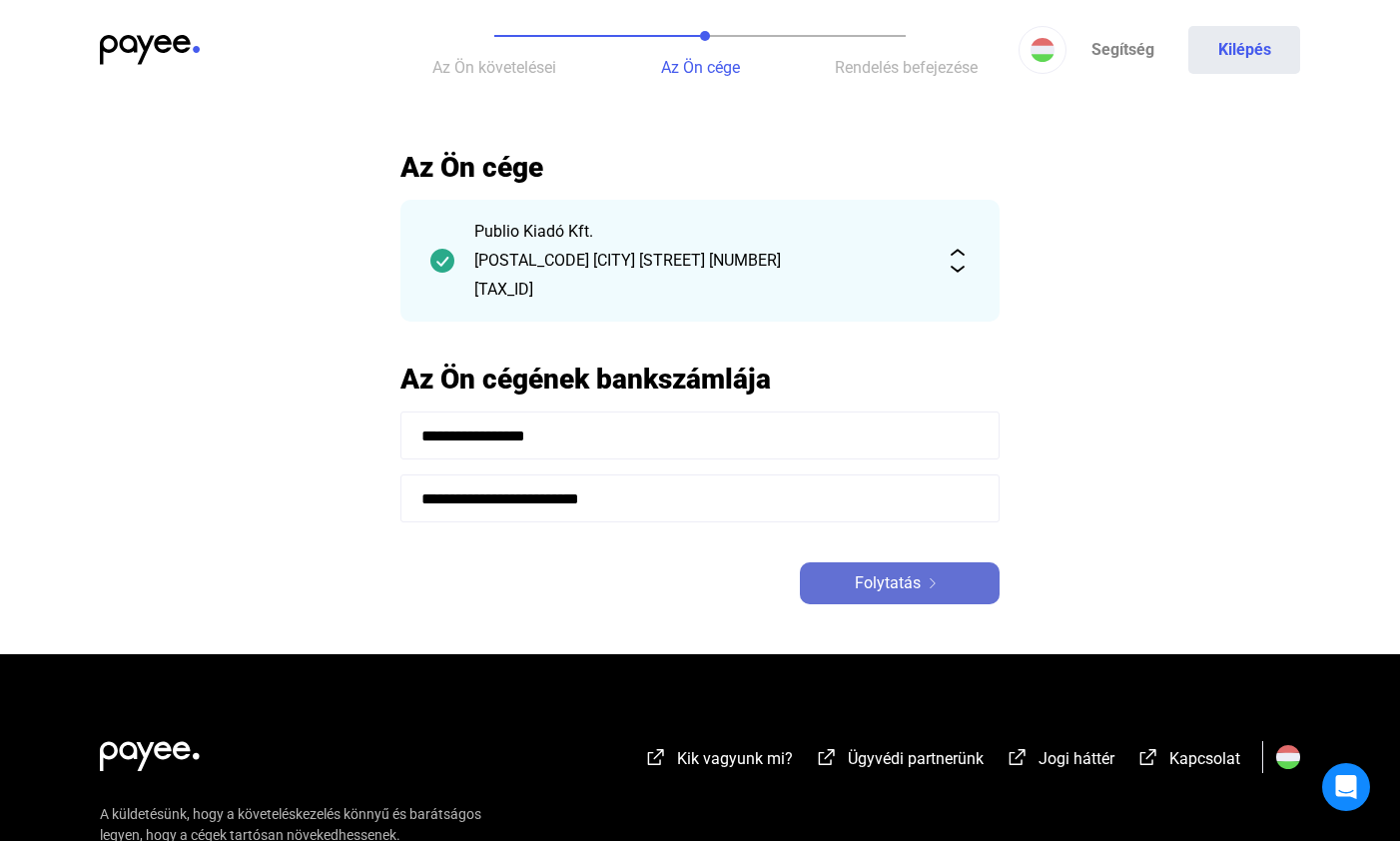 click on "Folytatás" 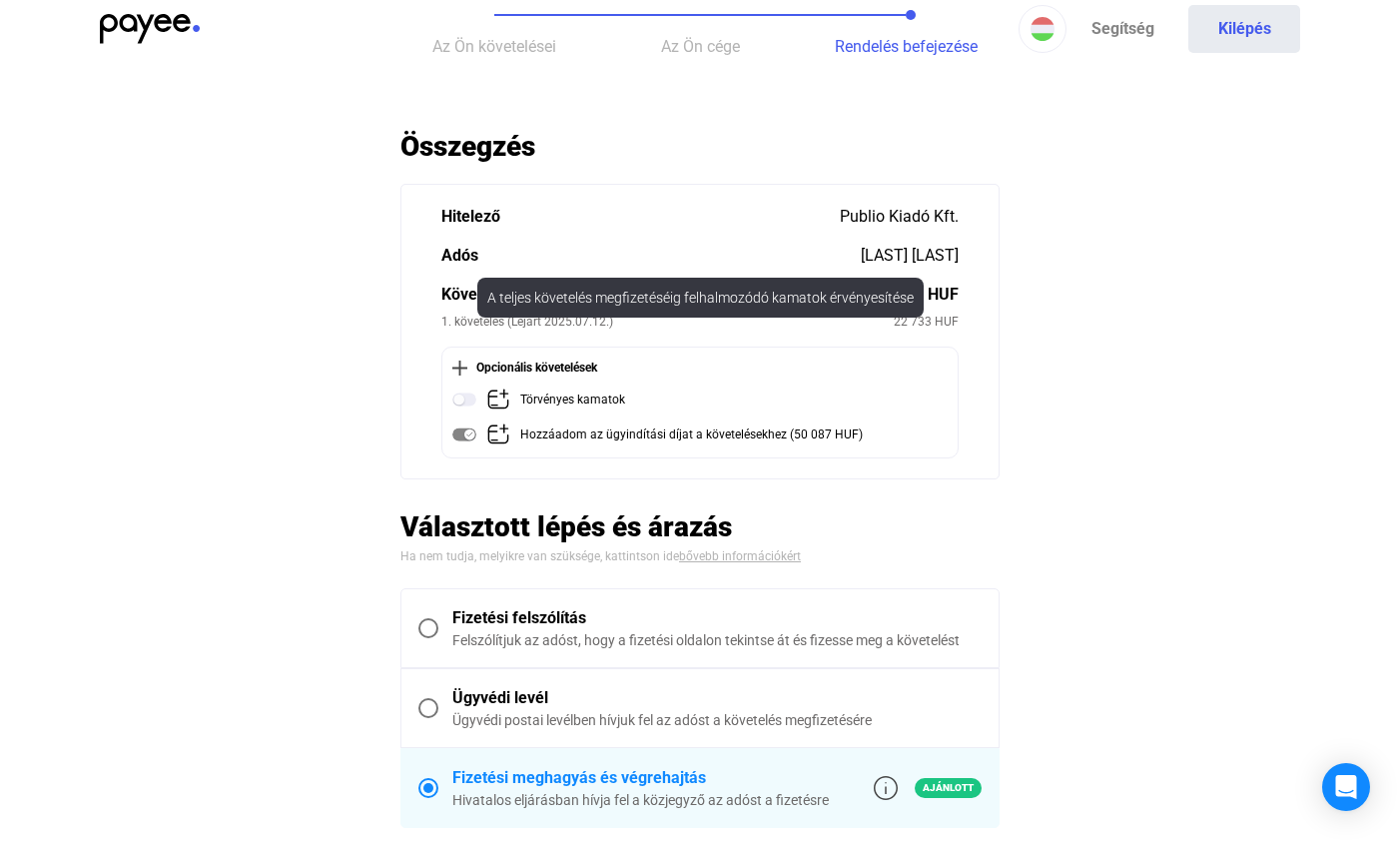 scroll, scrollTop: 77, scrollLeft: 0, axis: vertical 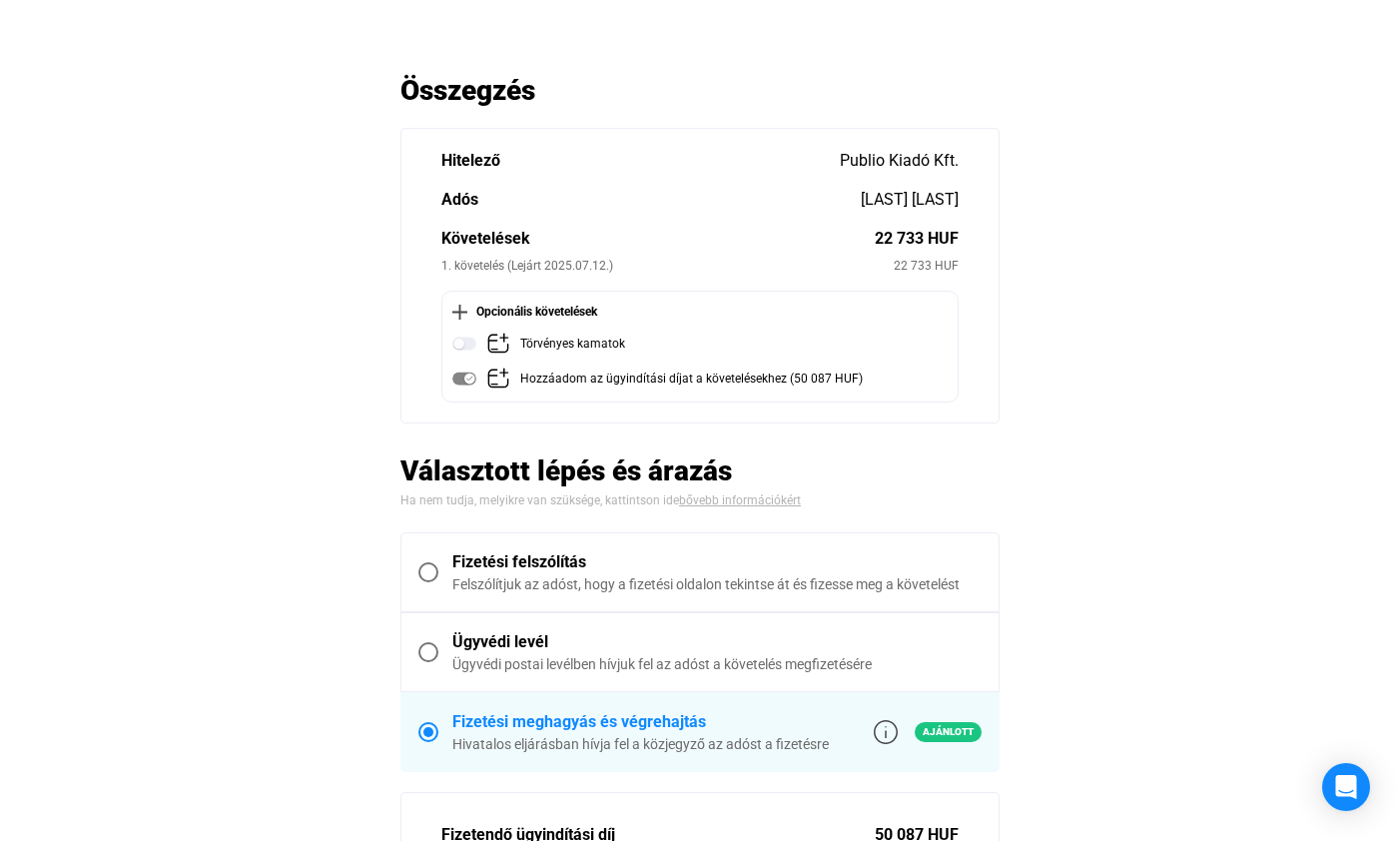 drag, startPoint x: 501, startPoint y: 555, endPoint x: 512, endPoint y: 548, distance: 13.038405 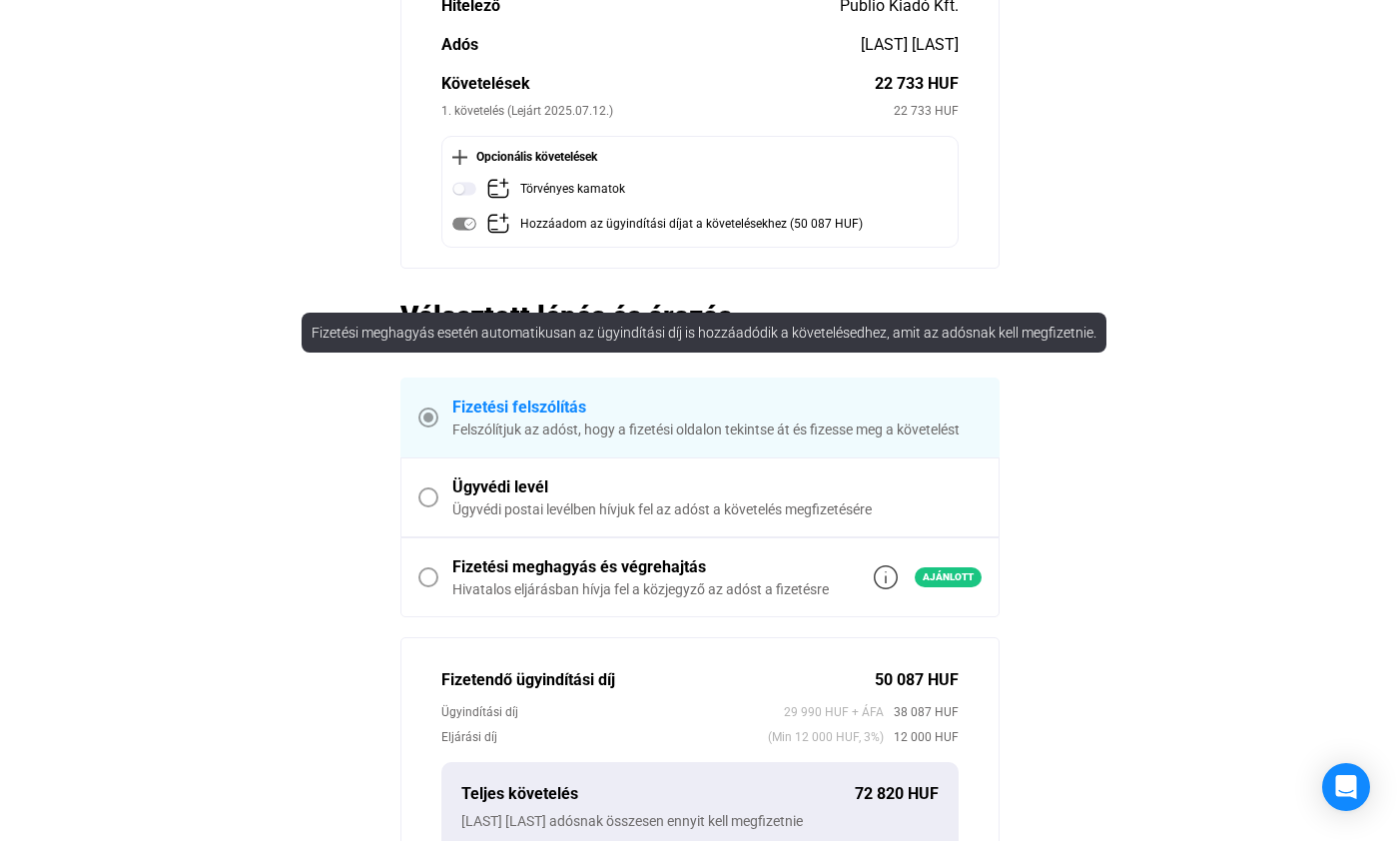 scroll, scrollTop: 635, scrollLeft: 0, axis: vertical 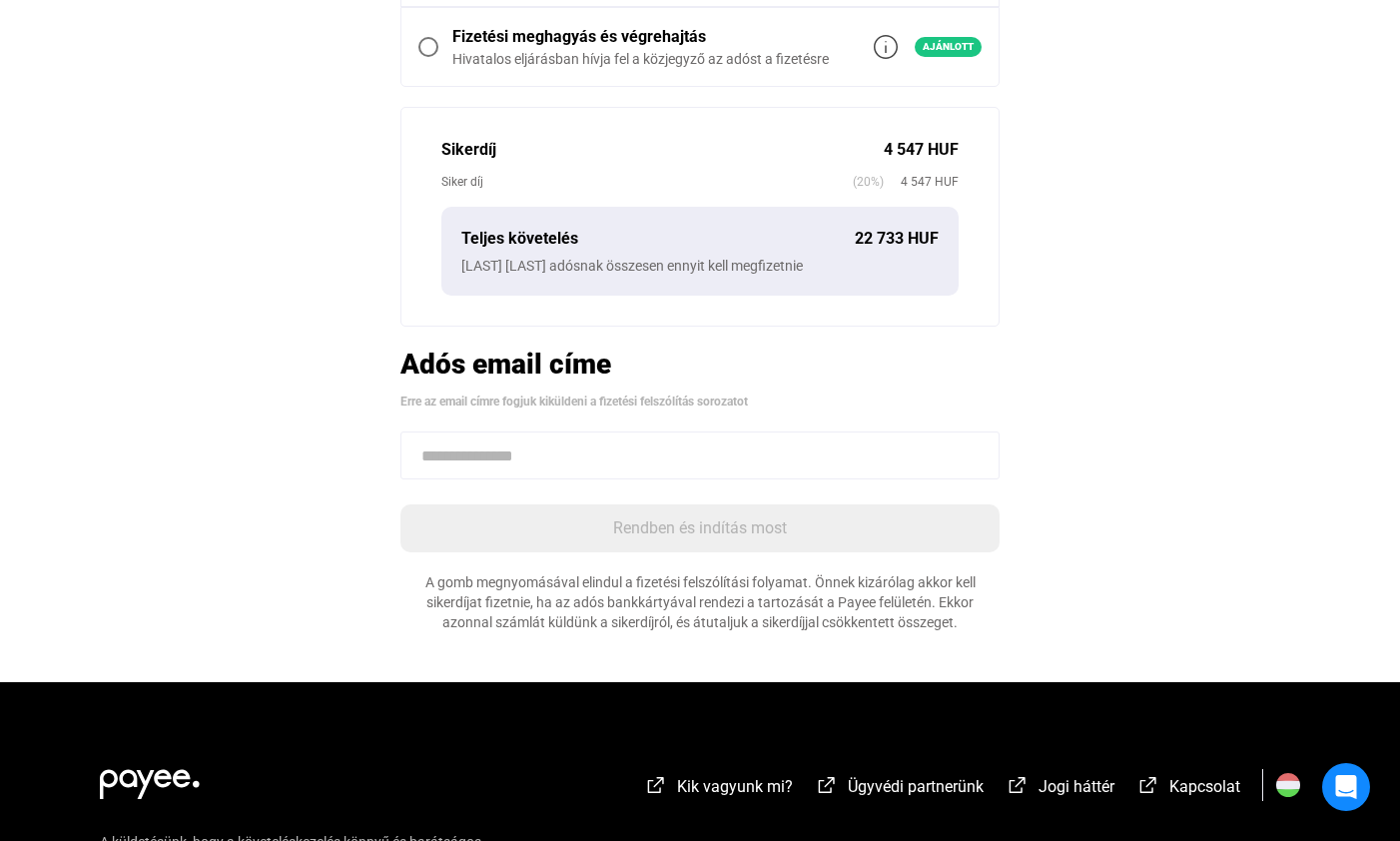 paste on "**********" 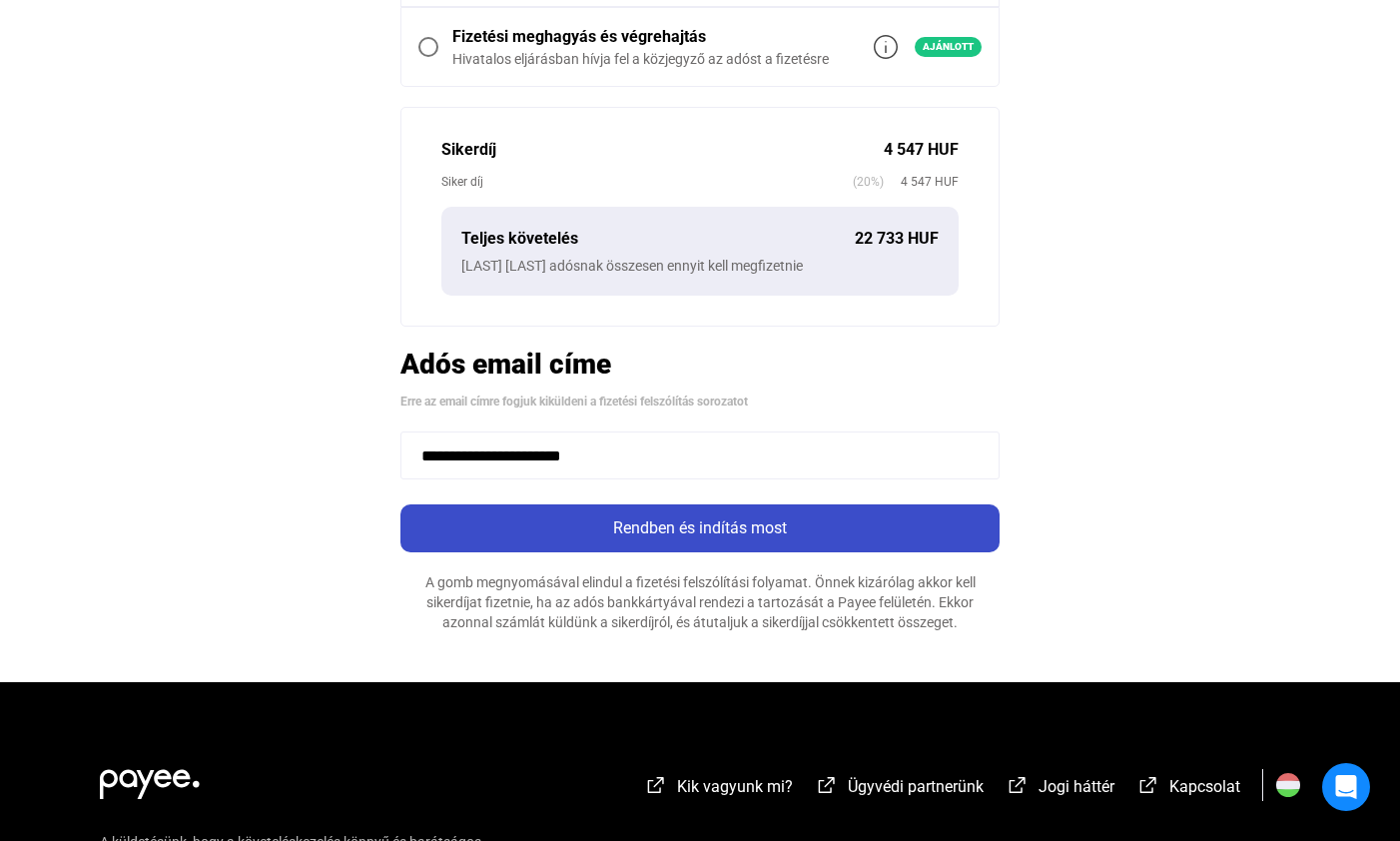 type on "**********" 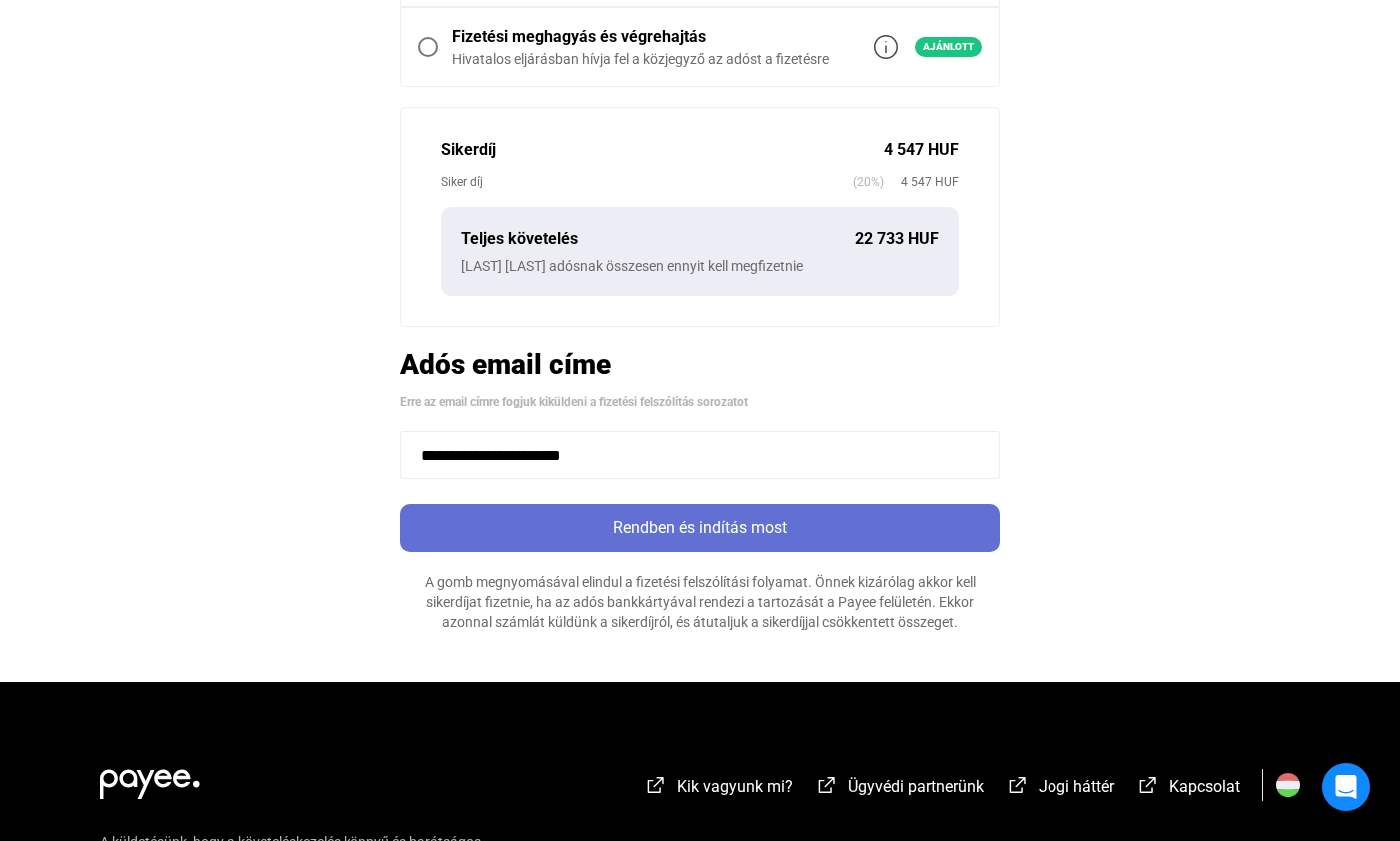 click on "Rendben és indítás most" 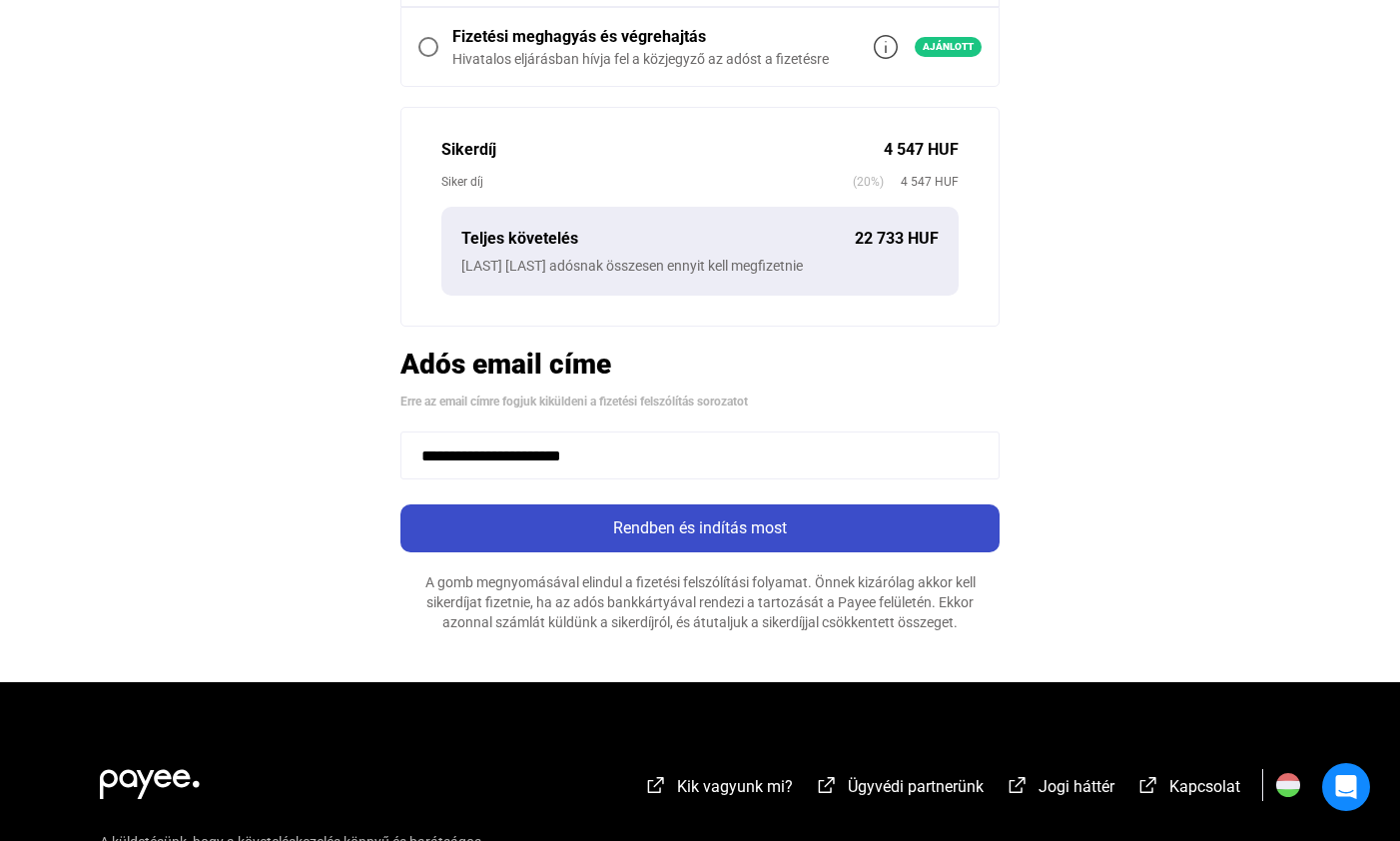 click on "Rendben és indítás most" 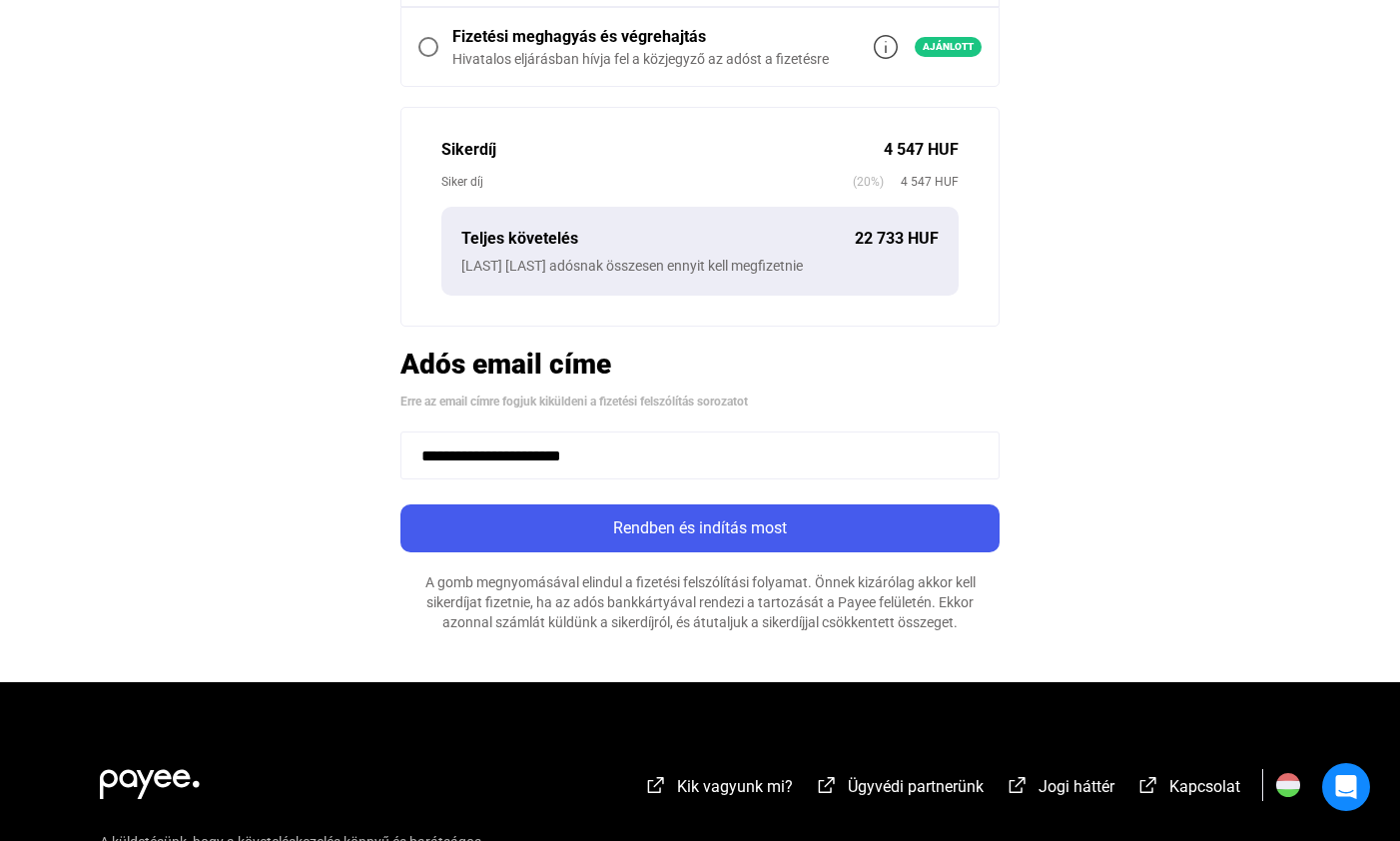 scroll, scrollTop: 0, scrollLeft: 0, axis: both 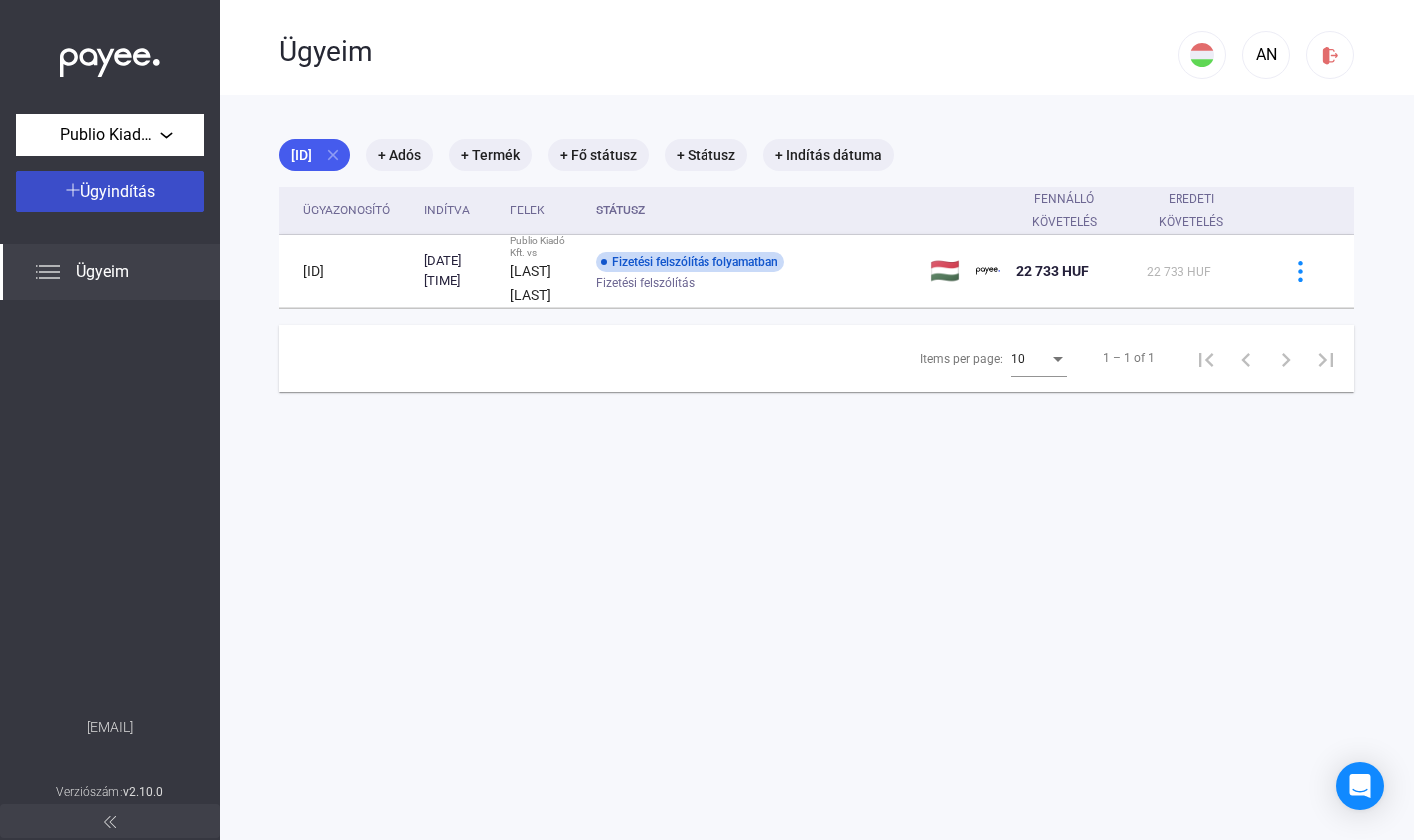 click on "Ügyindítás" 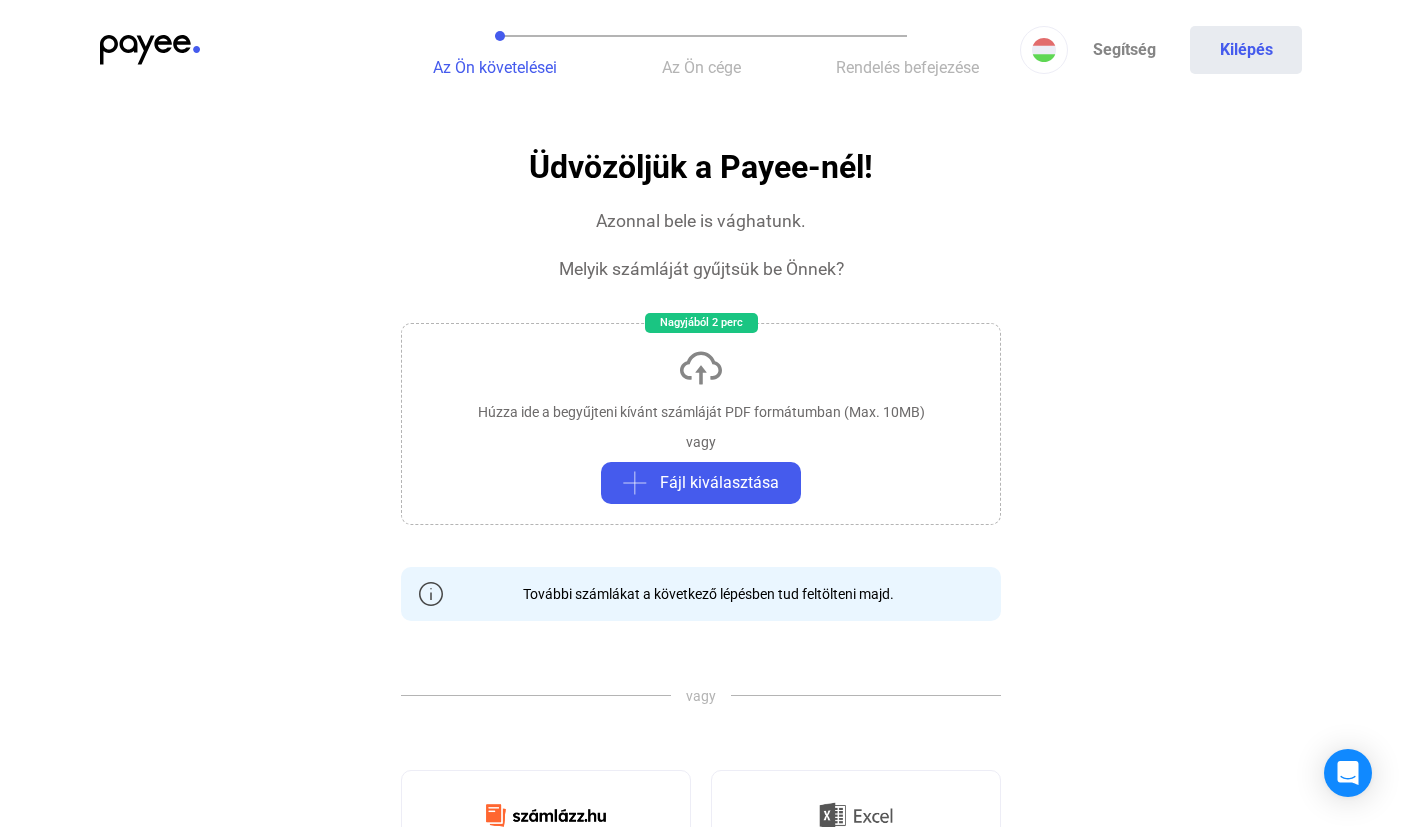 click on "Húzza ide a begyűjteni kívánt számláját PDF formátumban (Max. 10MB)   vagy   Fájl kiválasztása" 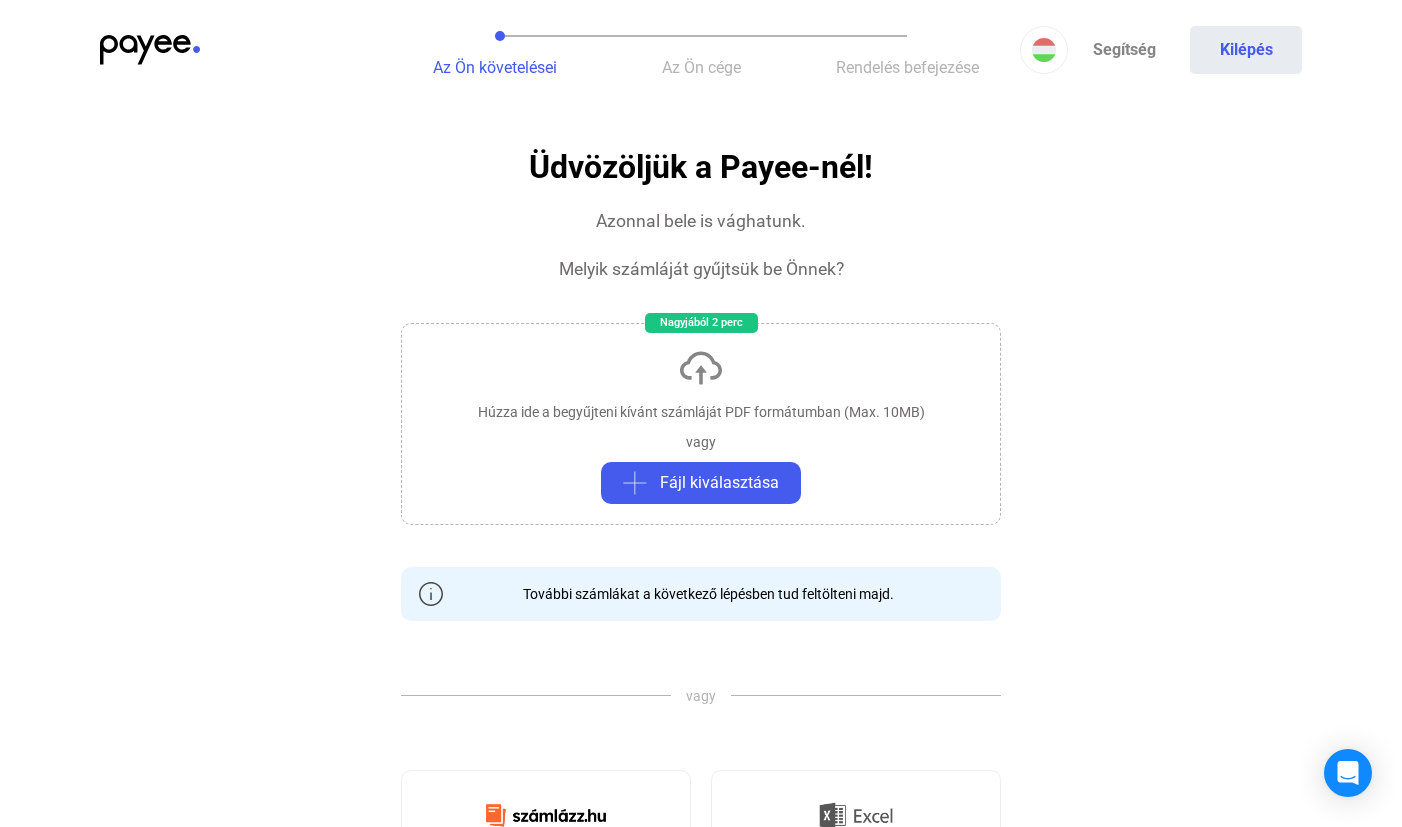 click on "Húzza ide a begyűjteni kívánt számláját PDF formátumban (Max. 10MB)   vagy   Fájl kiválasztása" 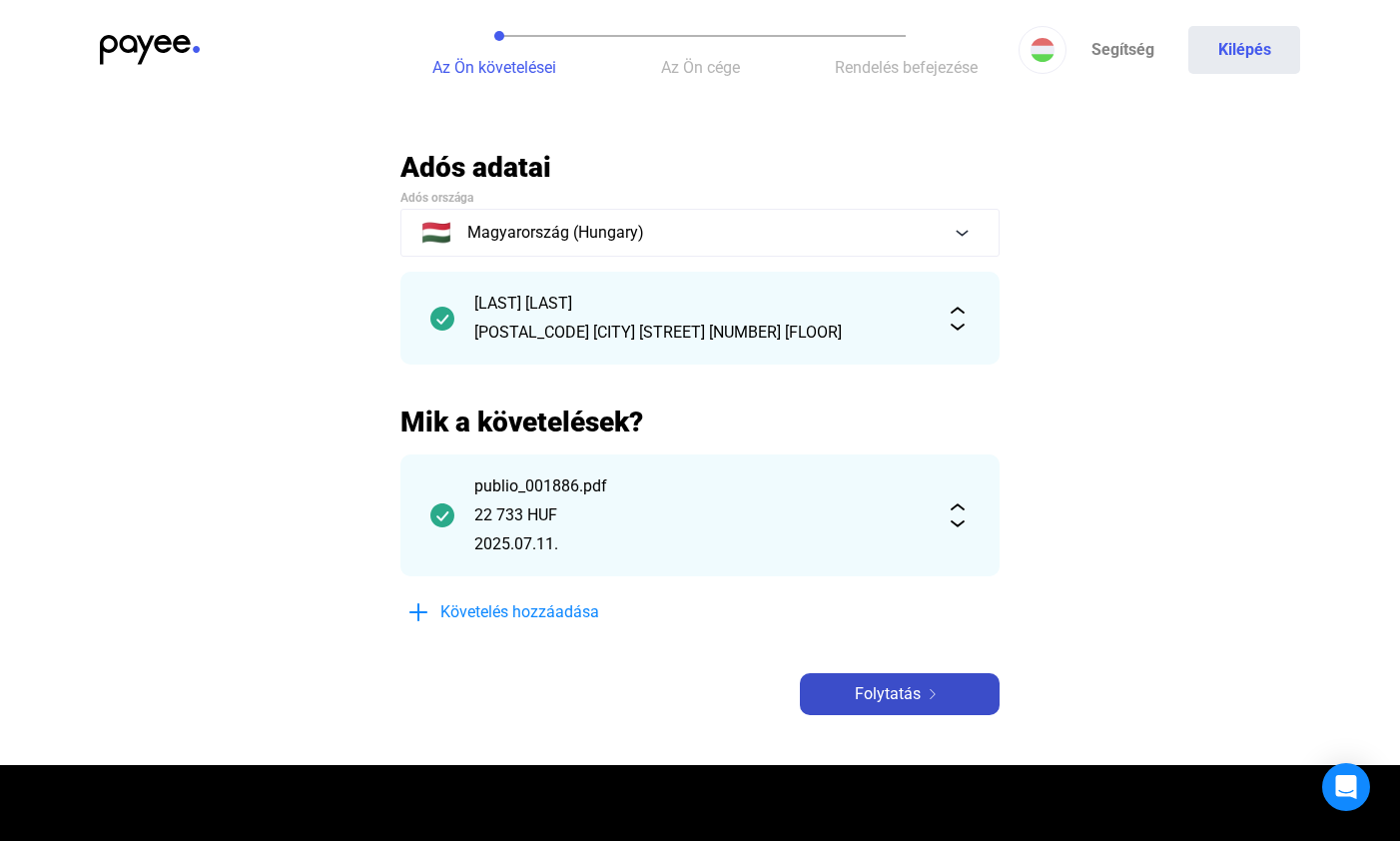 click on "Folytatás" 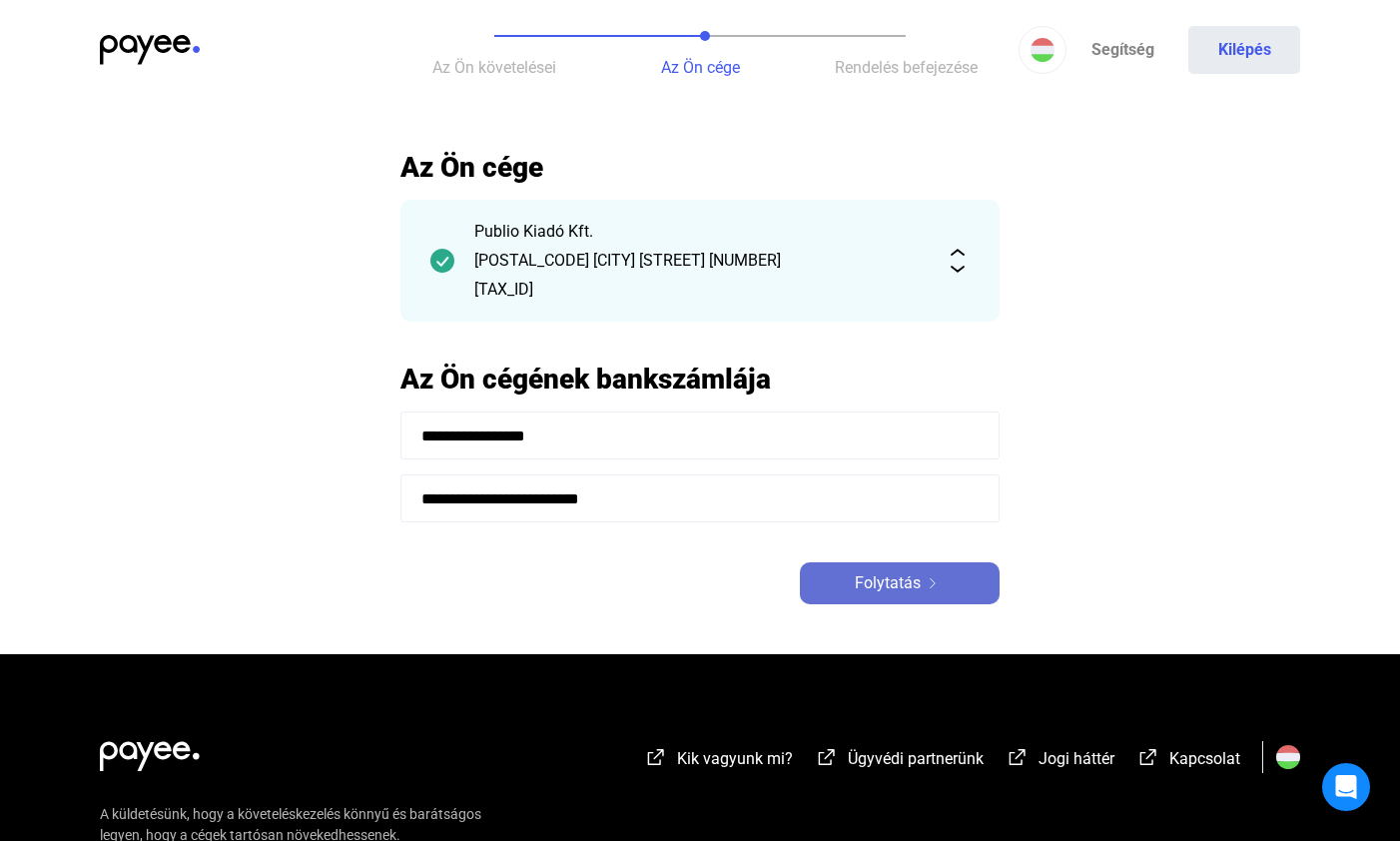 click 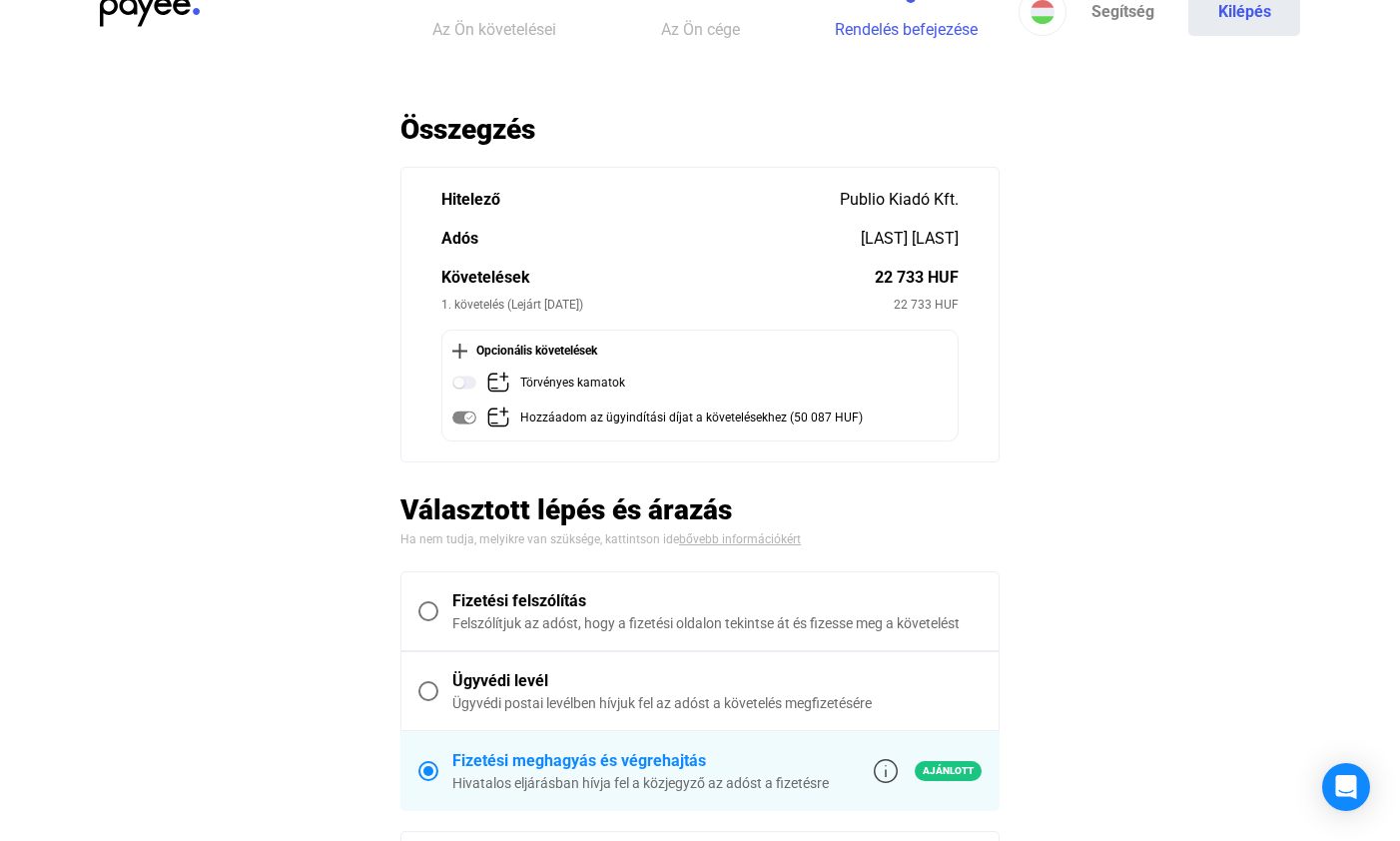 scroll, scrollTop: 114, scrollLeft: 0, axis: vertical 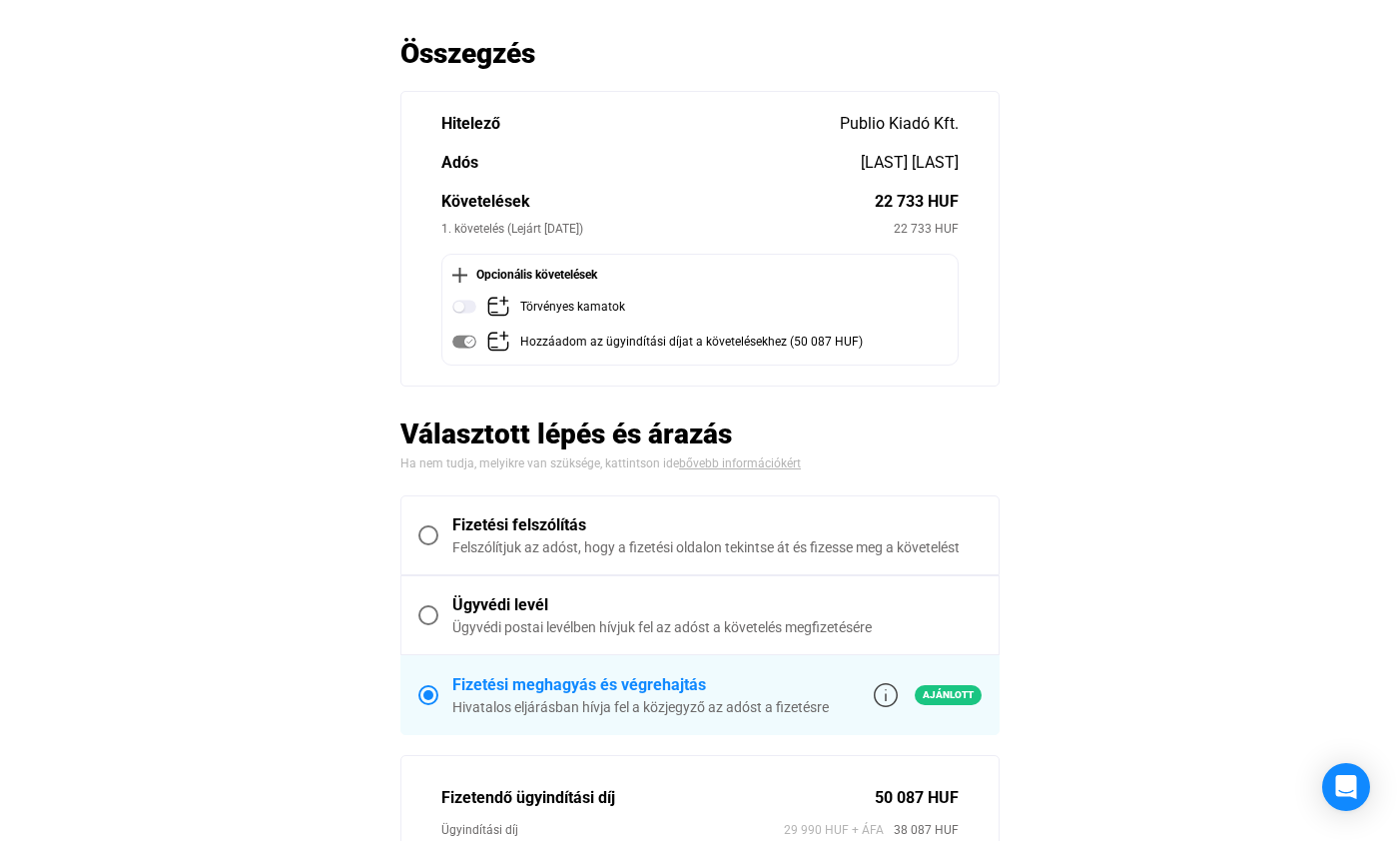 click at bounding box center (428, 535) 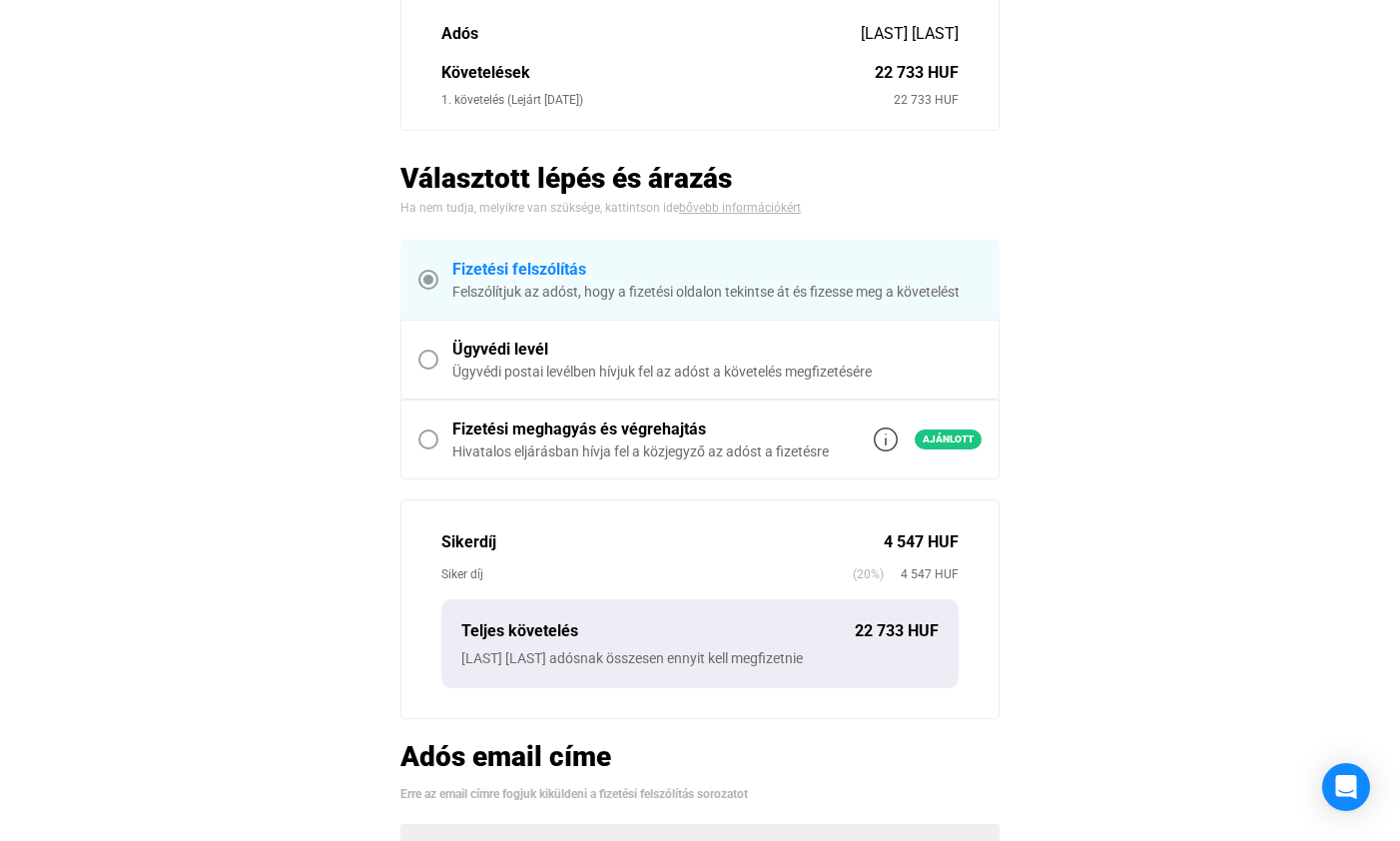 scroll, scrollTop: 384, scrollLeft: 0, axis: vertical 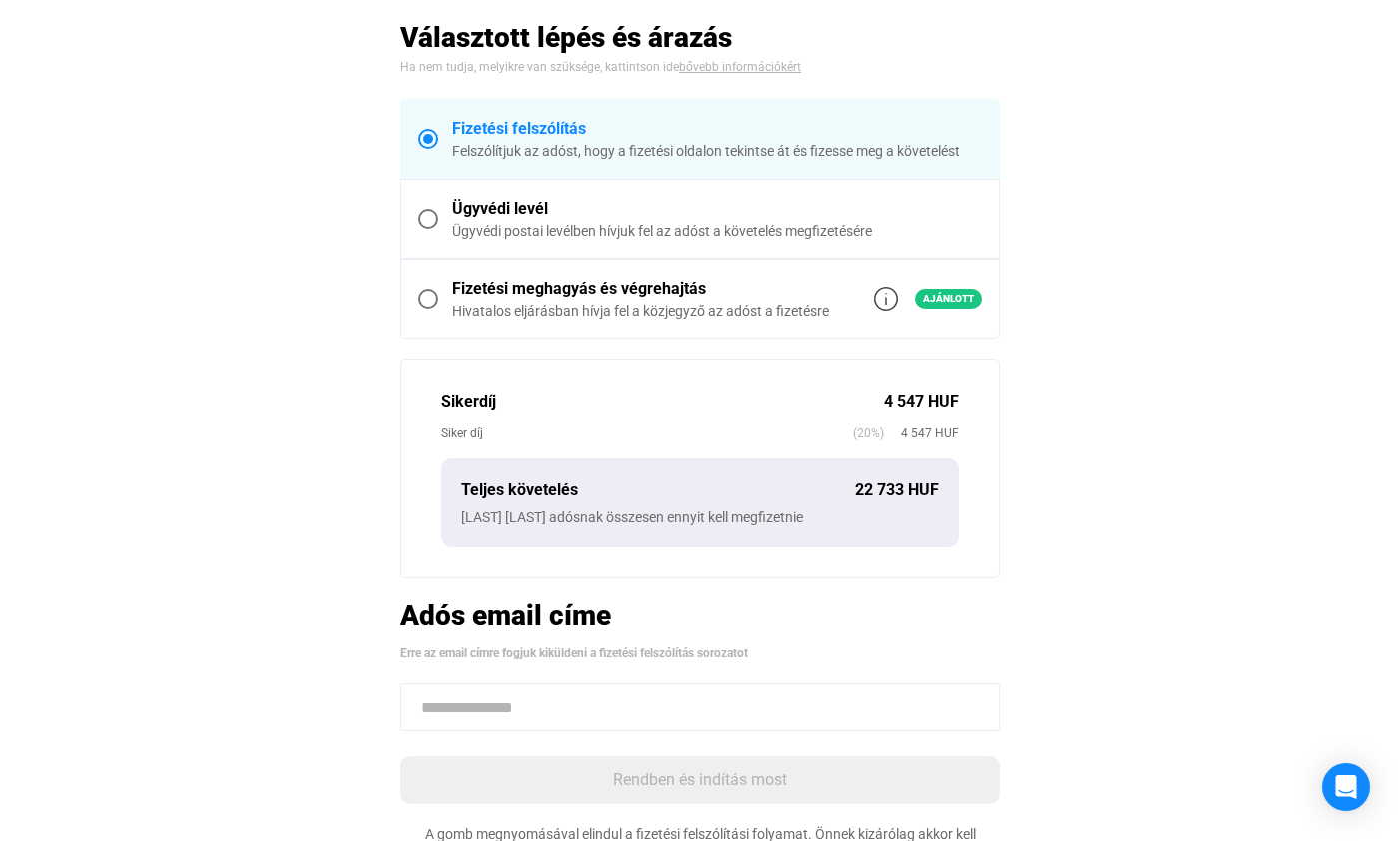 paste on "**********" 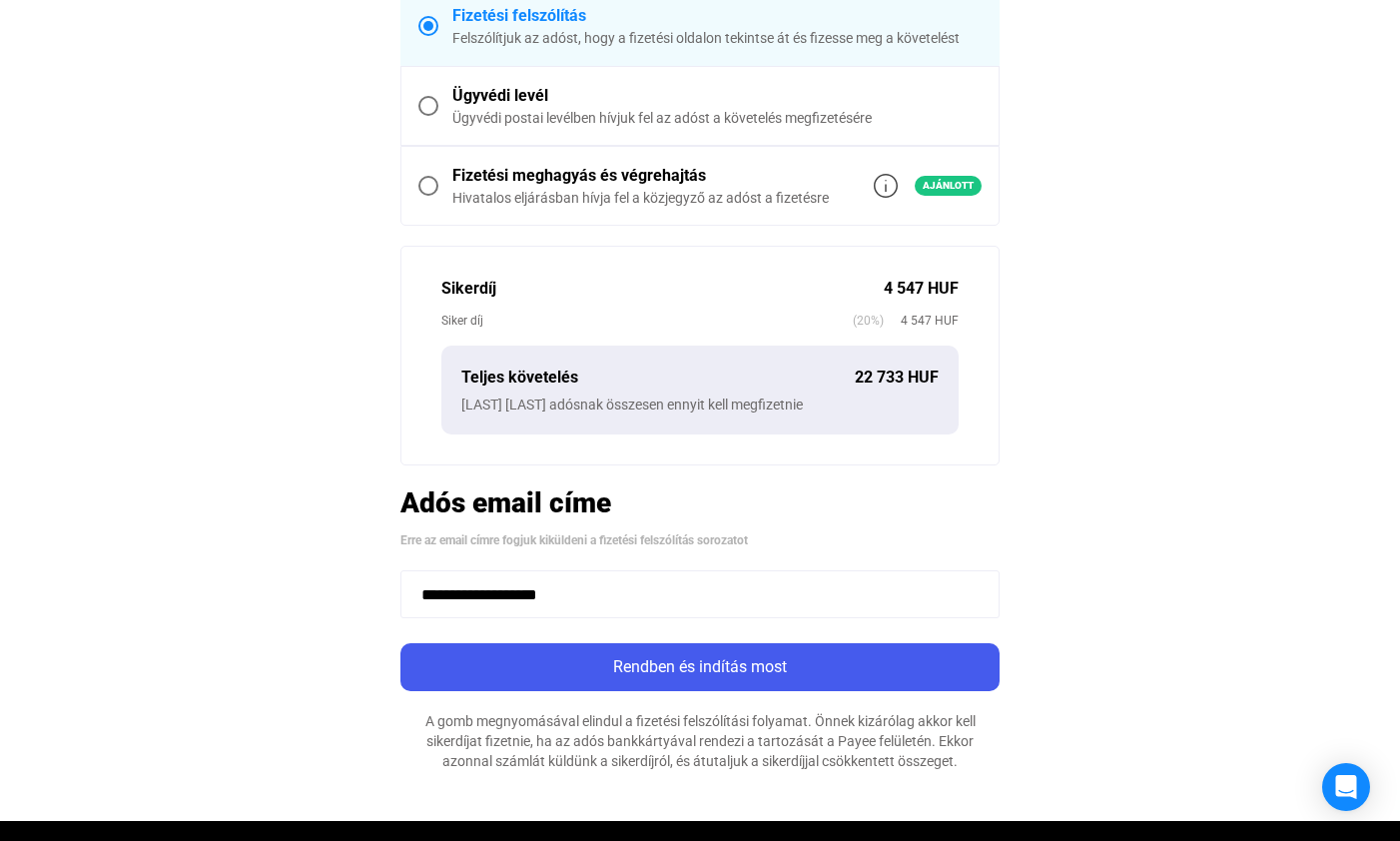scroll, scrollTop: 585, scrollLeft: 0, axis: vertical 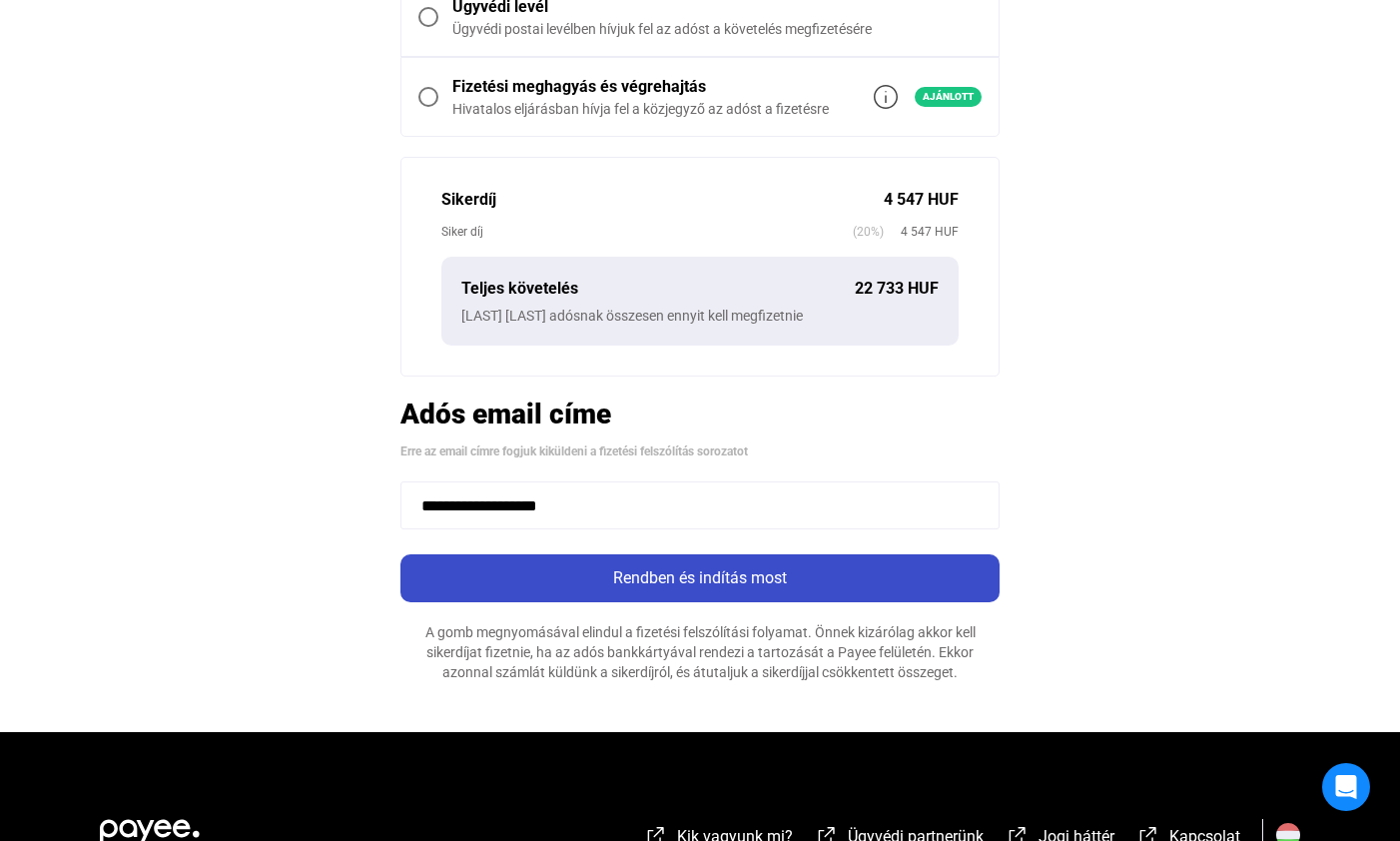 type on "**********" 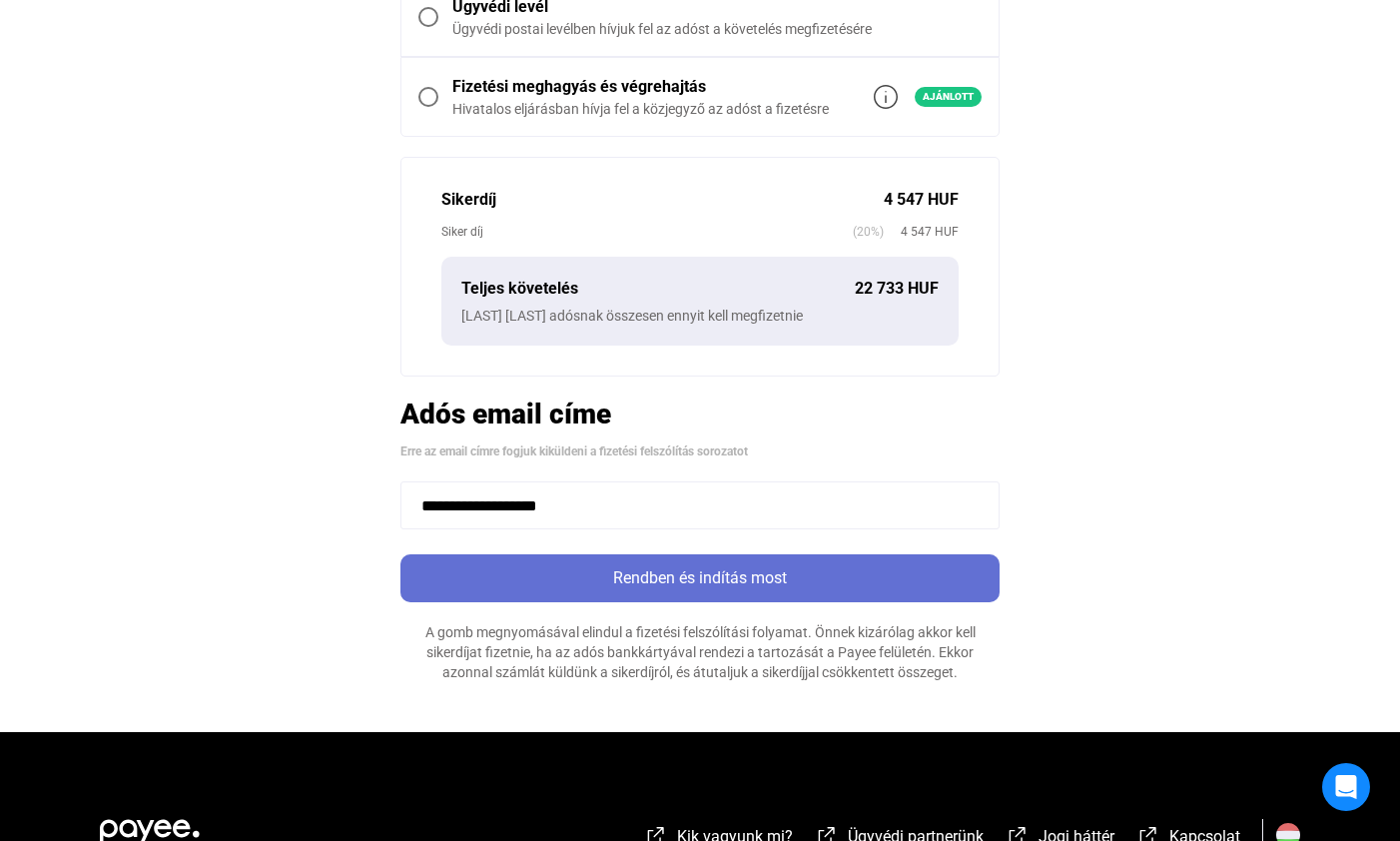 click on "Rendben és indítás most" 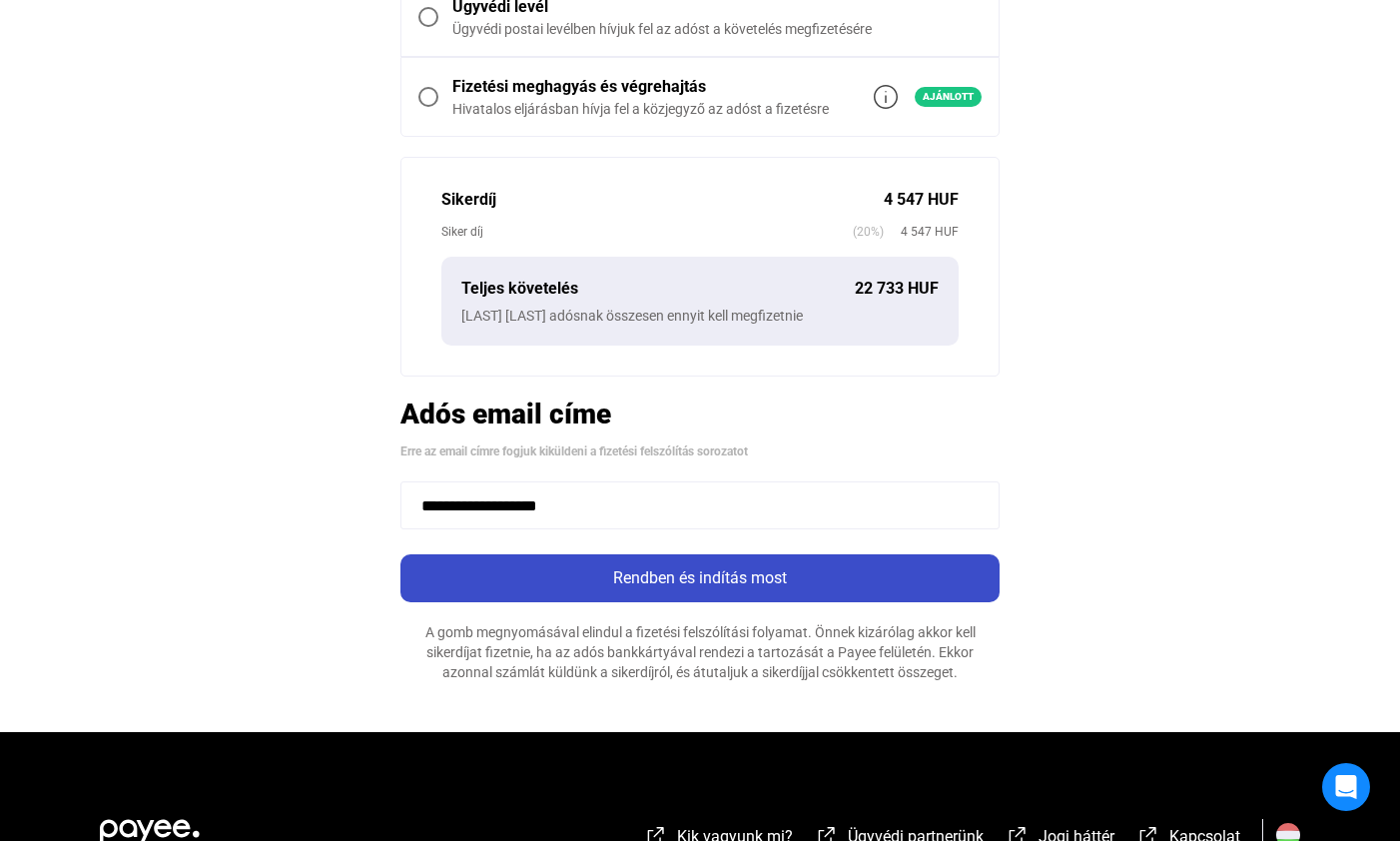 scroll, scrollTop: 0, scrollLeft: 0, axis: both 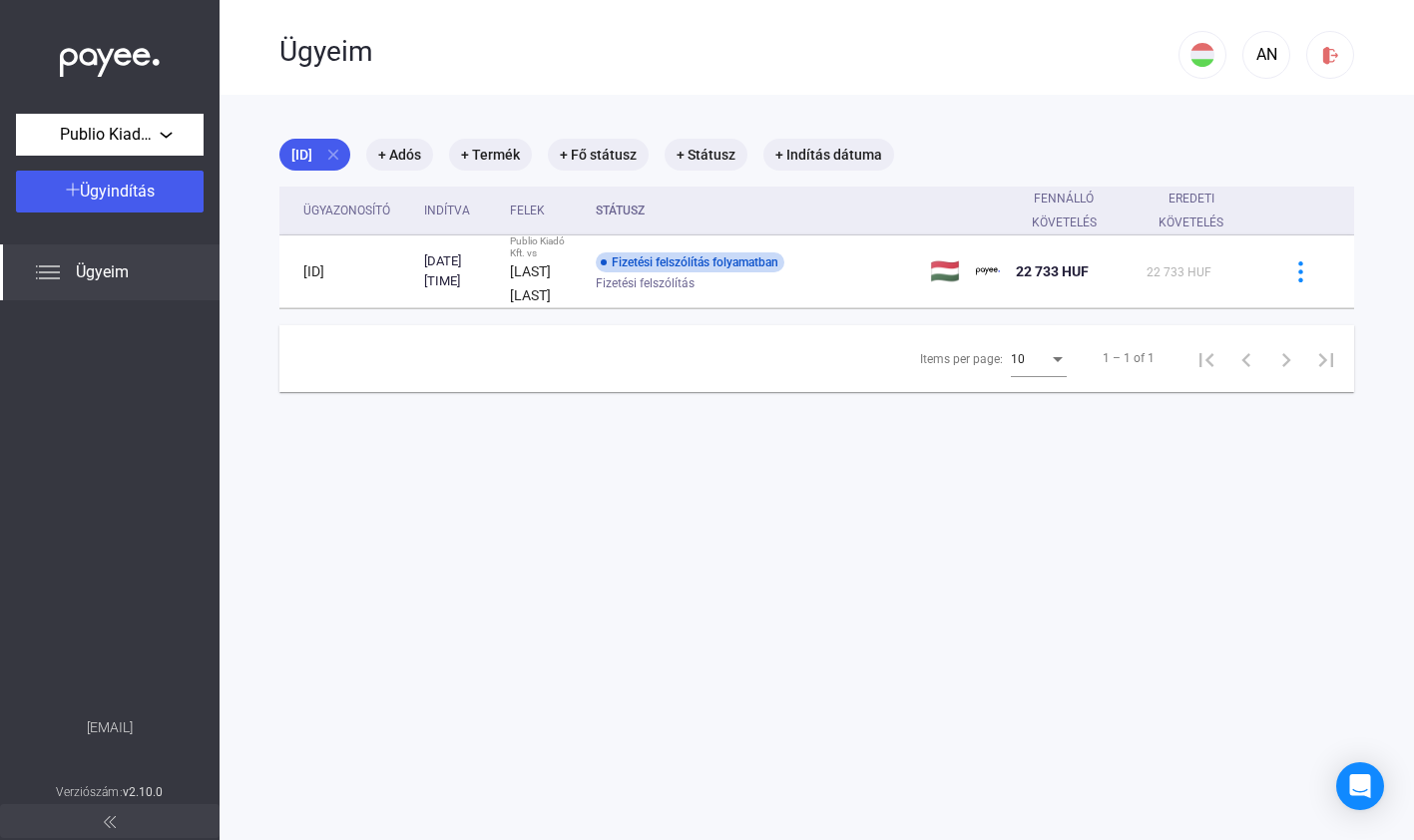 click on "Publio Kiadó Kft.  Ügyindítás Ügyeim [EMAIL]  Verziószám:  v2.10.0" 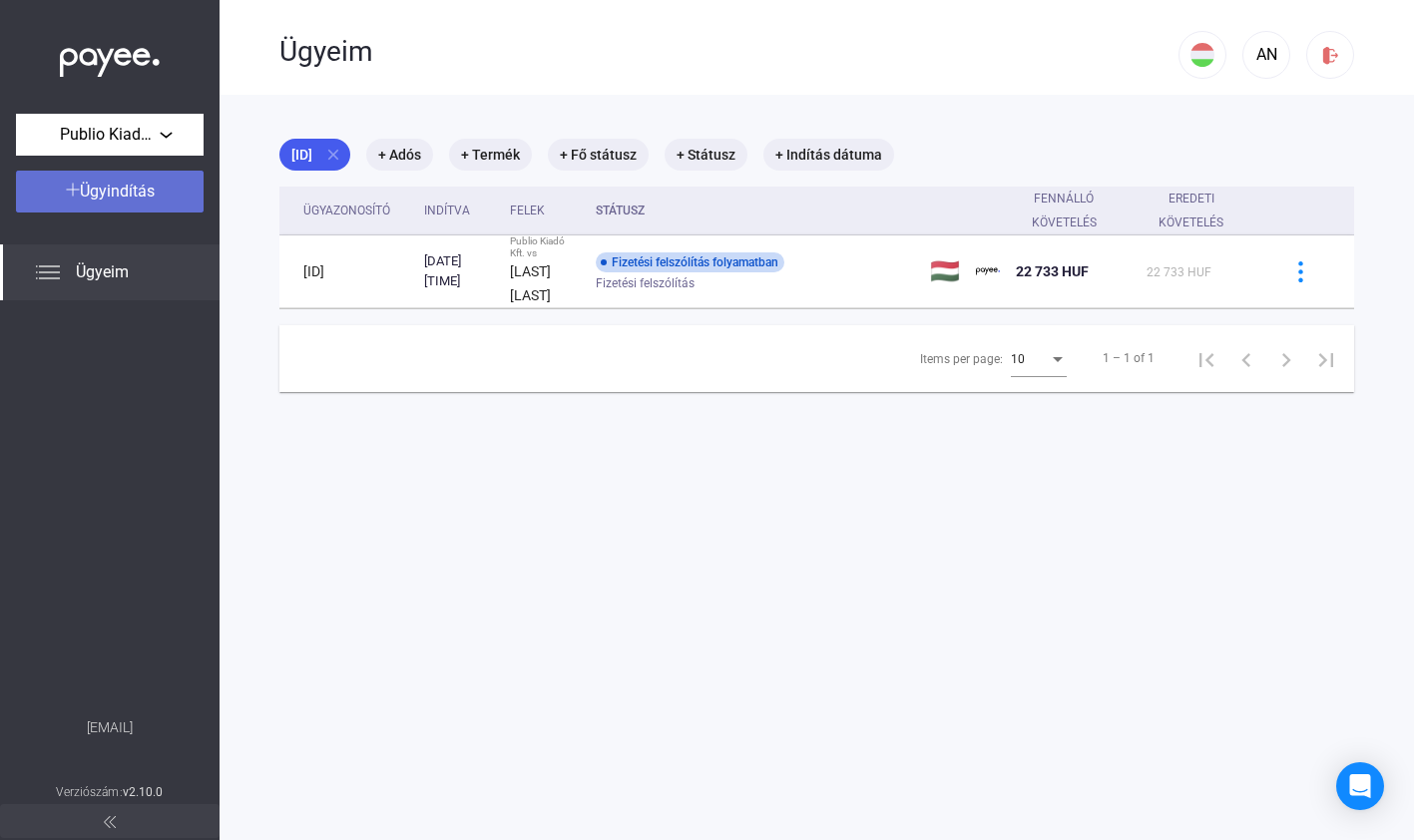 click on "Ügyindítás" 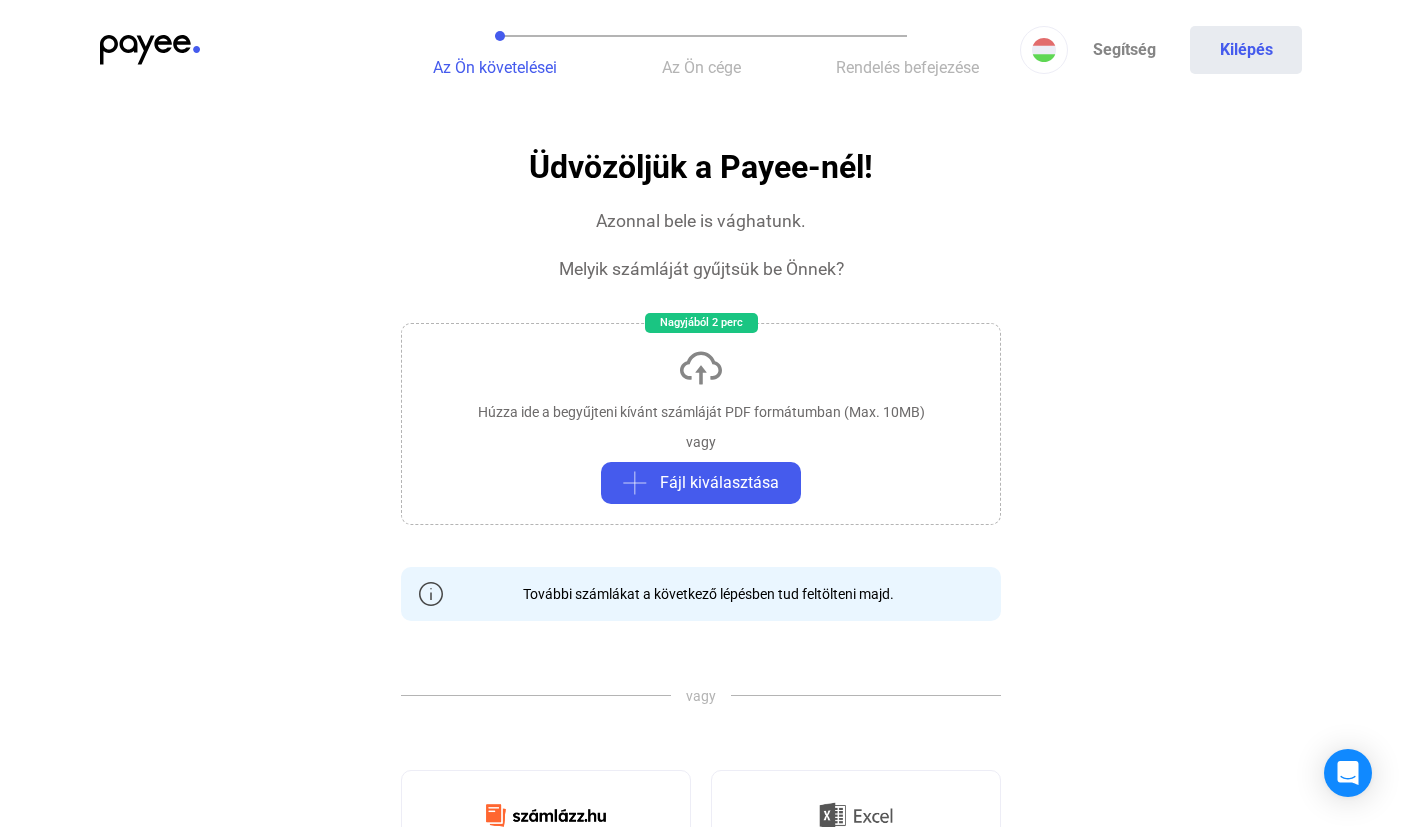 click 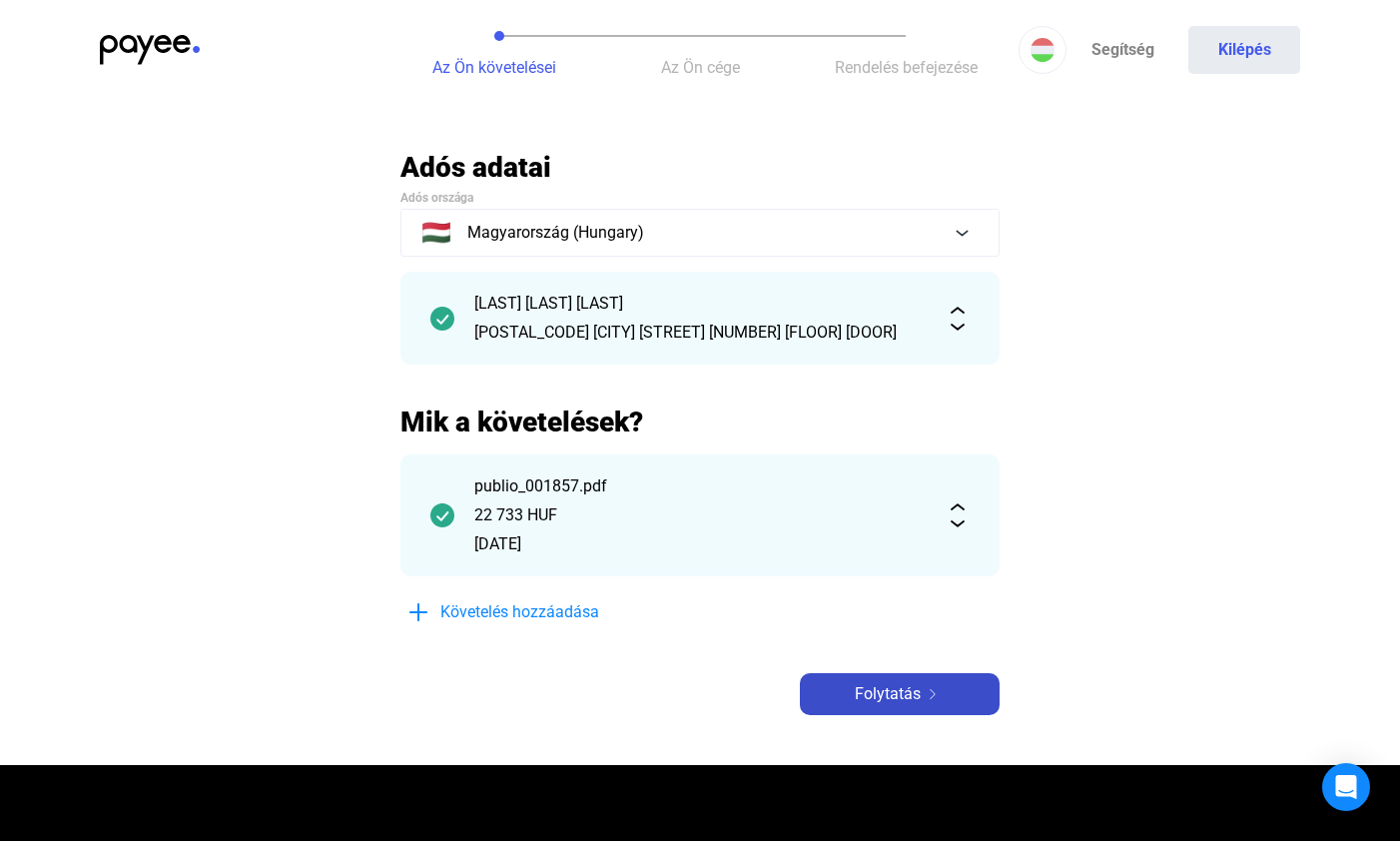 click on "Folytatás" 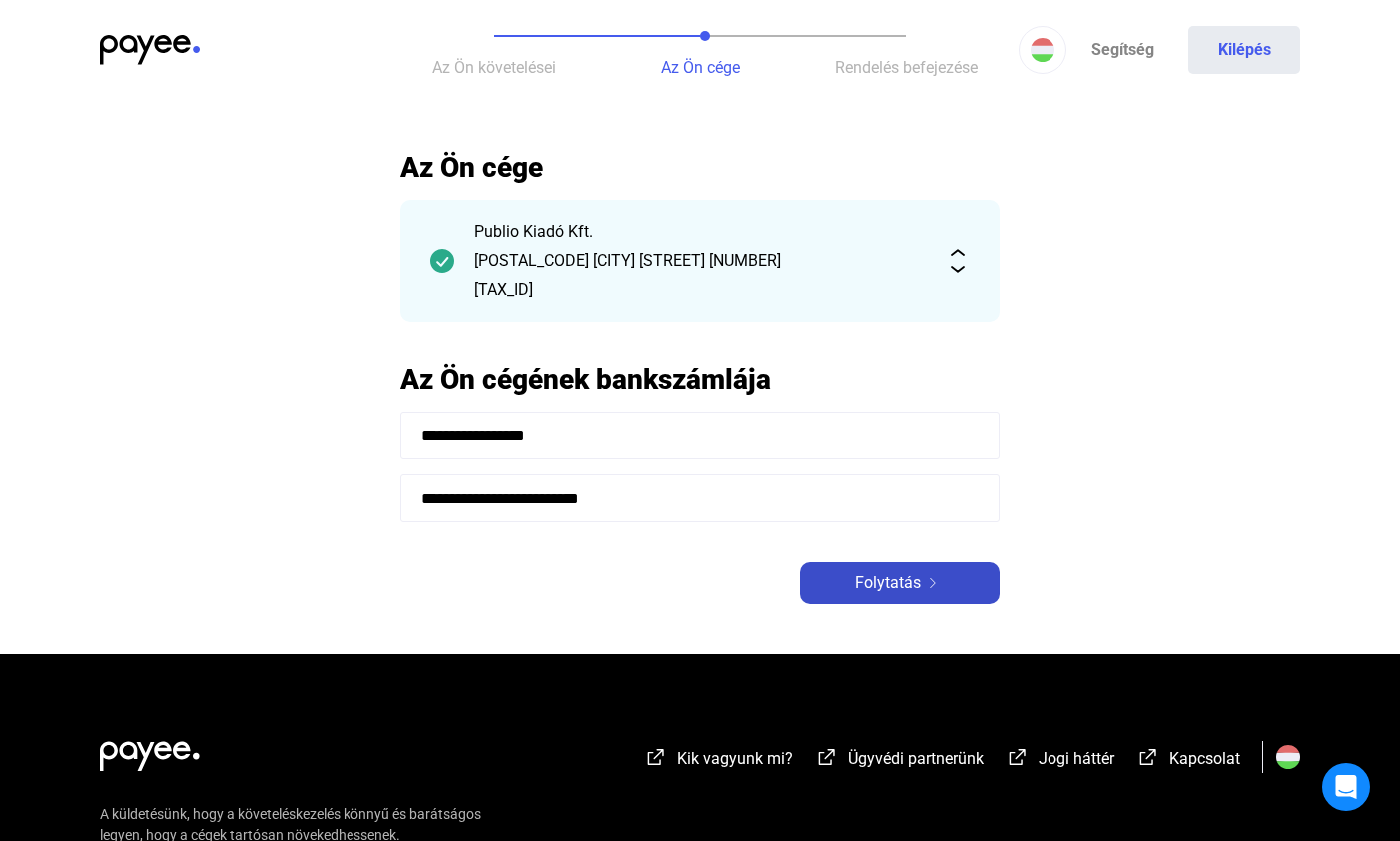 click on "Folytatás" 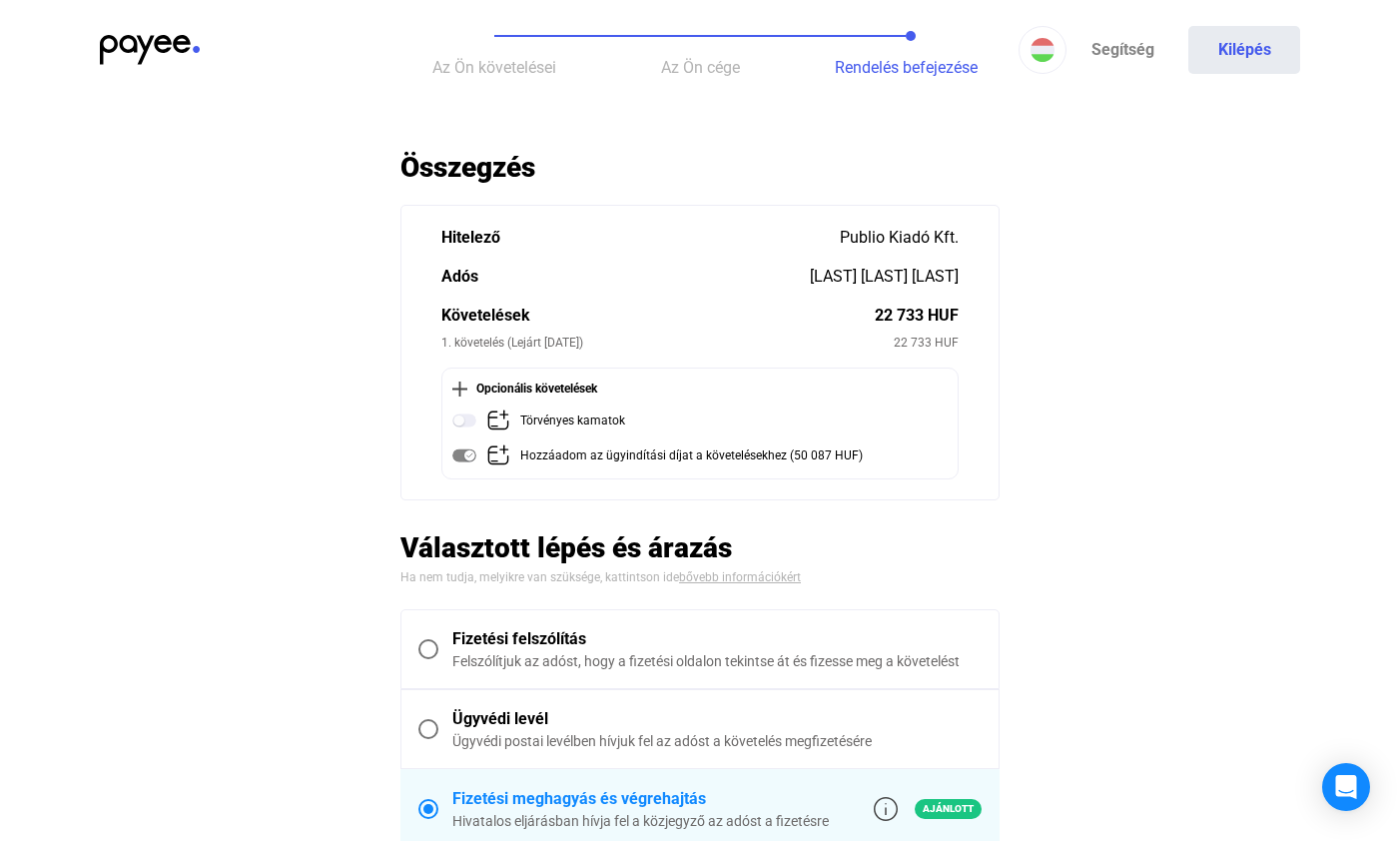 scroll, scrollTop: 21, scrollLeft: 0, axis: vertical 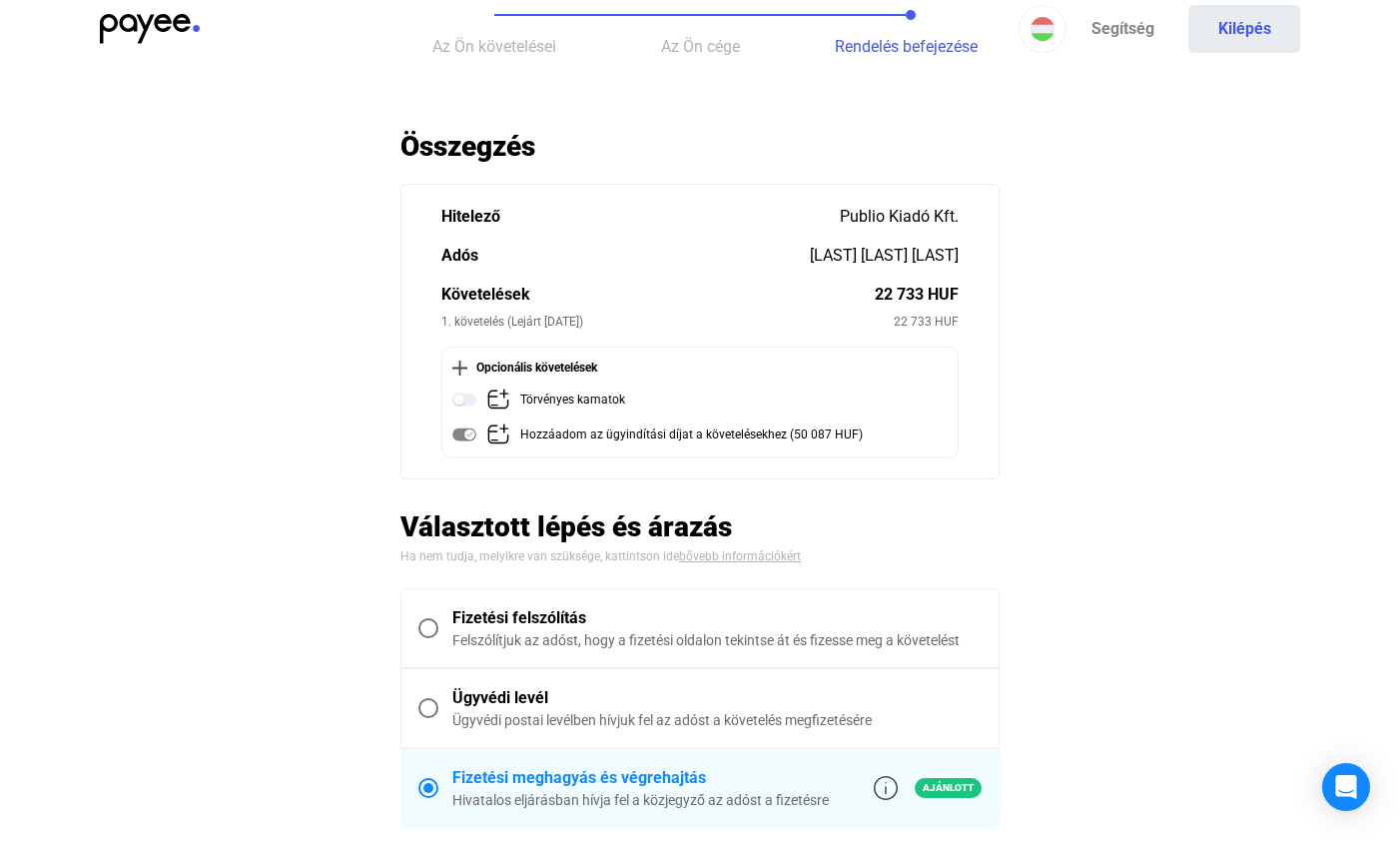click at bounding box center (428, 628) 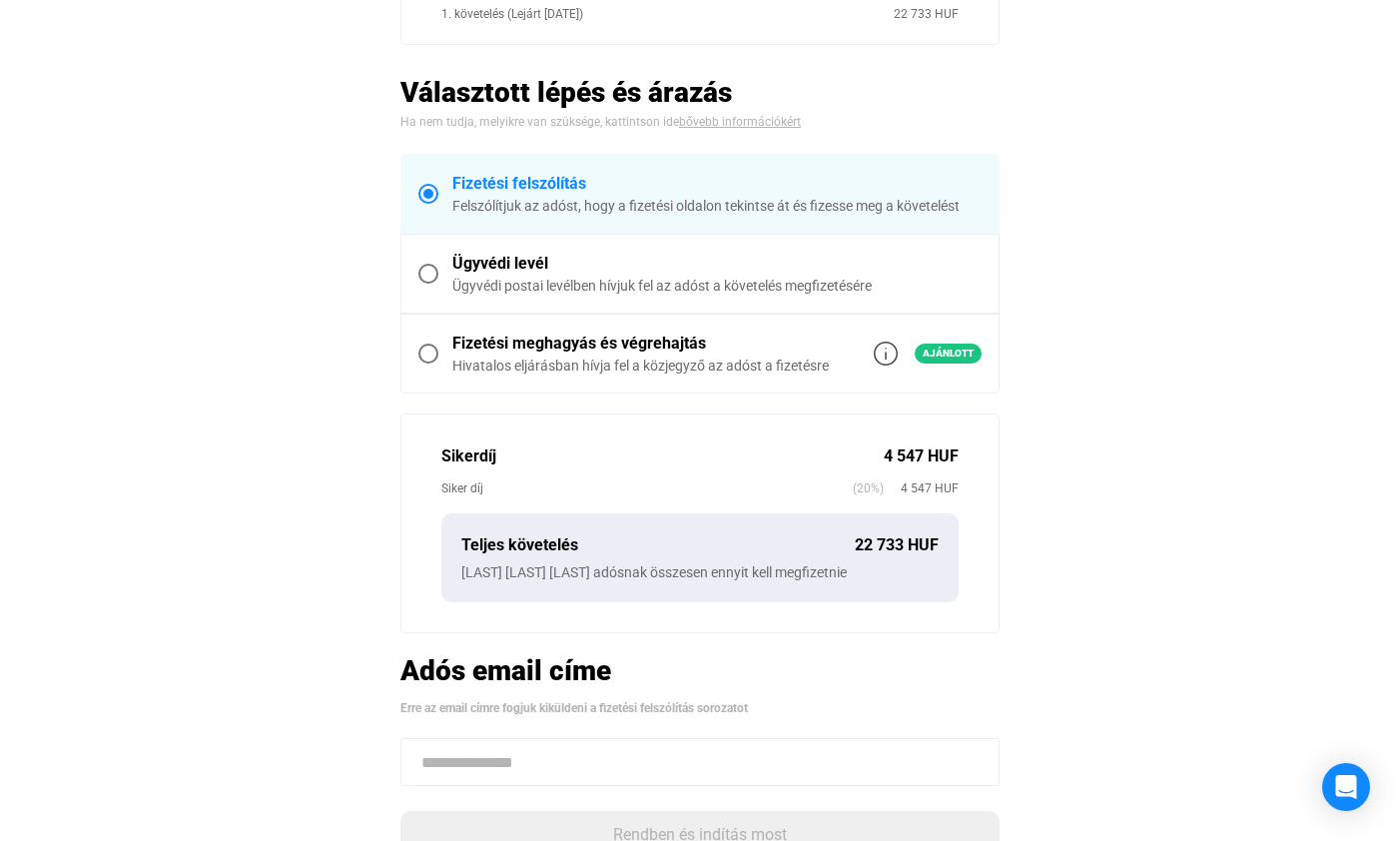 scroll, scrollTop: 476, scrollLeft: 0, axis: vertical 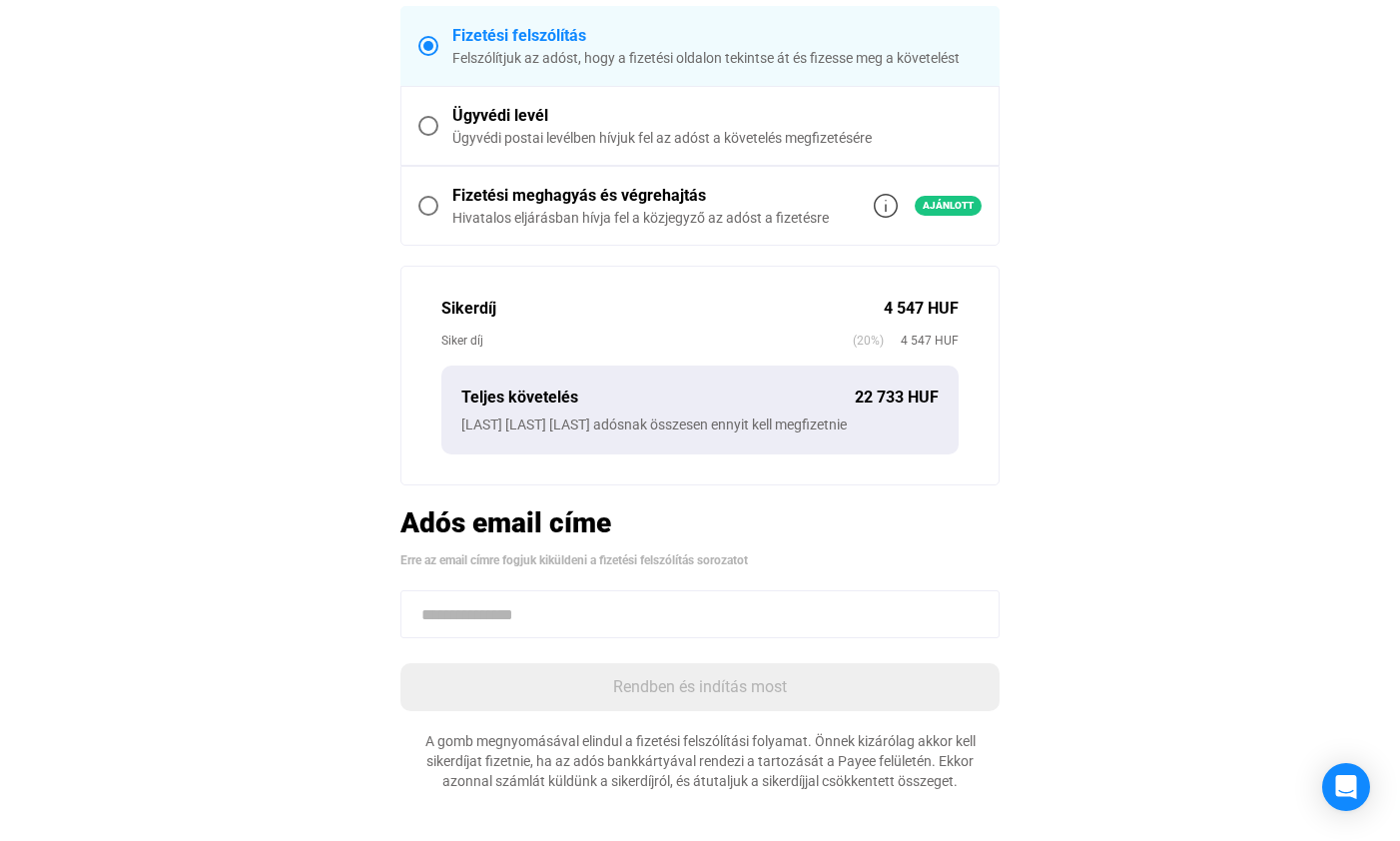 paste on "**********" 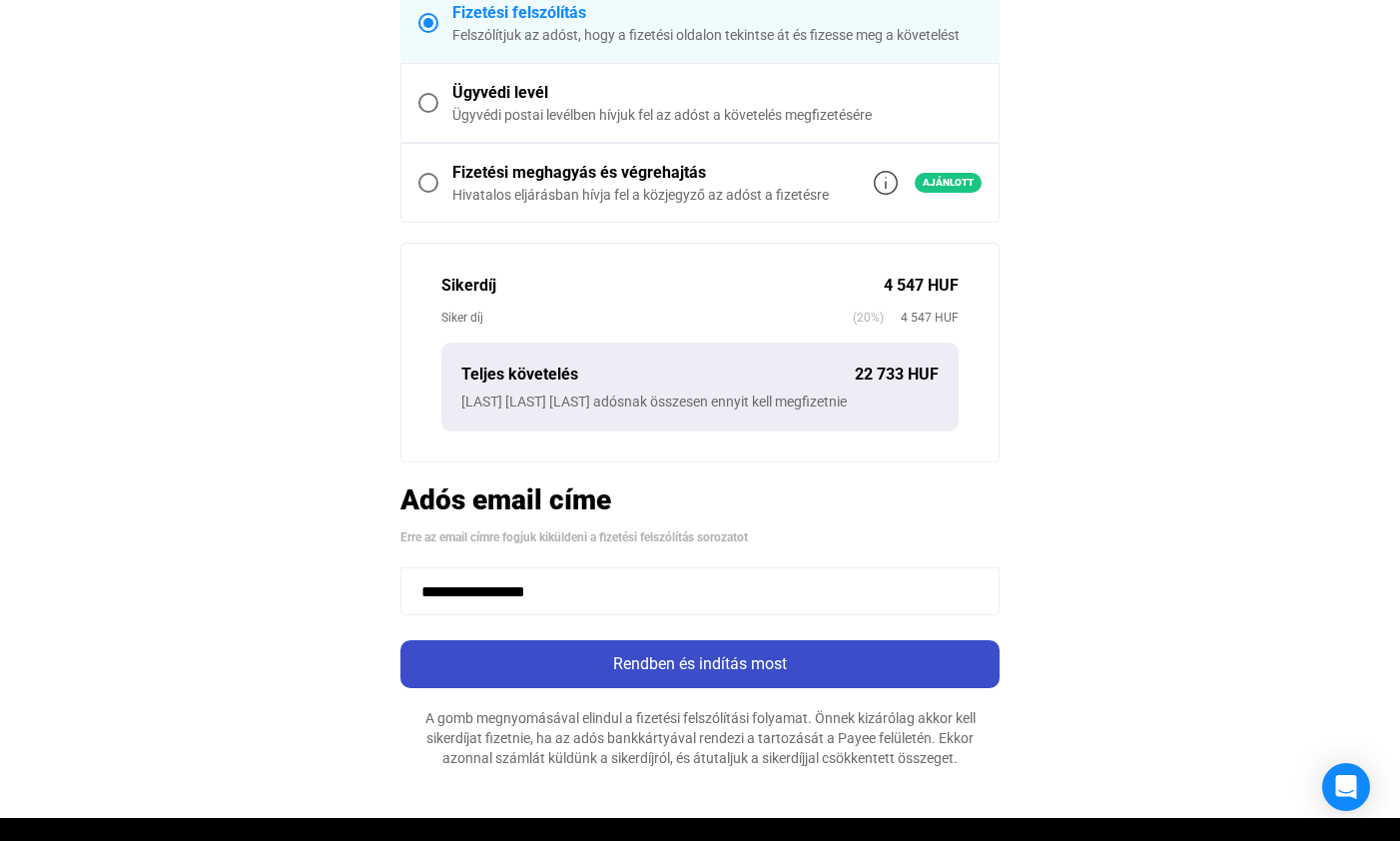 scroll, scrollTop: 522, scrollLeft: 0, axis: vertical 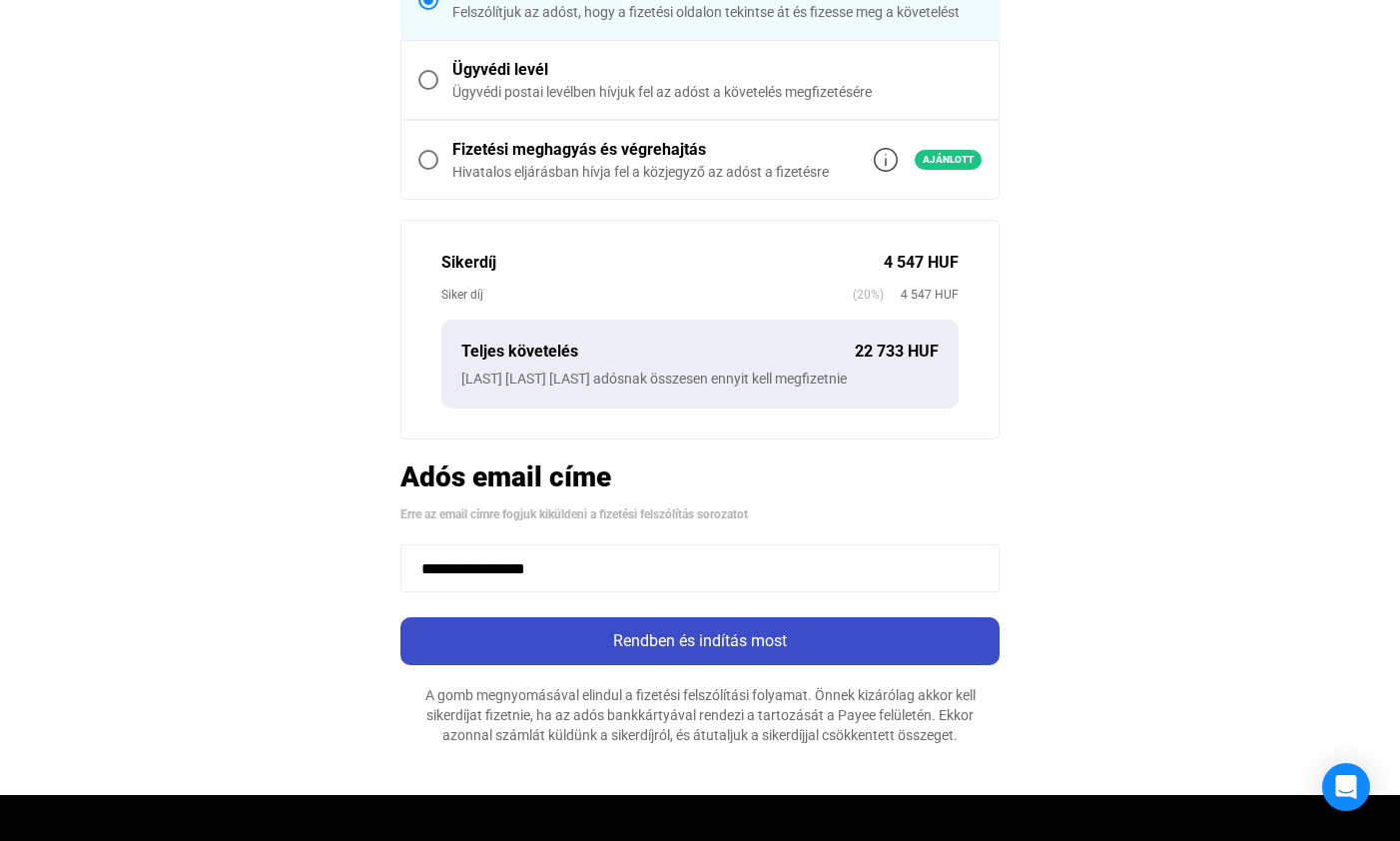 type on "**********" 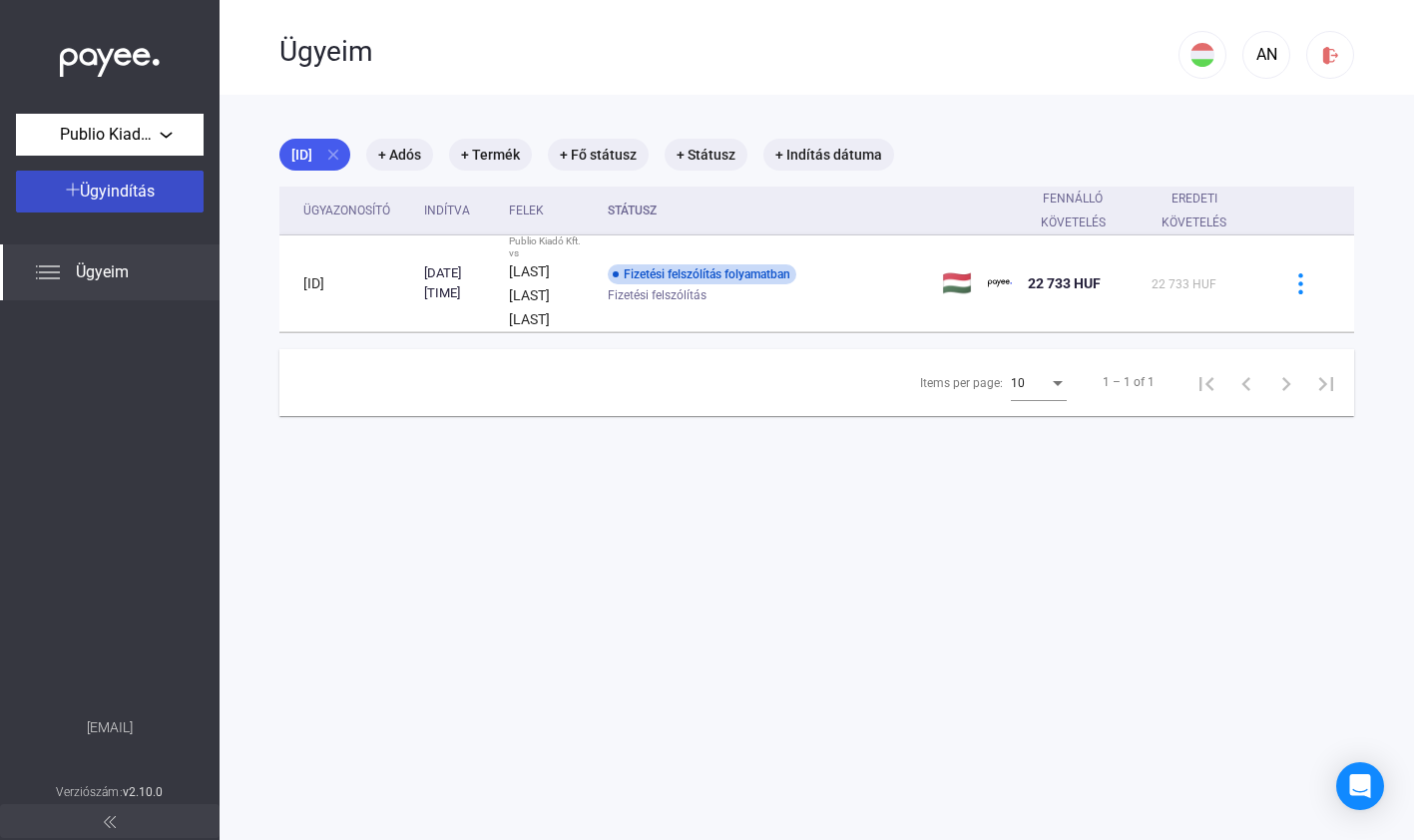 click on "Ügyindítás" 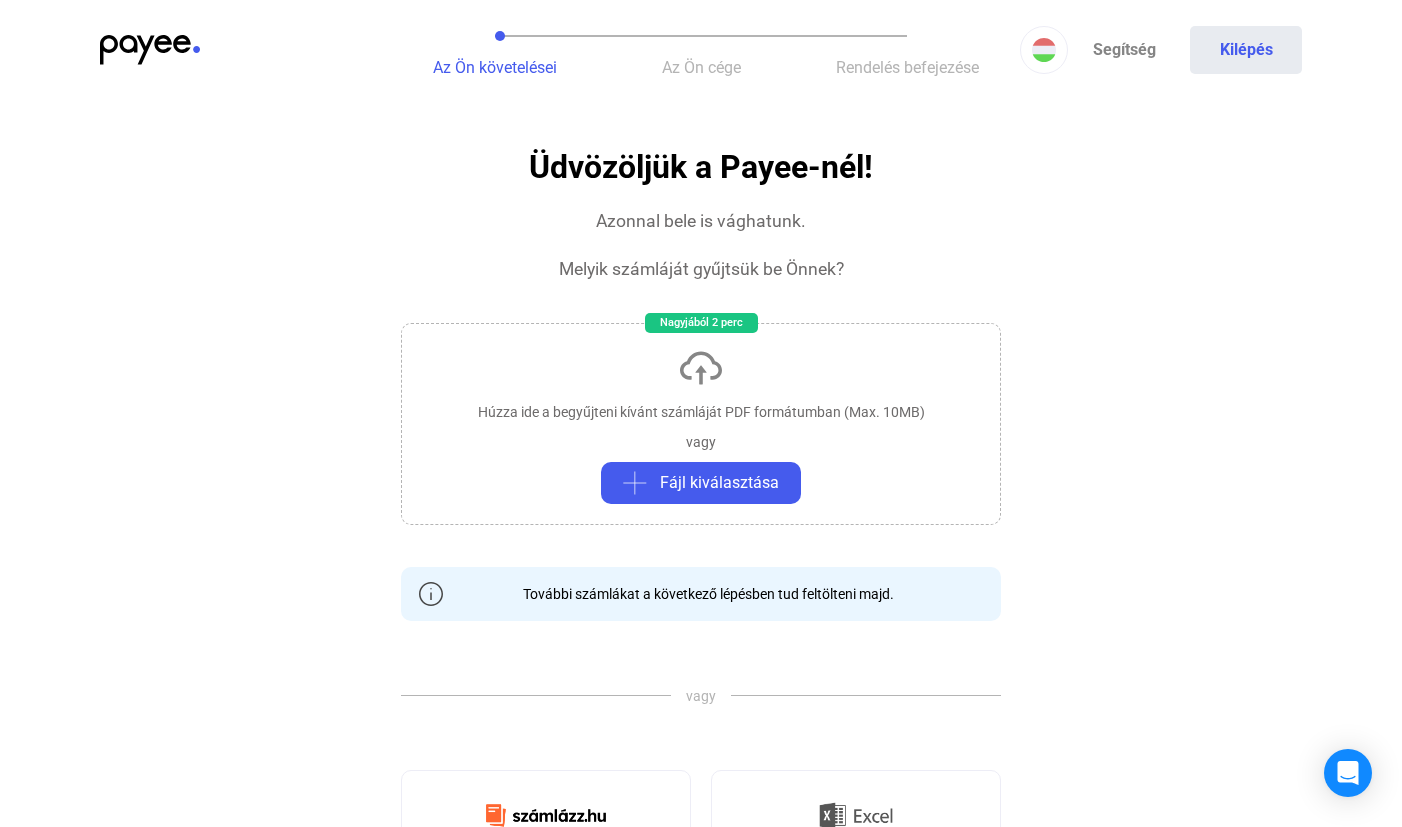 click on "Húzza ide a begyűjteni kívánt számláját PDF formátumban (Max. 10MB)   vagy   Fájl kiválasztása" 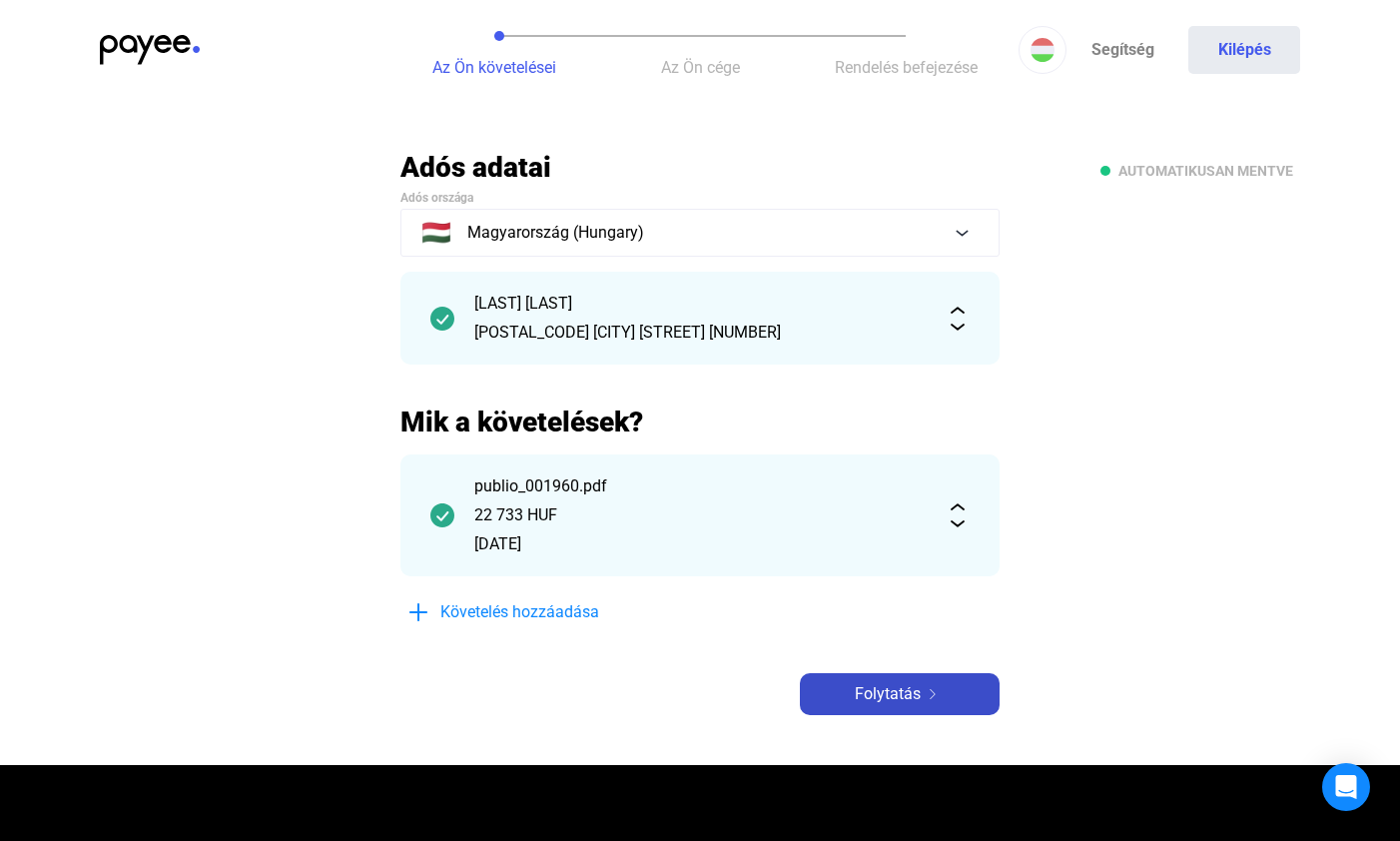 click on "Folytatás" 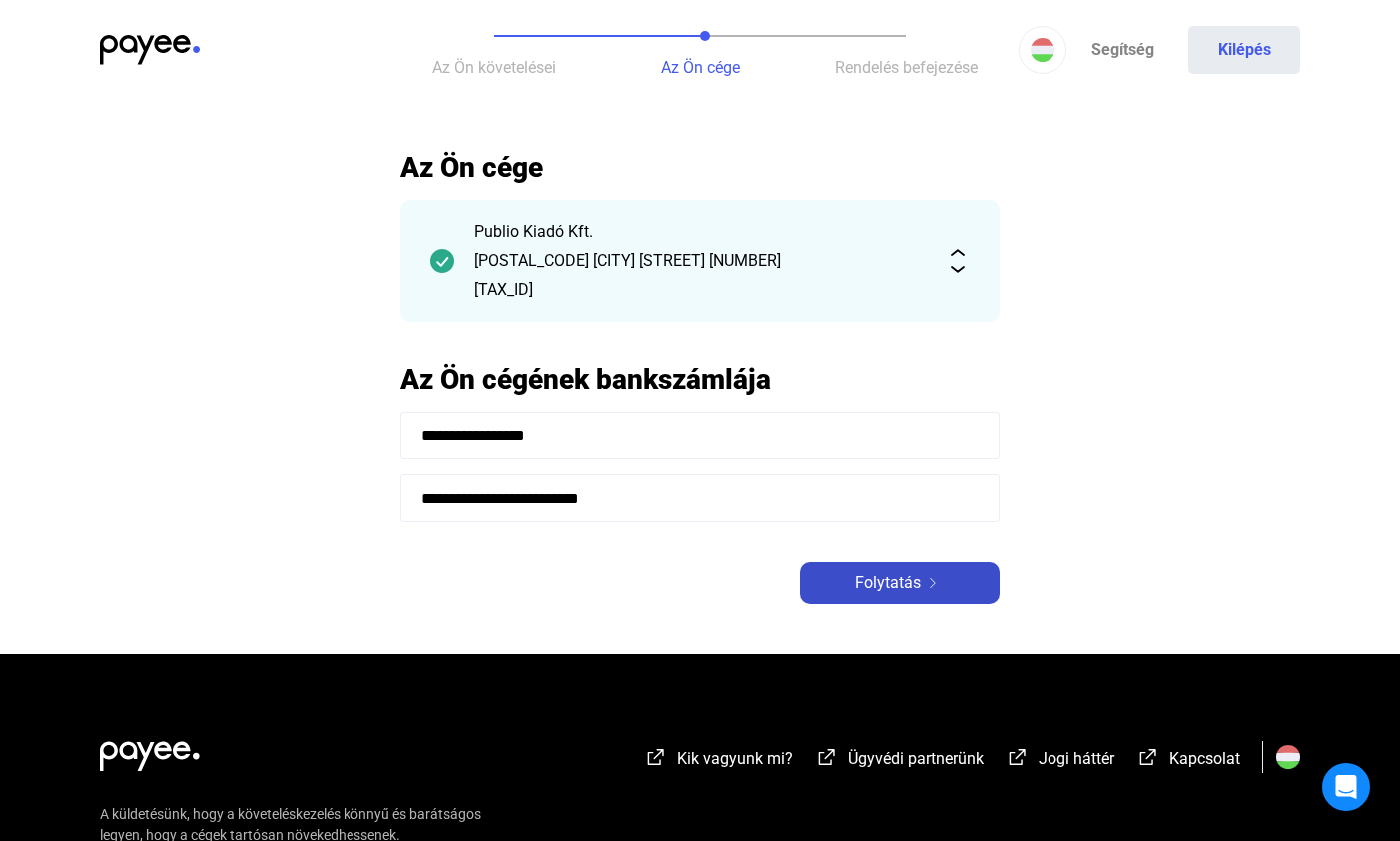 click on "Folytatás" 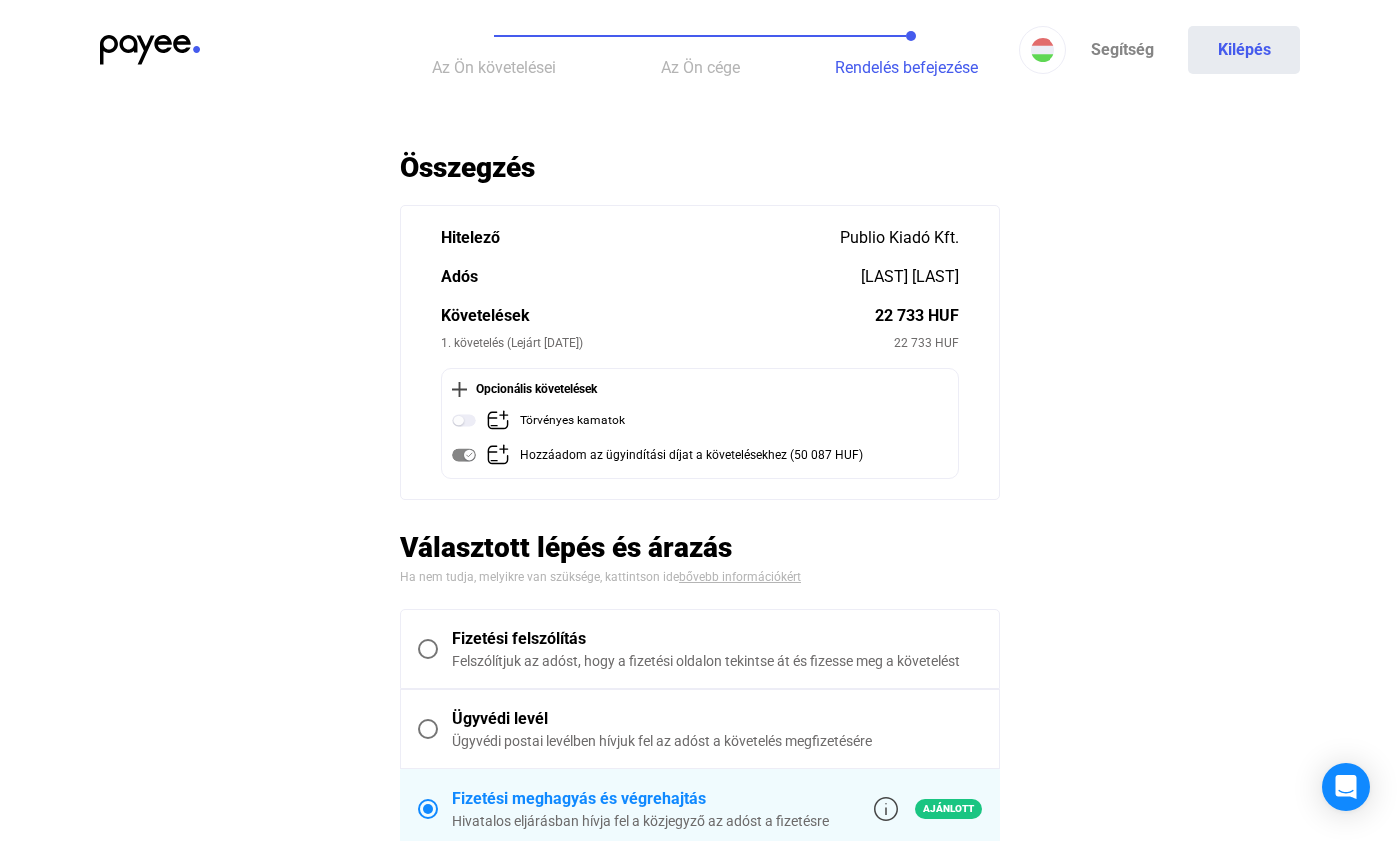 scroll, scrollTop: 26, scrollLeft: 0, axis: vertical 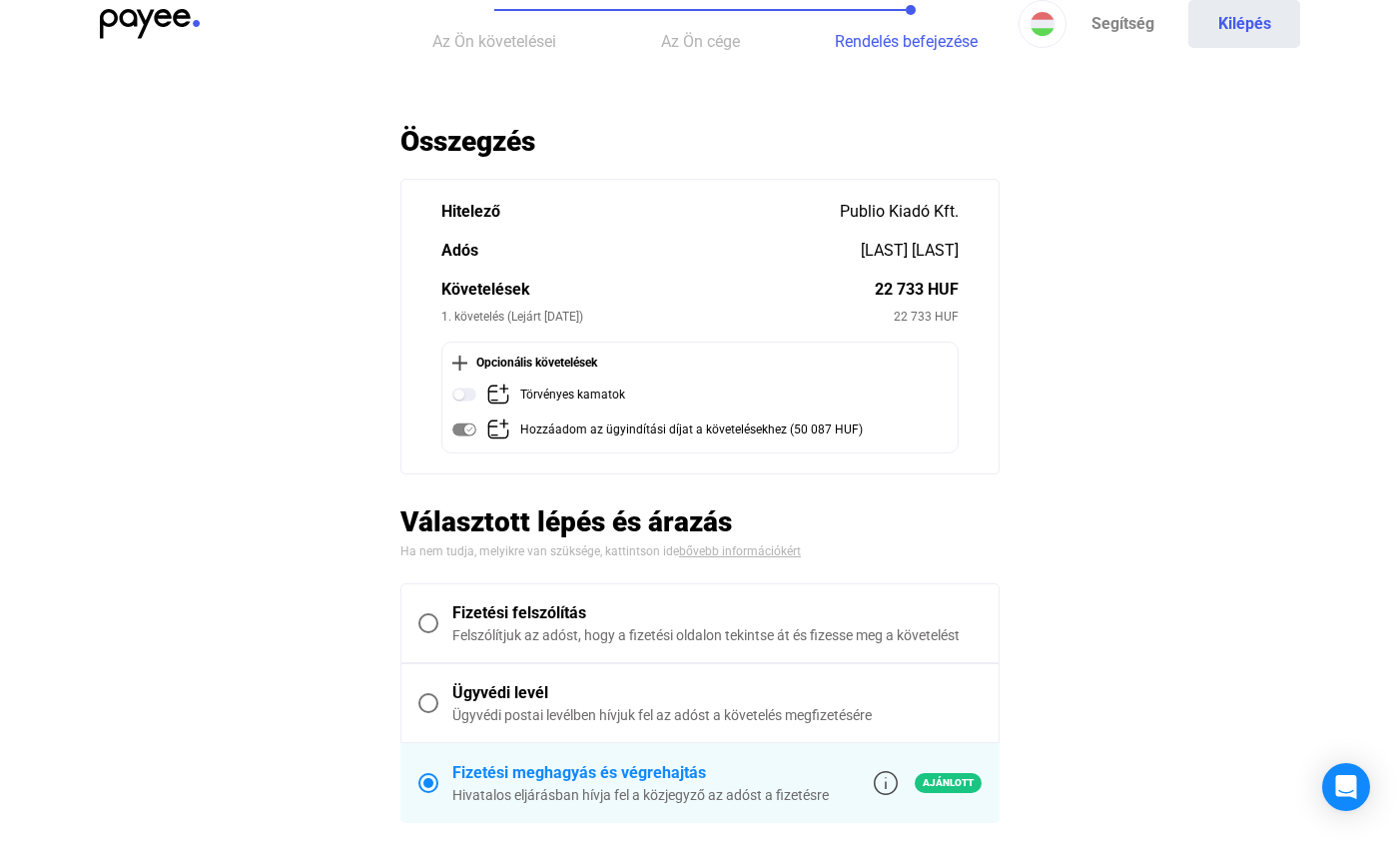 click at bounding box center [428, 623] 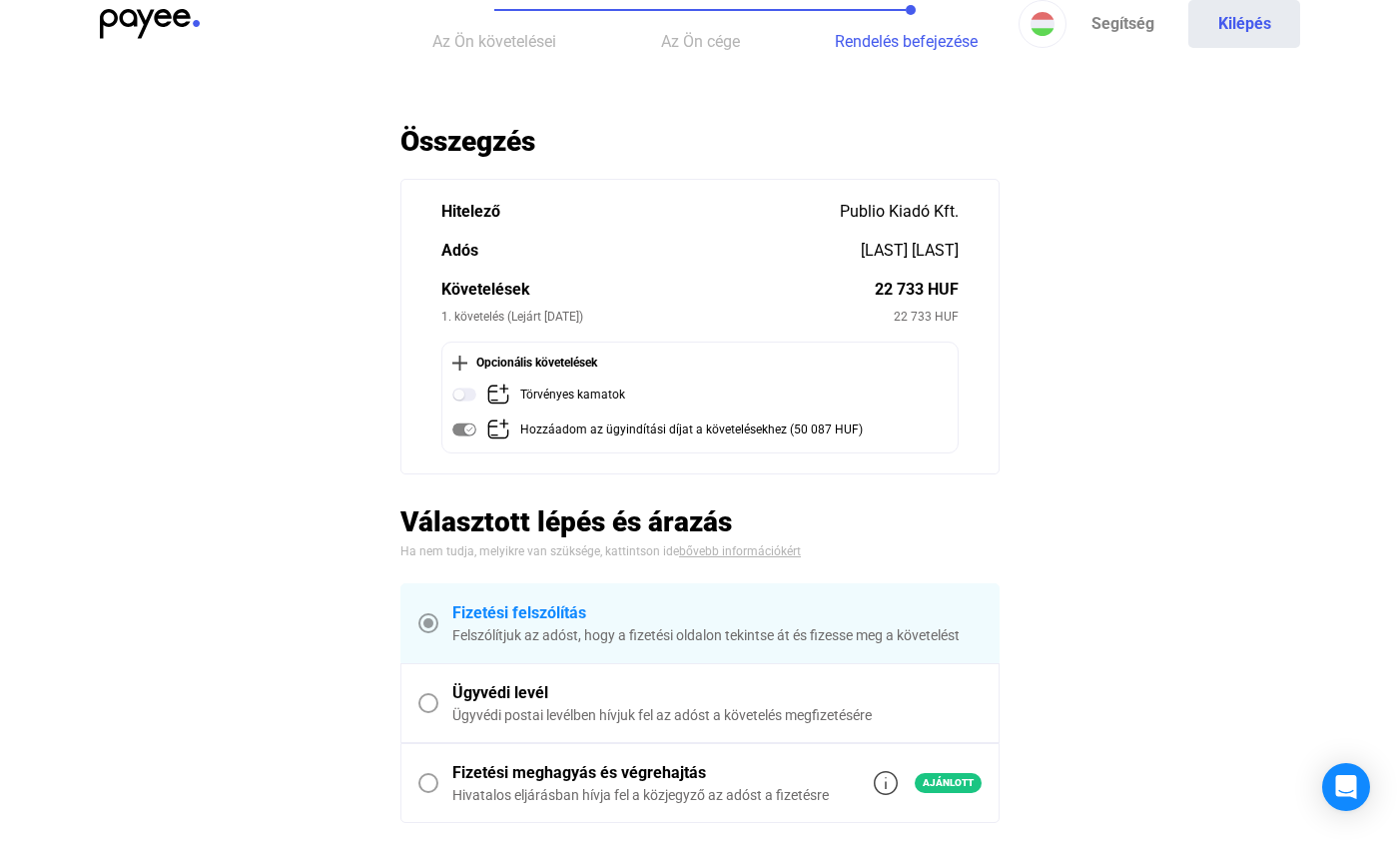scroll, scrollTop: 609, scrollLeft: 0, axis: vertical 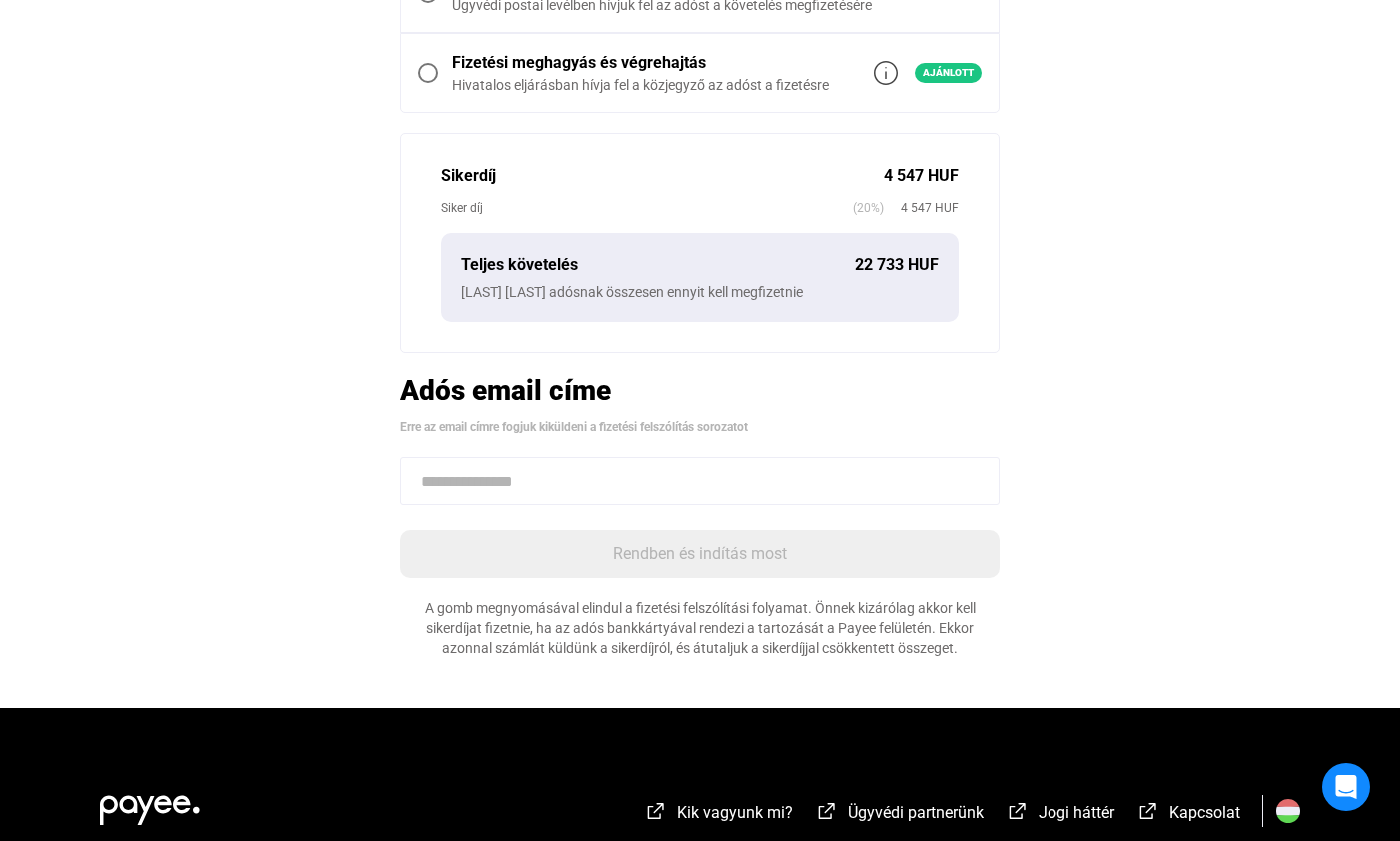 click 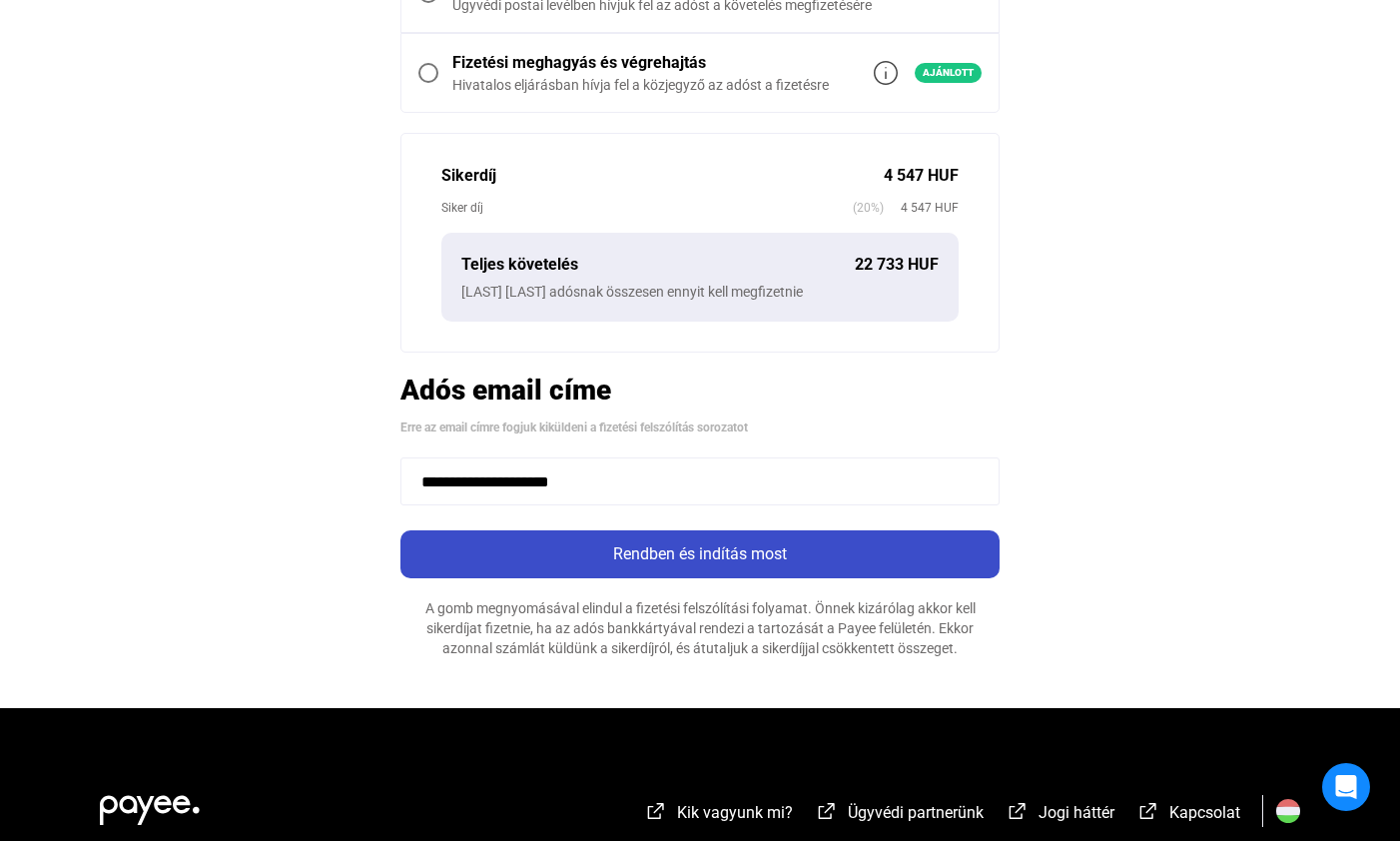 type on "**********" 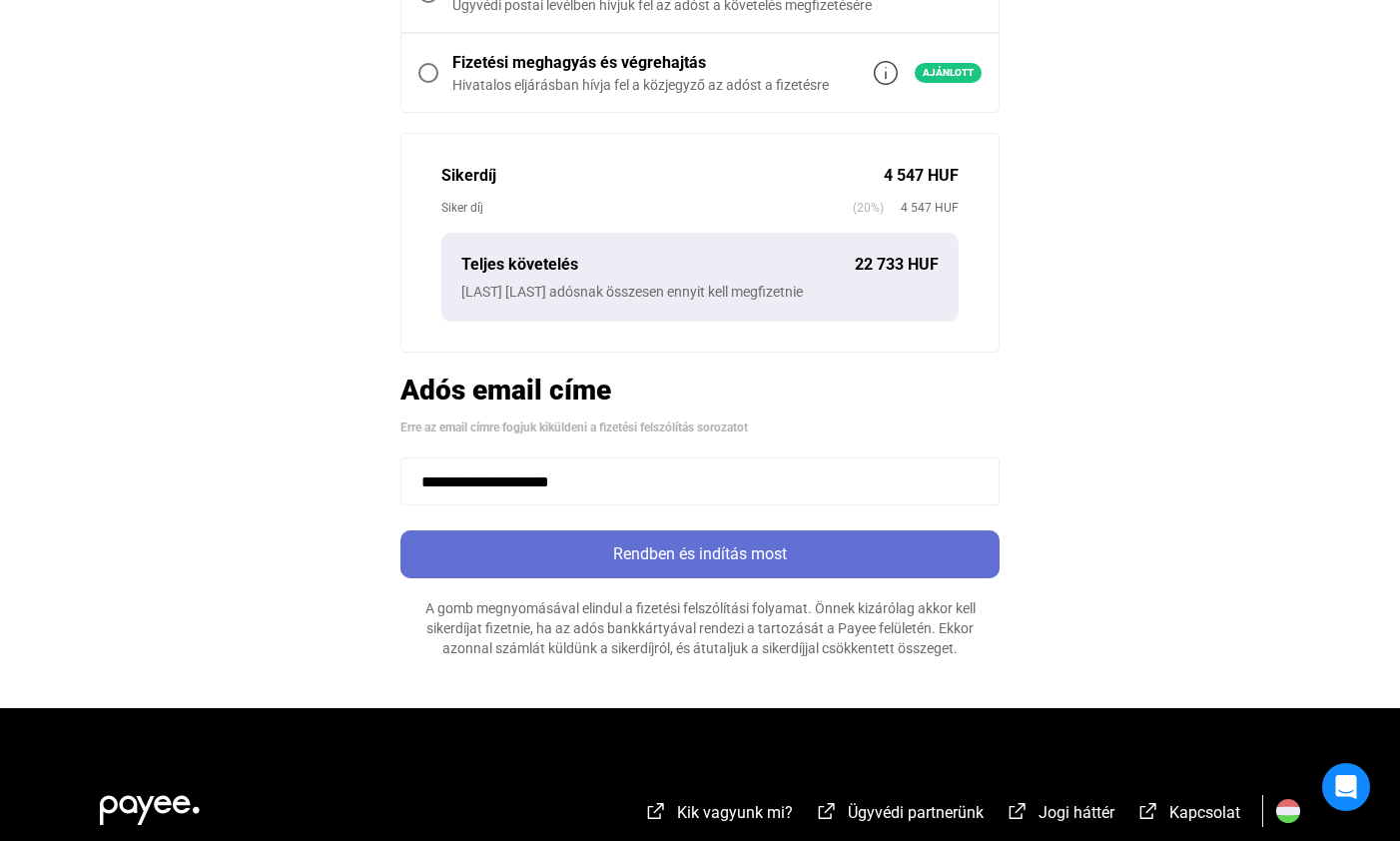 click on "Rendben és indítás most" 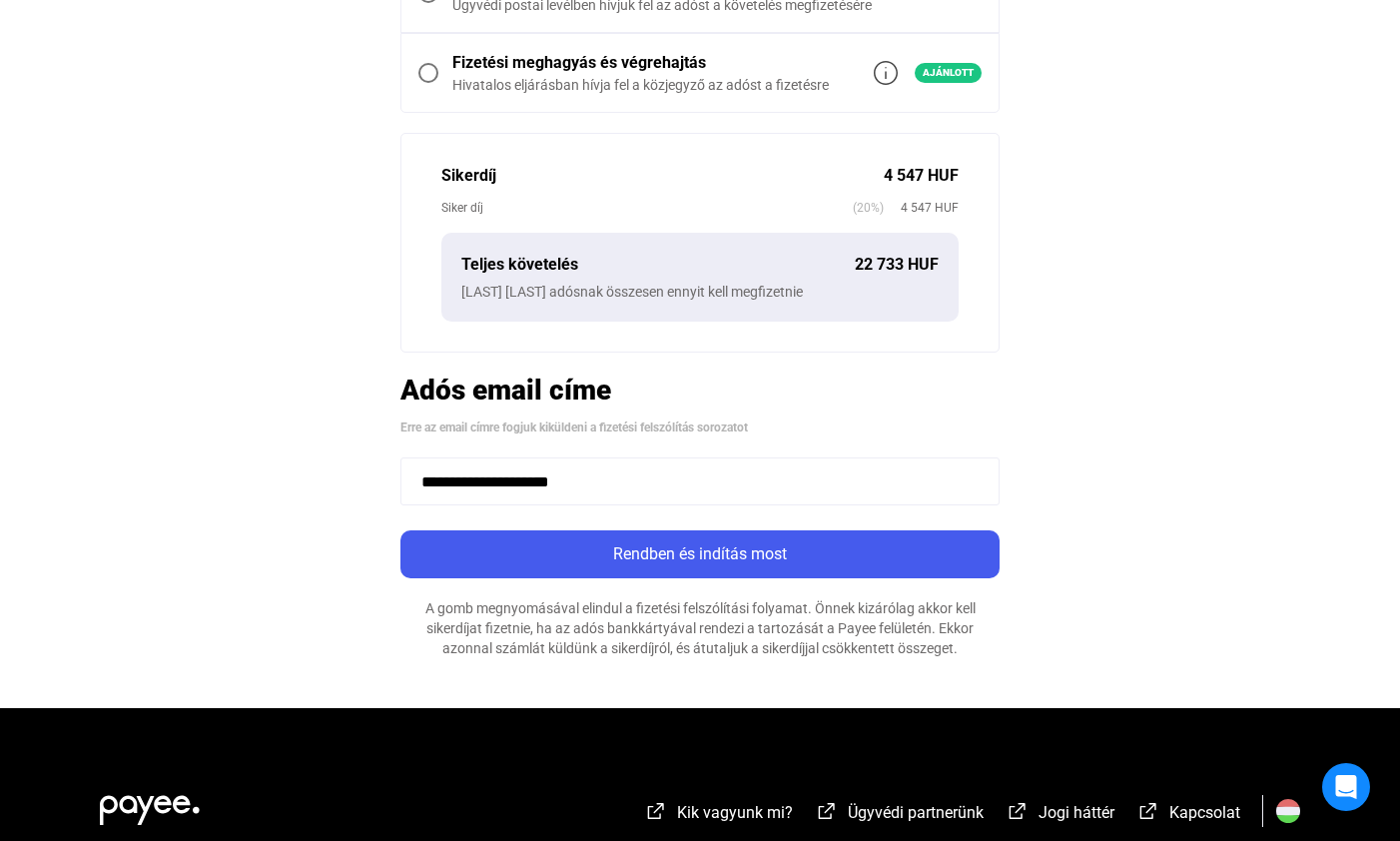 scroll, scrollTop: 0, scrollLeft: 0, axis: both 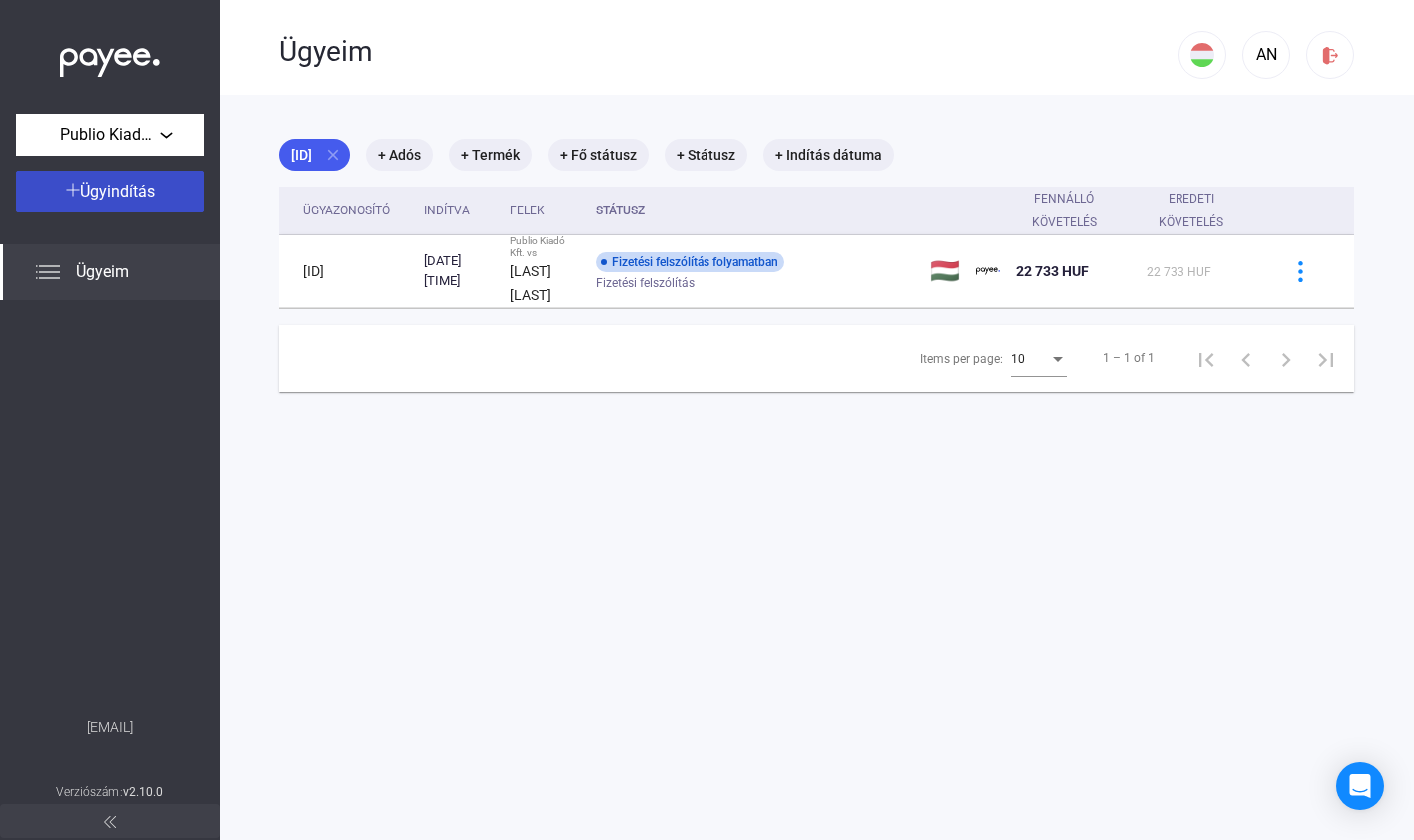click on "Ügyindítás" 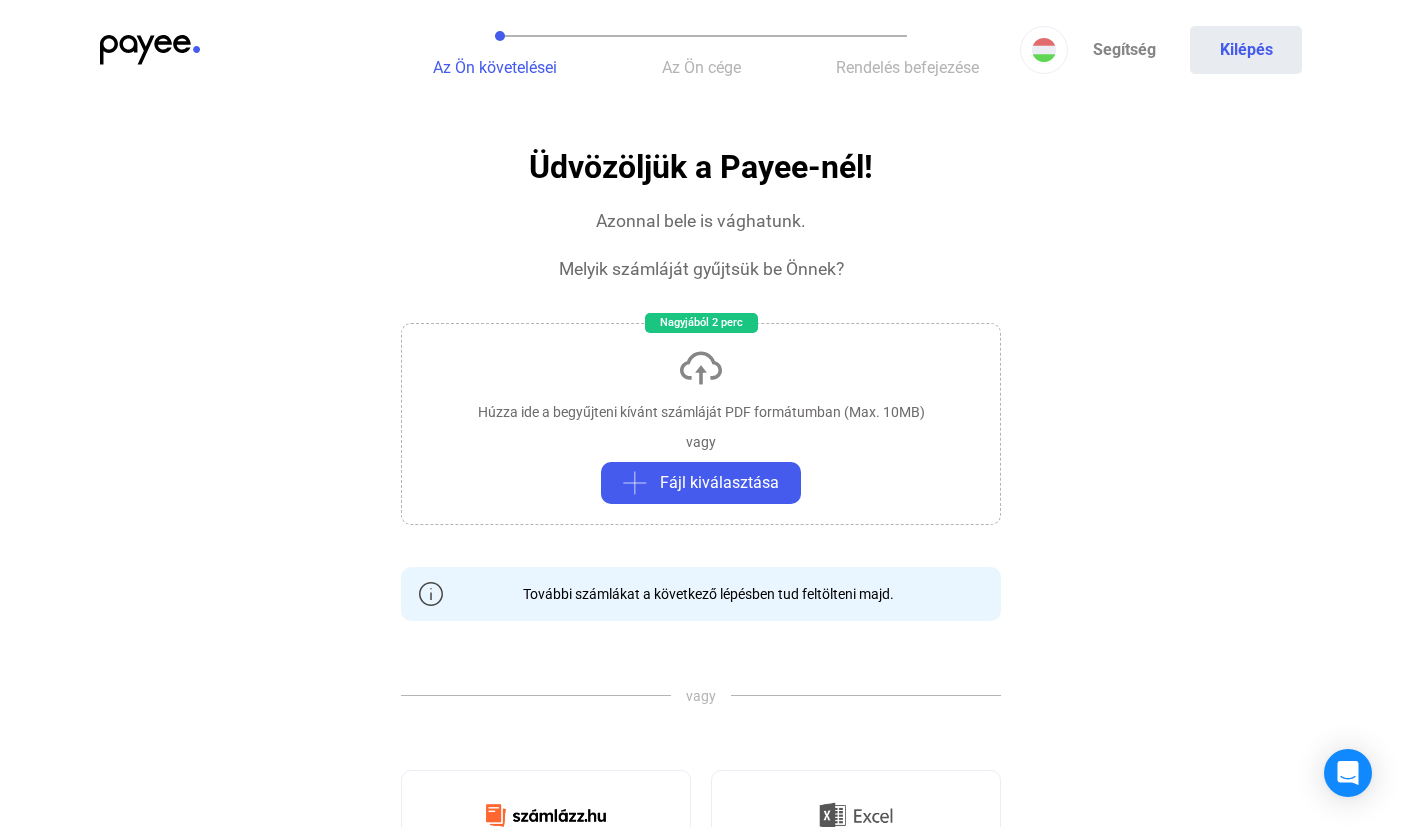 click on "Húzza ide a begyűjteni kívánt számláját PDF formátumban (Max. 10MB)   vagy   Fájl kiválasztása" 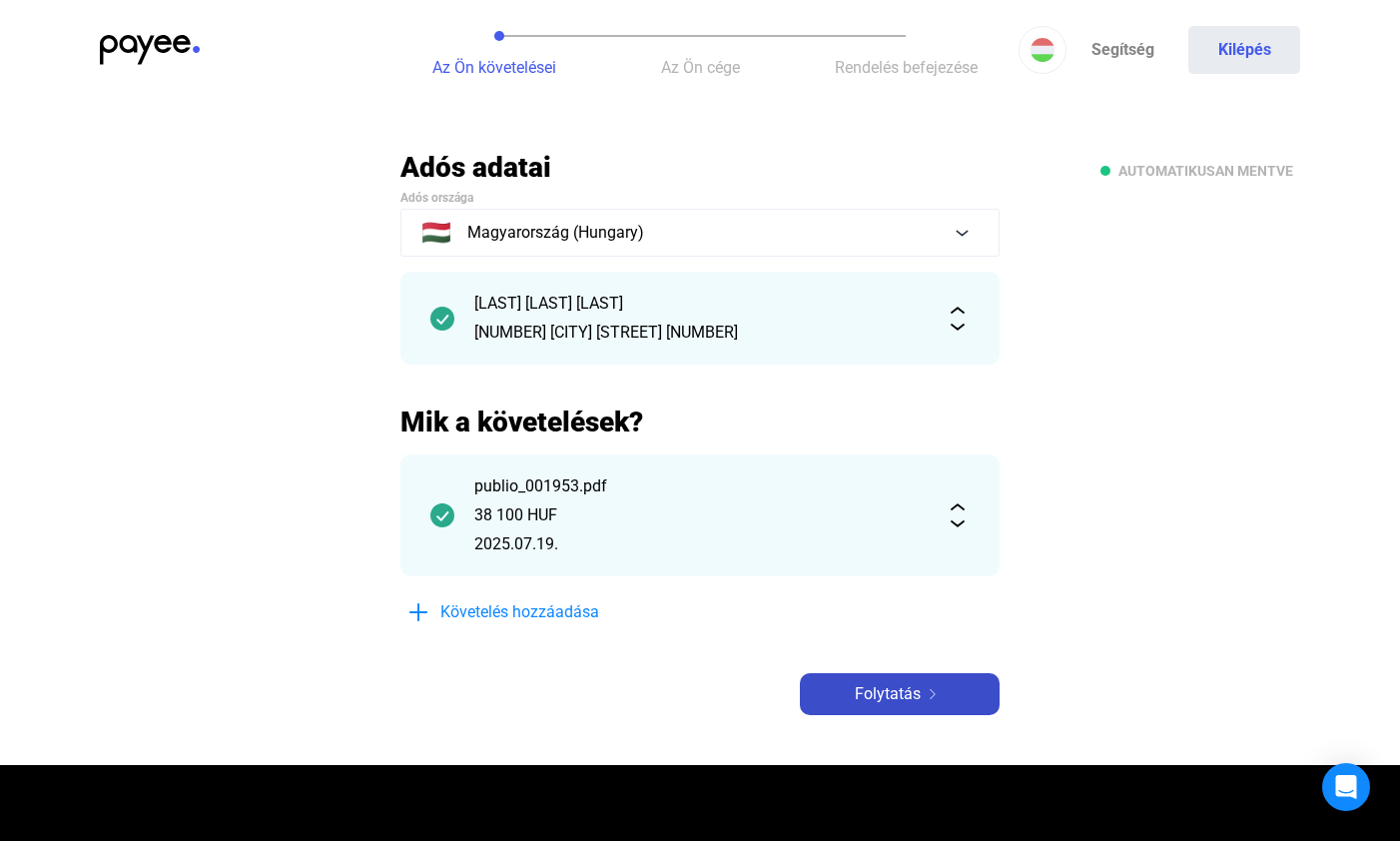 click on "Folytatás" 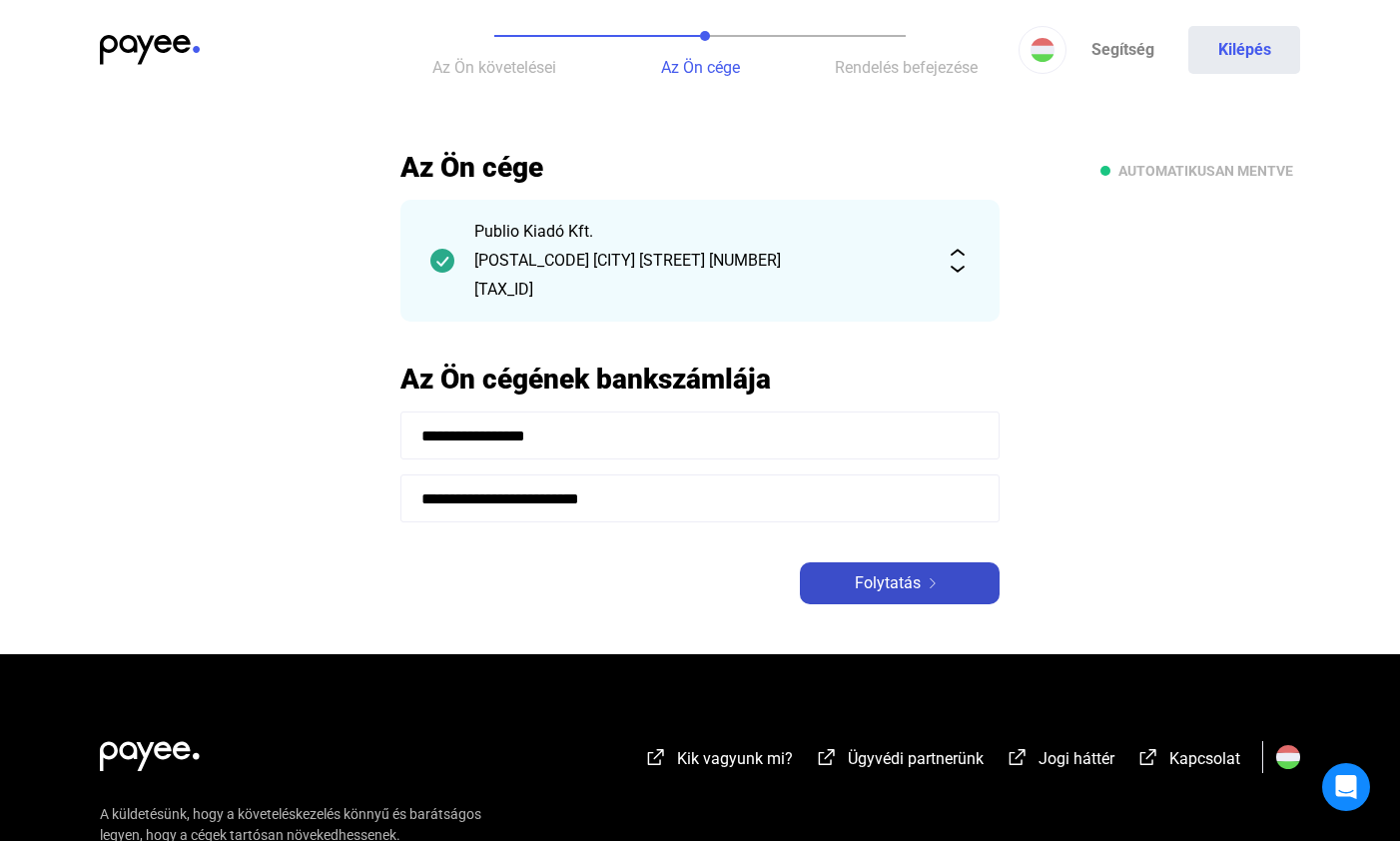 click on "Folytatás" 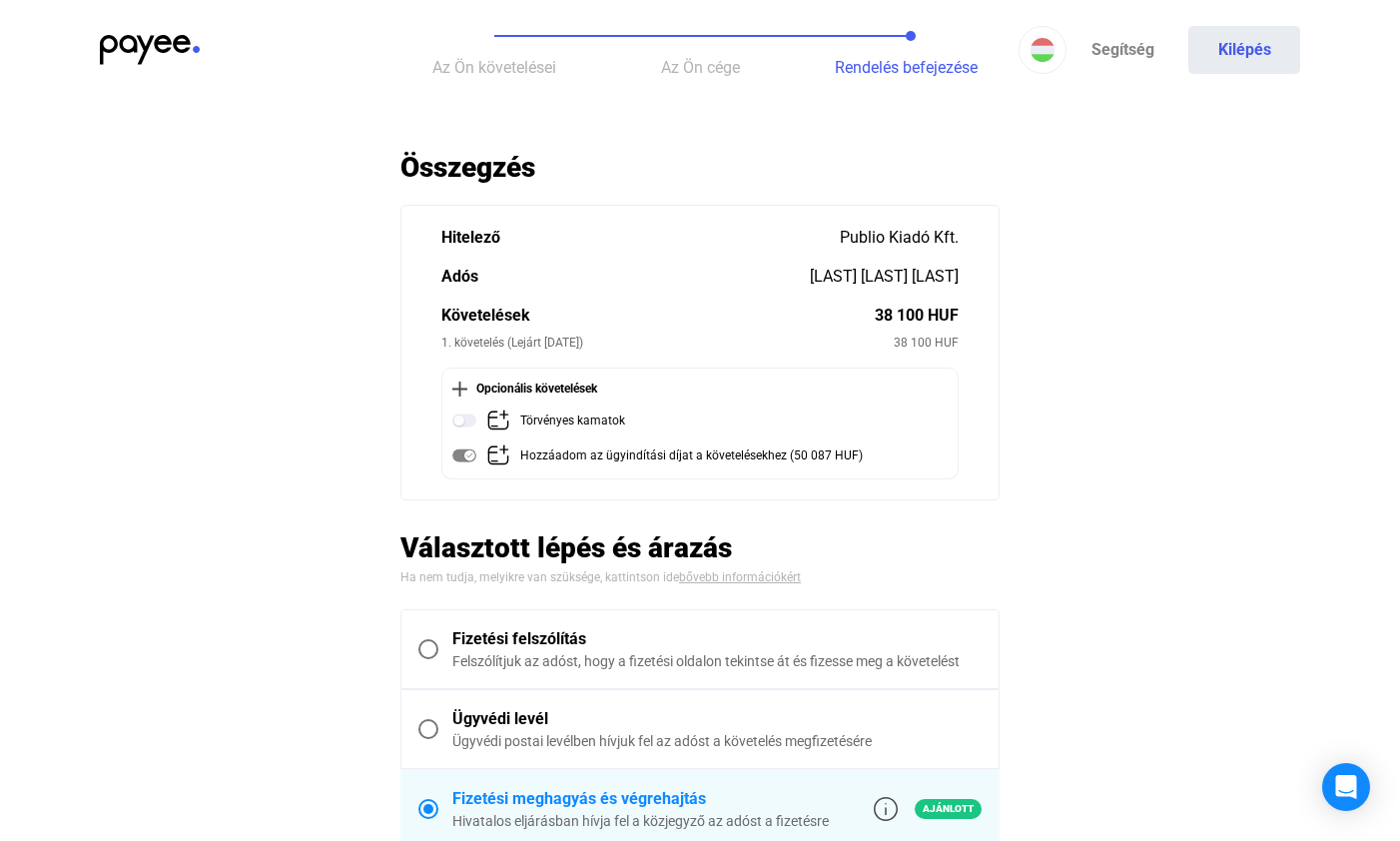scroll, scrollTop: 32, scrollLeft: 0, axis: vertical 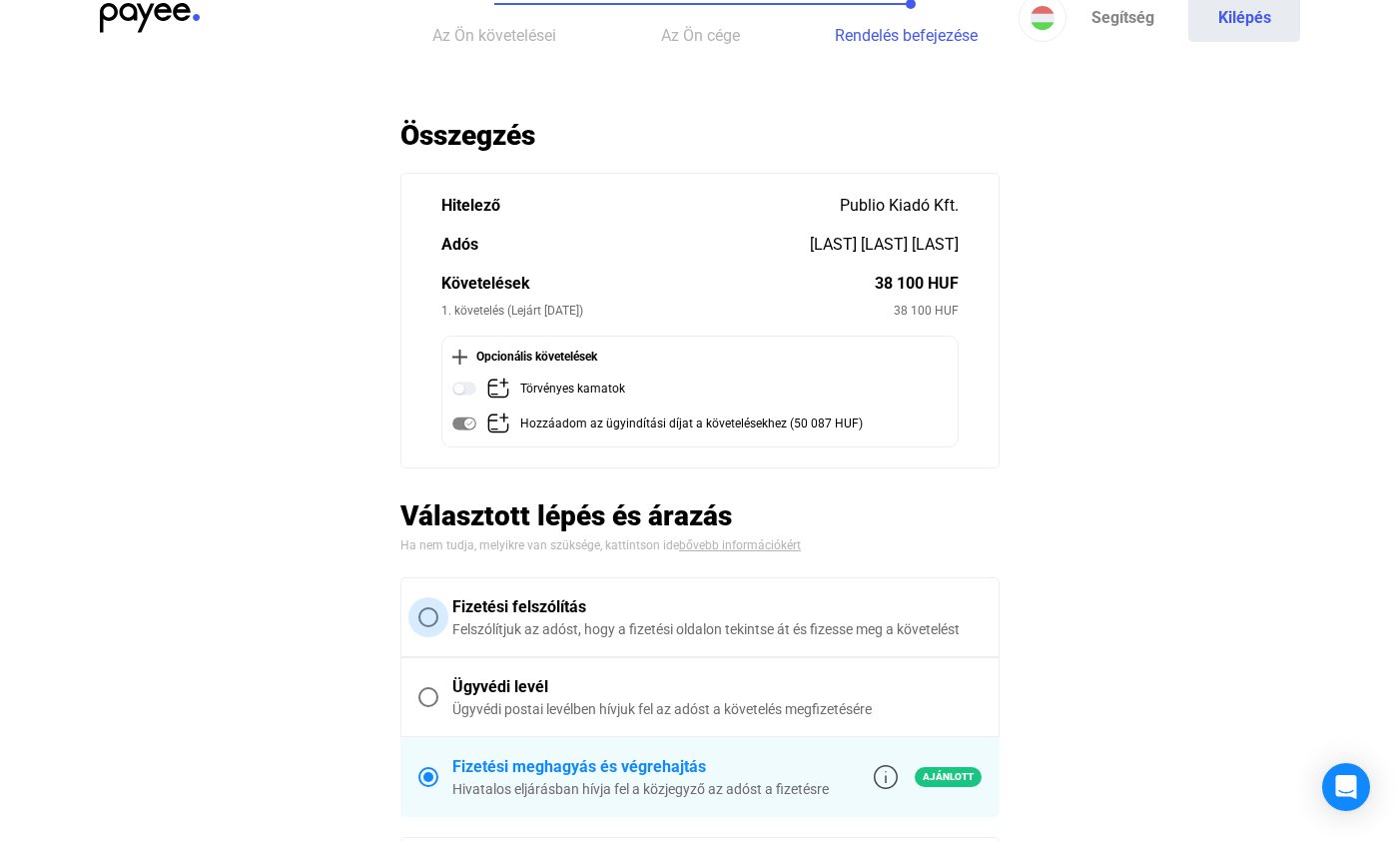 click at bounding box center [428, 617] 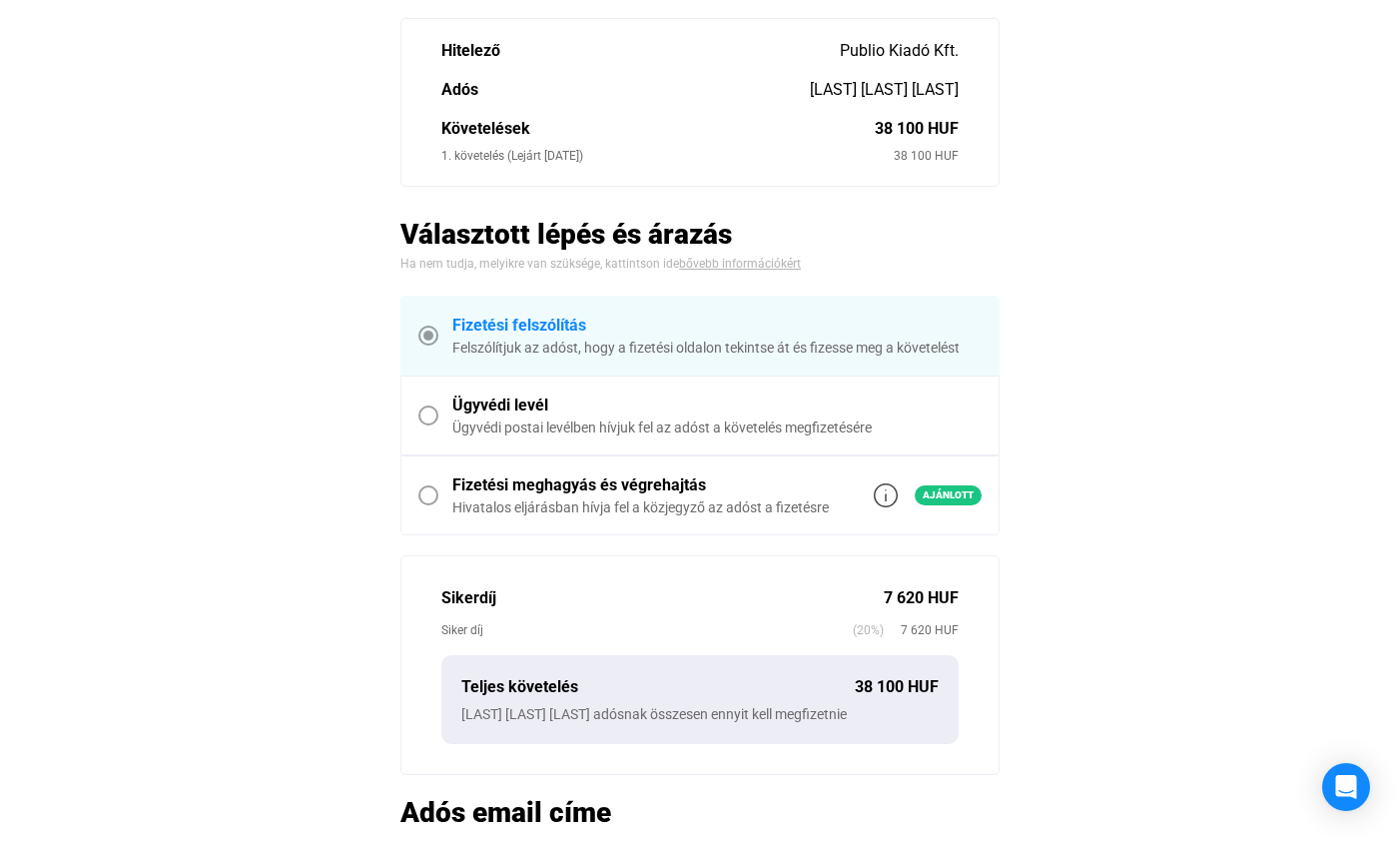 scroll, scrollTop: 564, scrollLeft: 0, axis: vertical 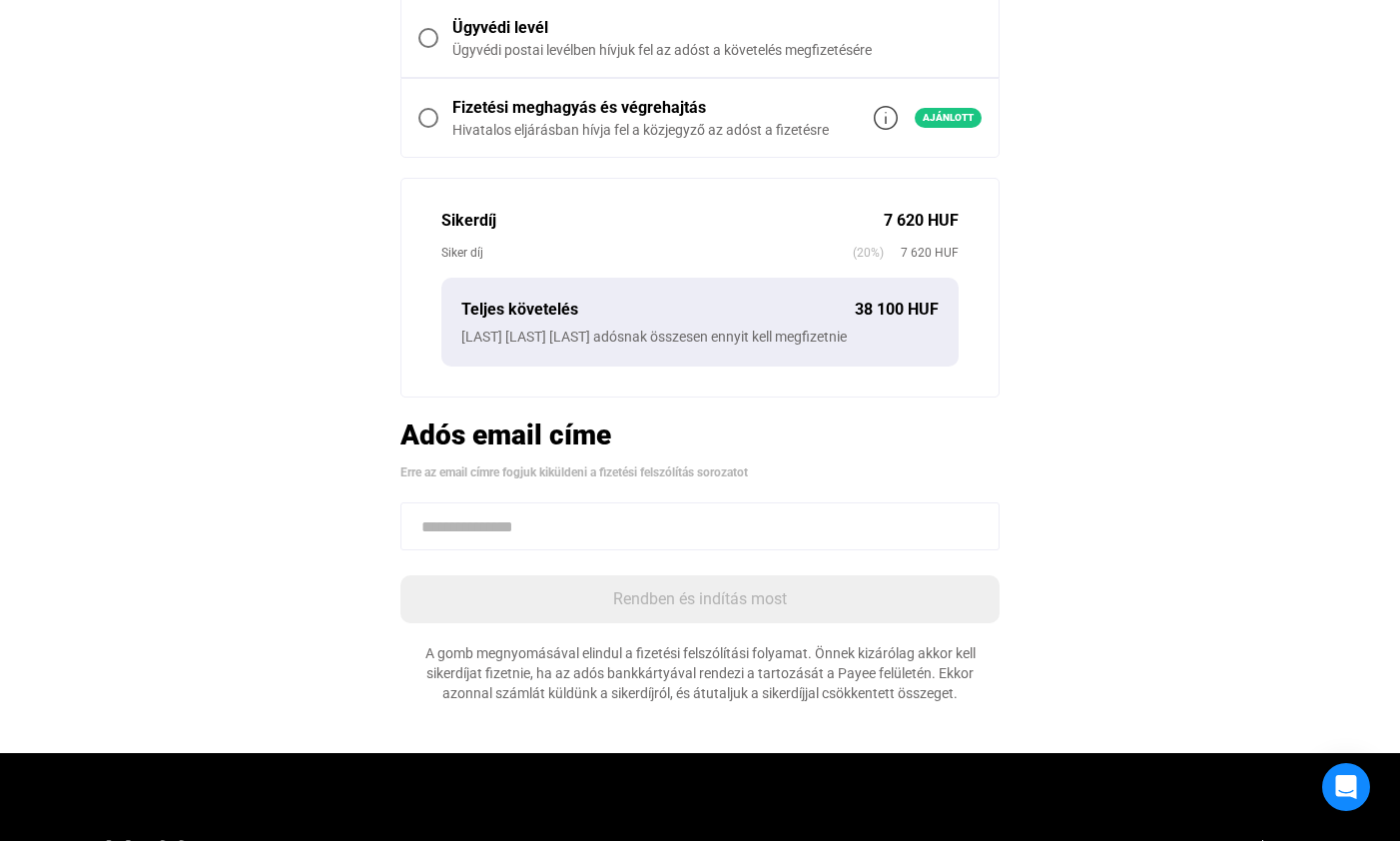 click 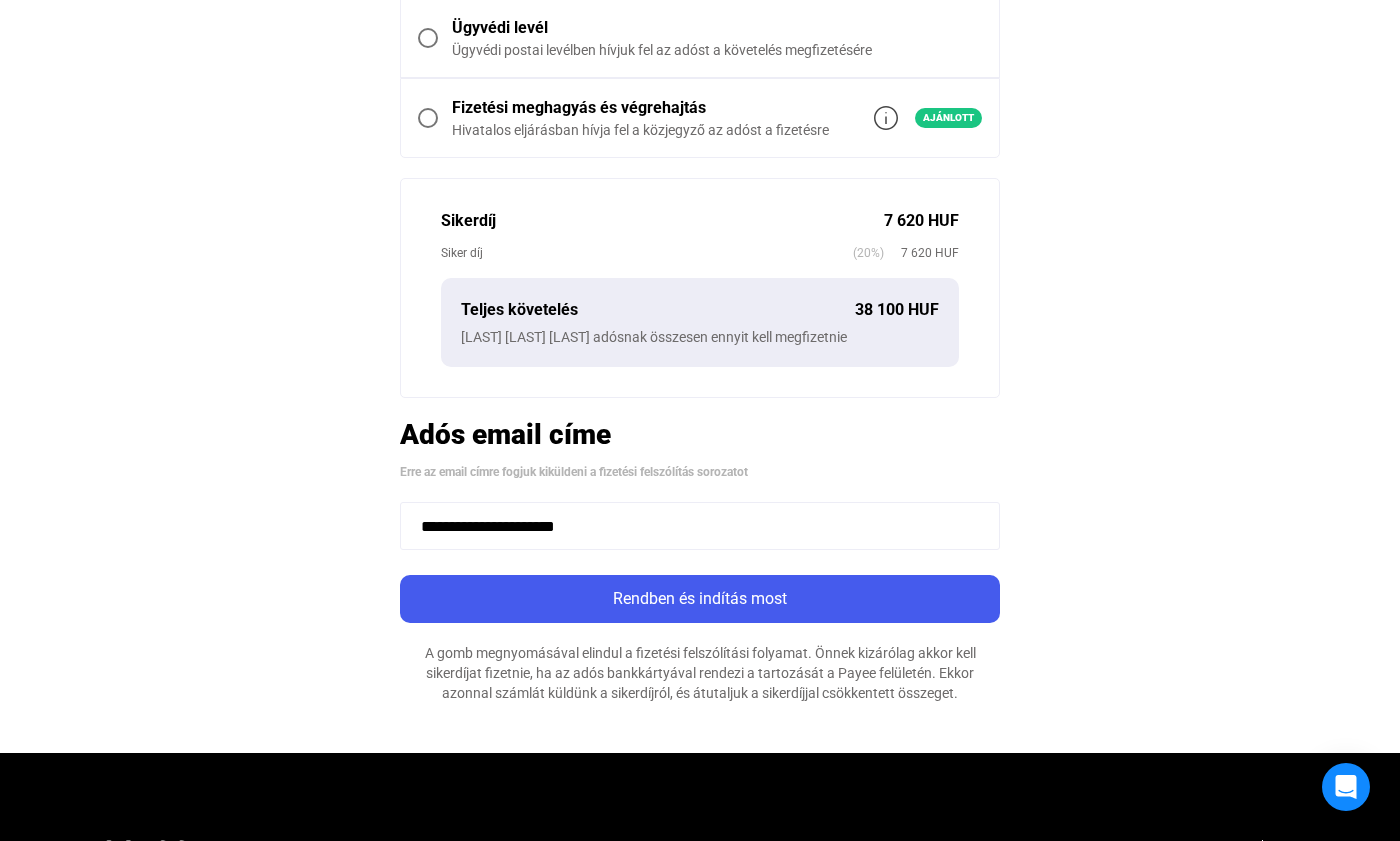 type on "**********" 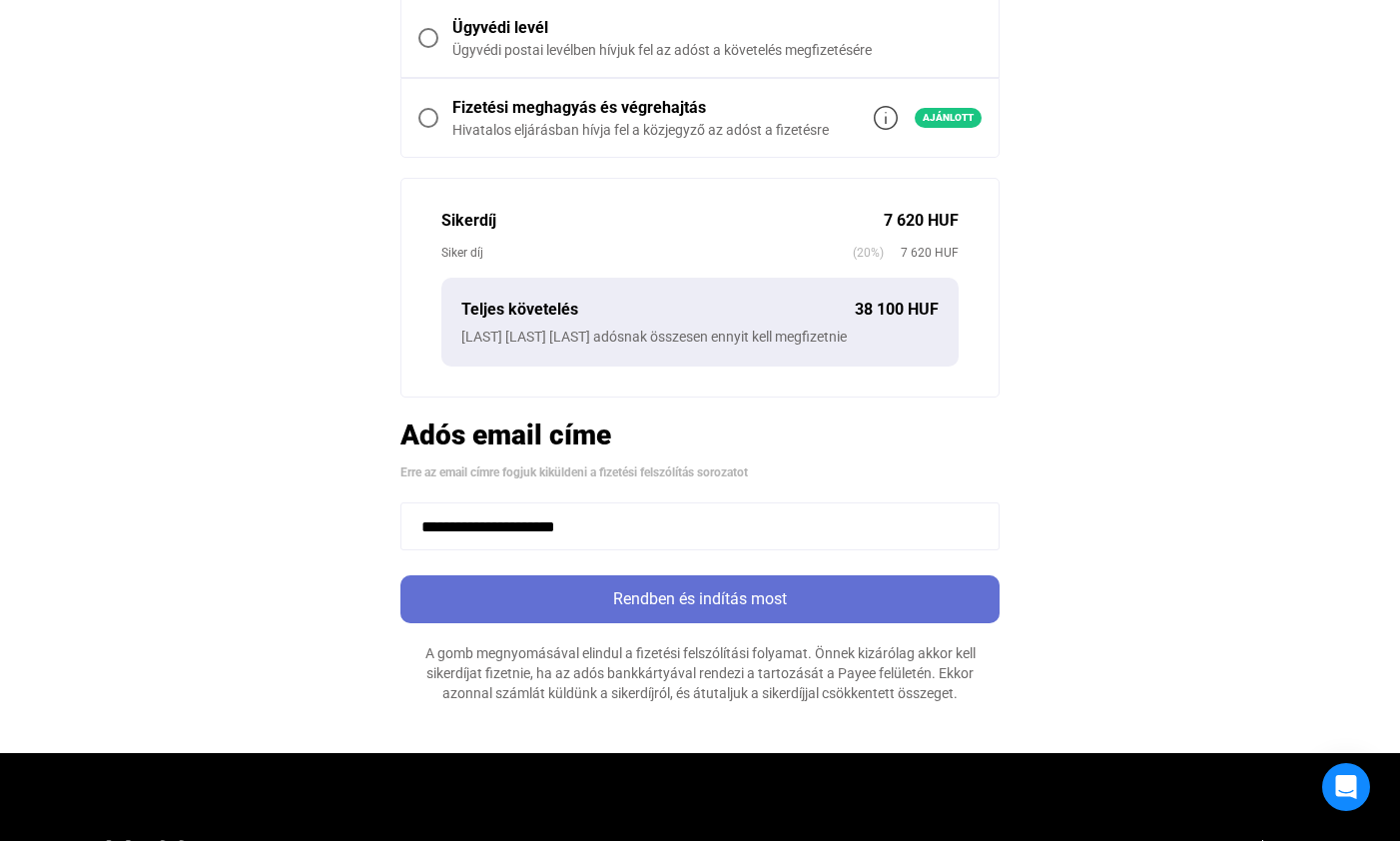 click on "Rendben és indítás most" 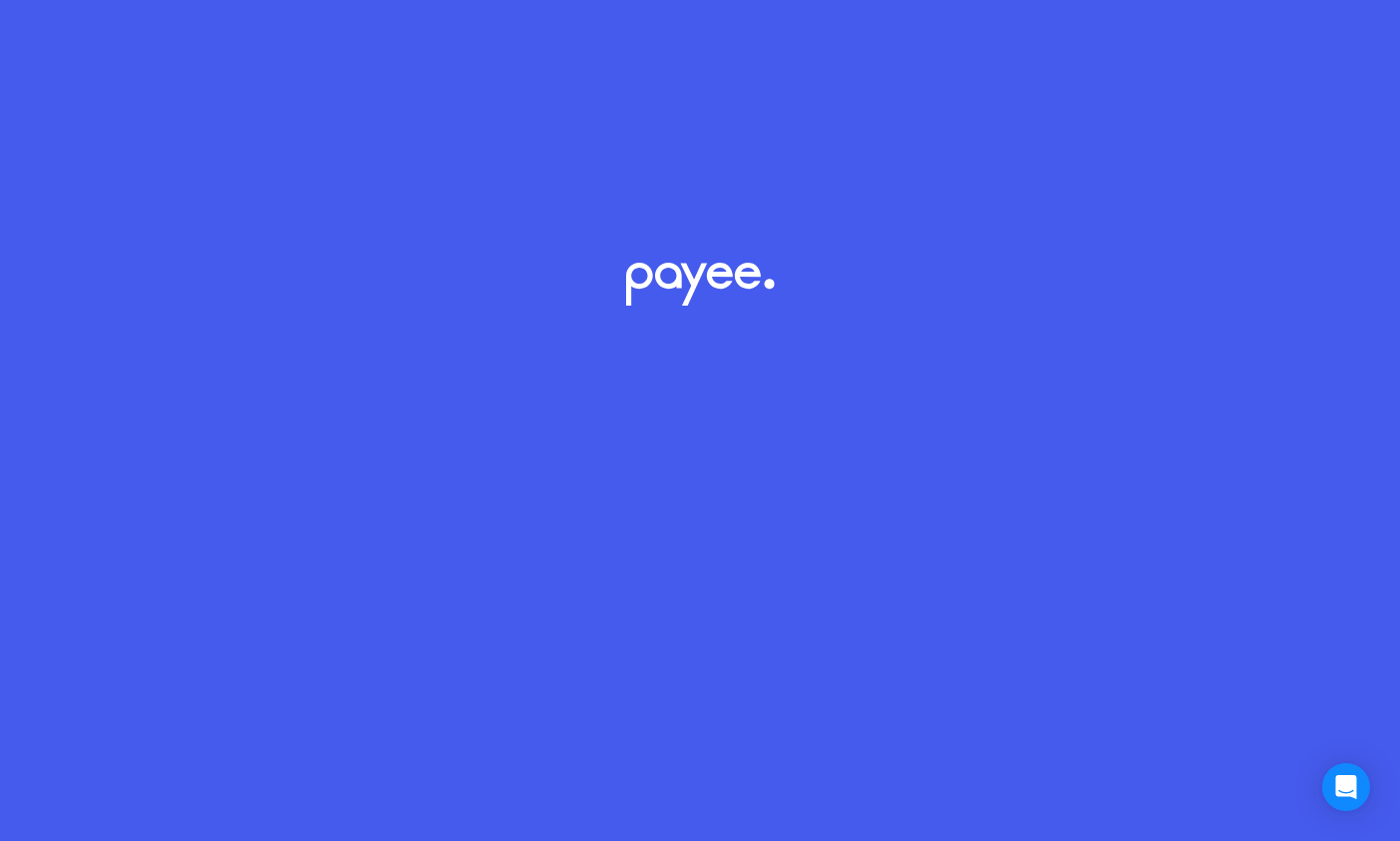 scroll, scrollTop: 0, scrollLeft: 0, axis: both 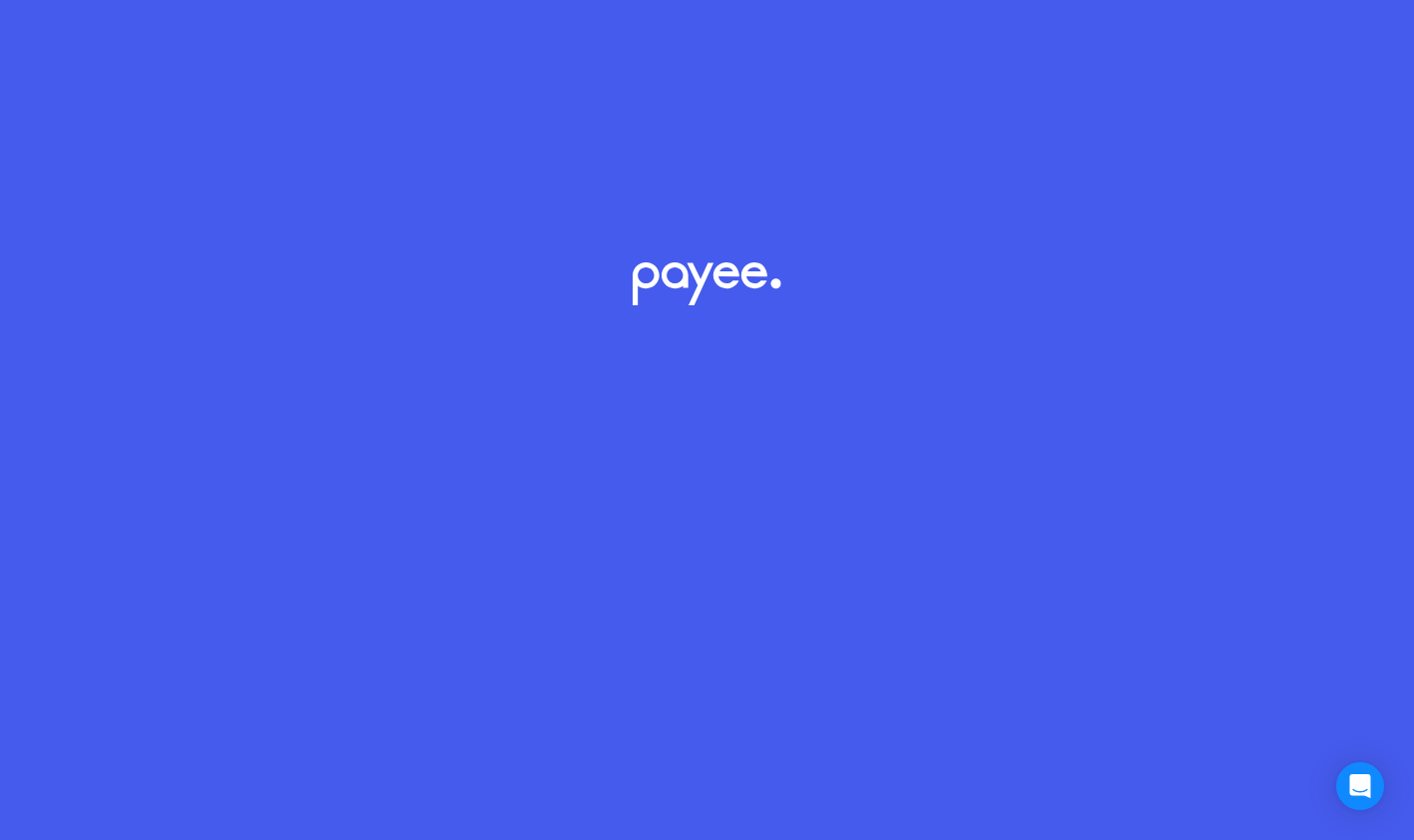 click 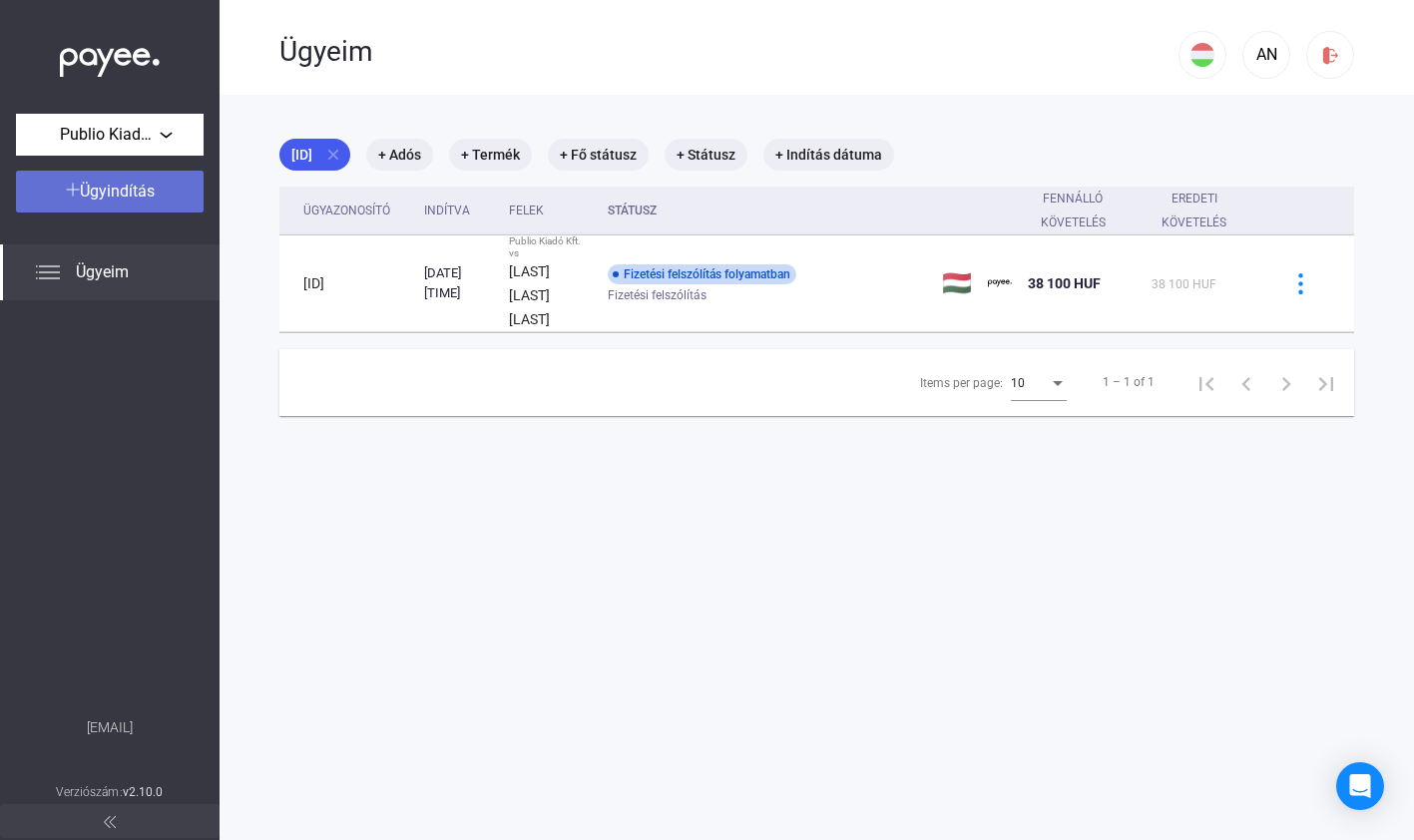click on "Ügyindítás" 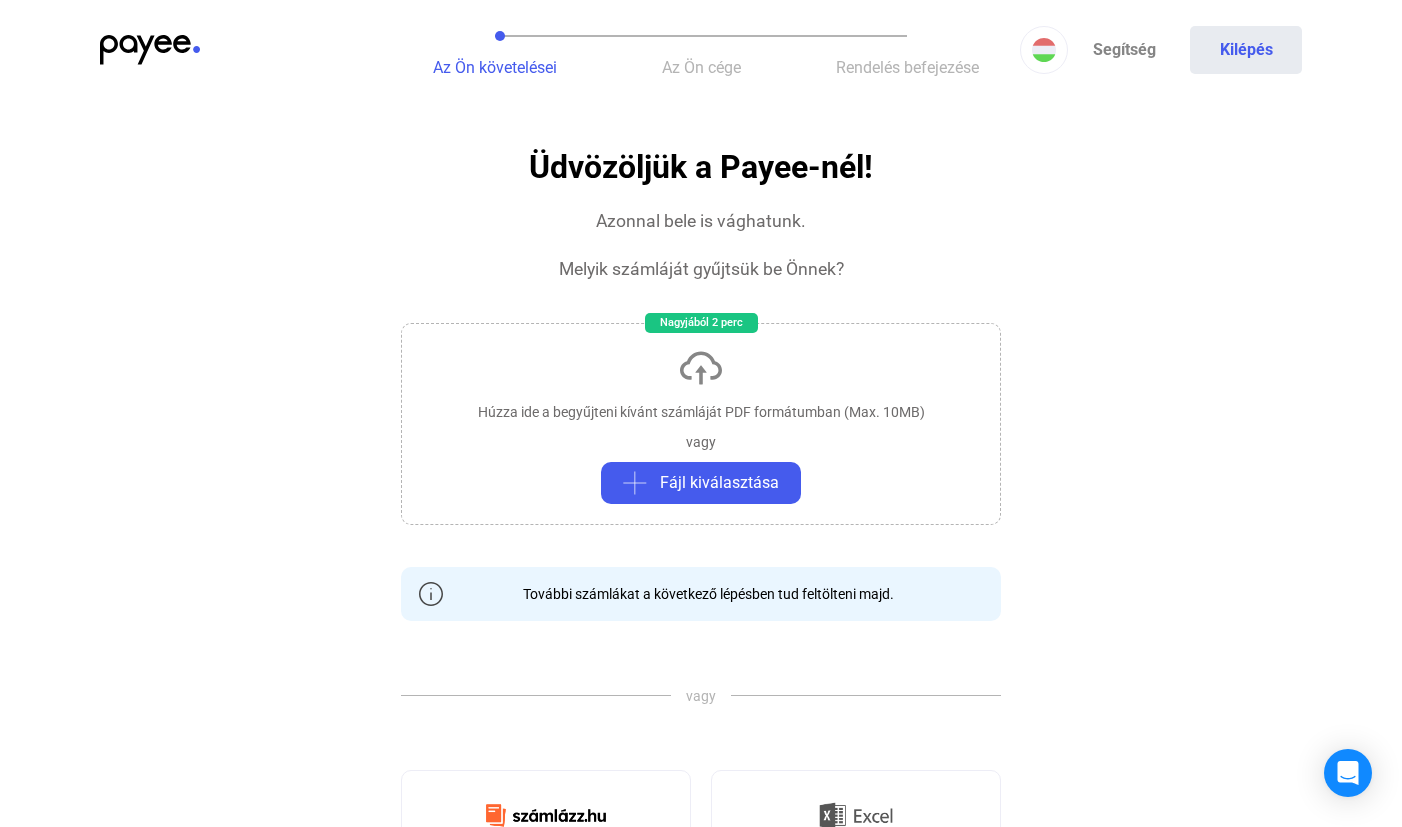 click on "Húzza ide a begyűjteni kívánt számláját PDF formátumban (Max. 10MB)   vagy   Fájl kiválasztása" 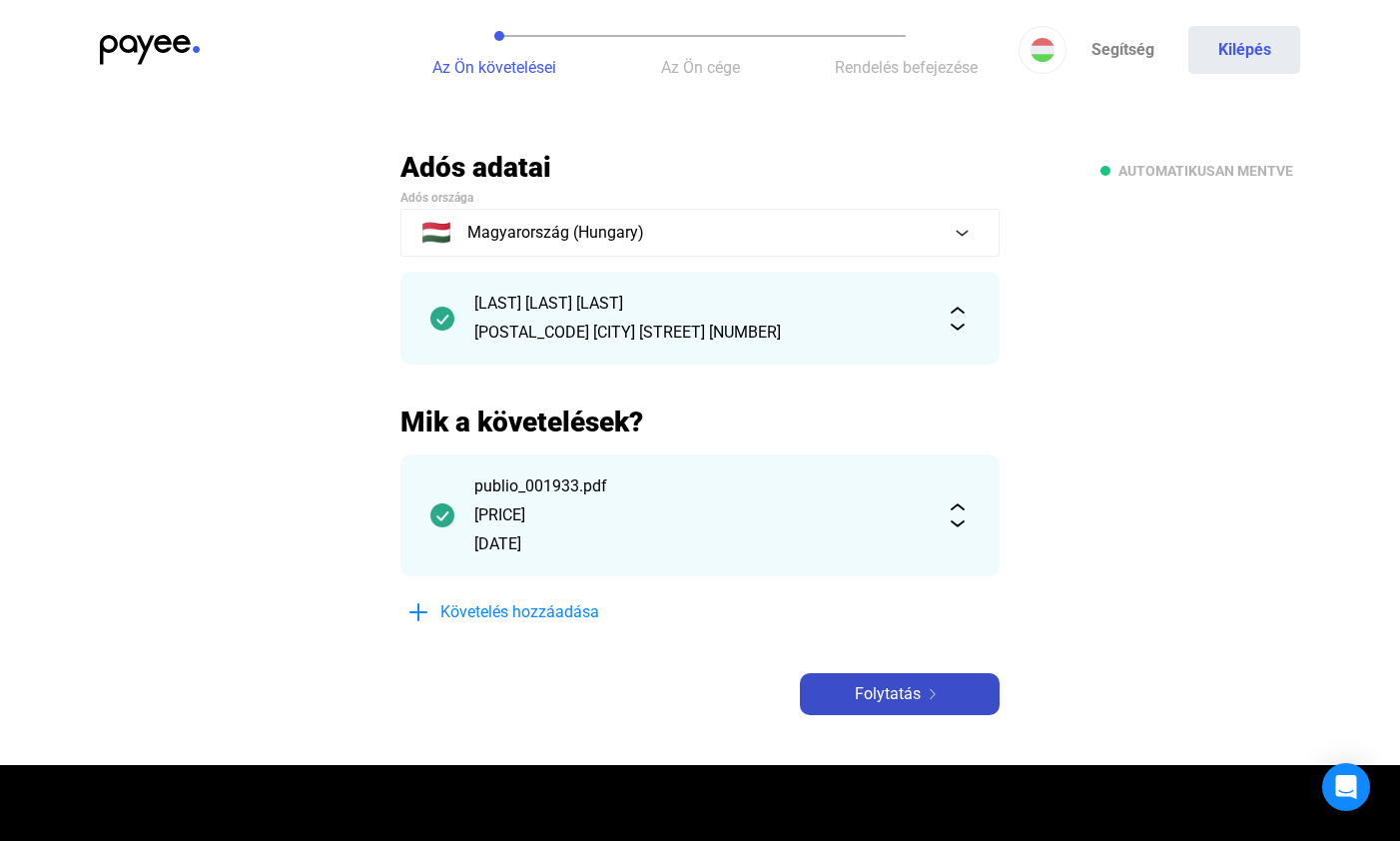click on "Folytatás" 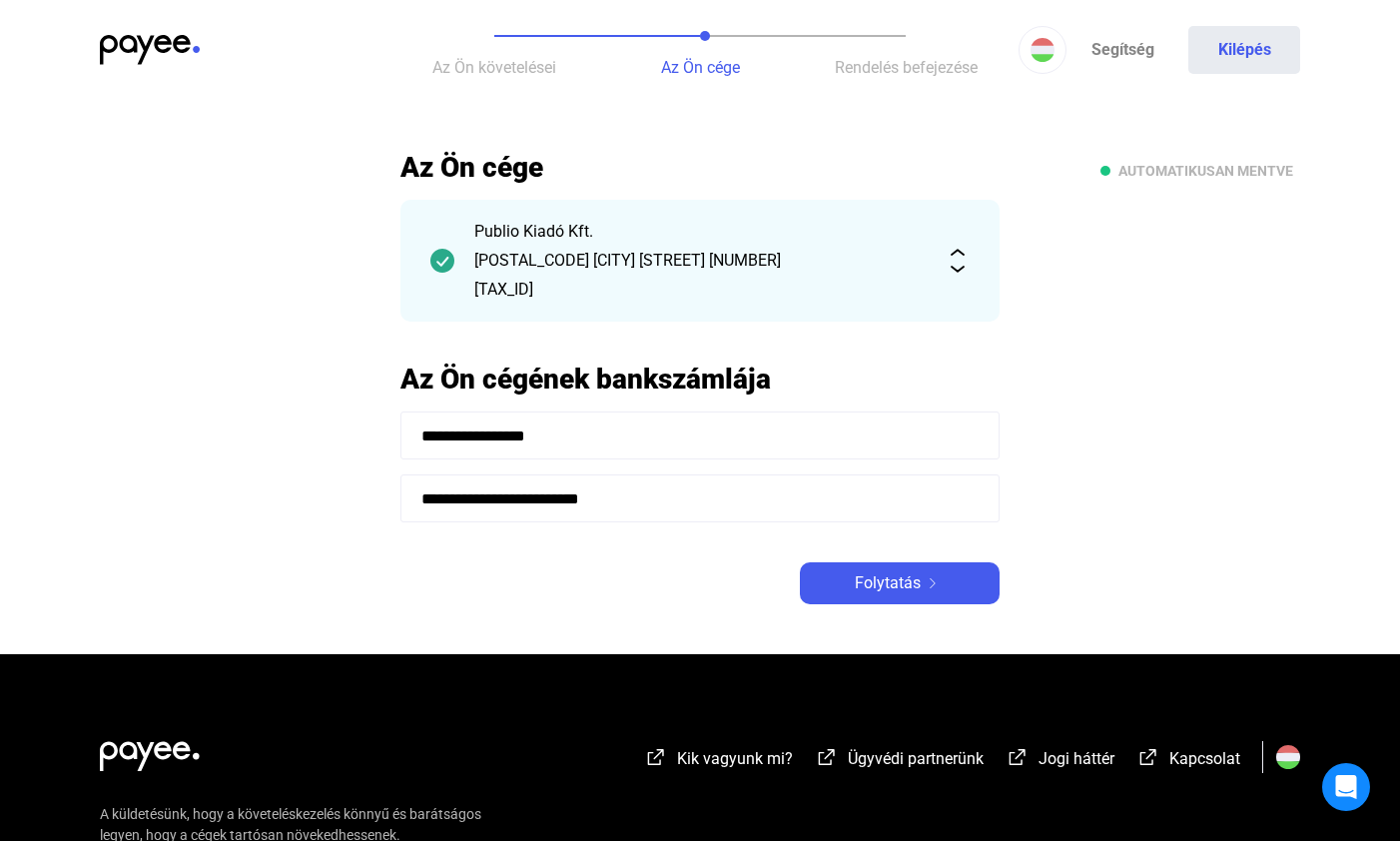 click on "Folytatás" 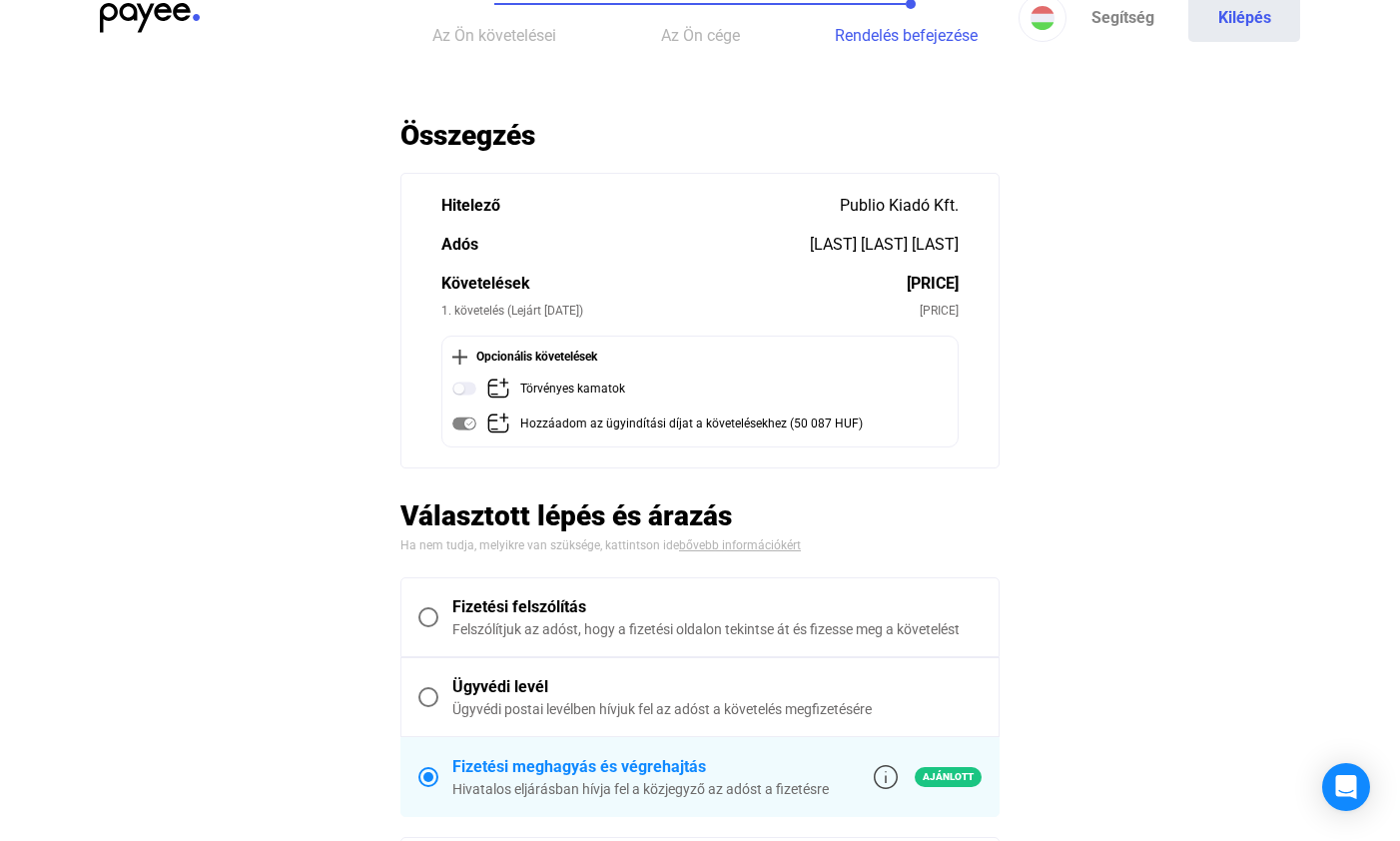 scroll, scrollTop: 122, scrollLeft: 0, axis: vertical 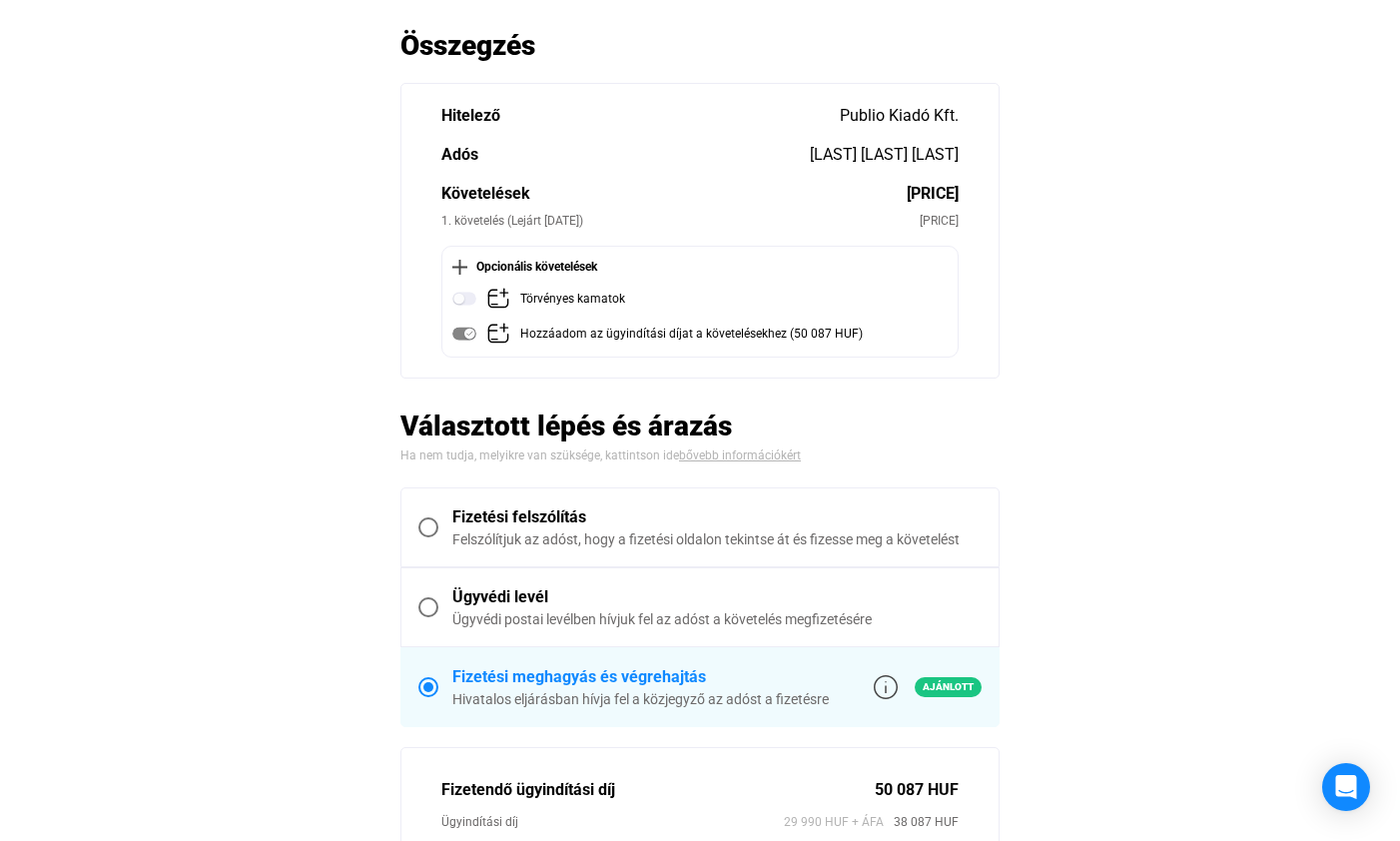 click at bounding box center [428, 527] 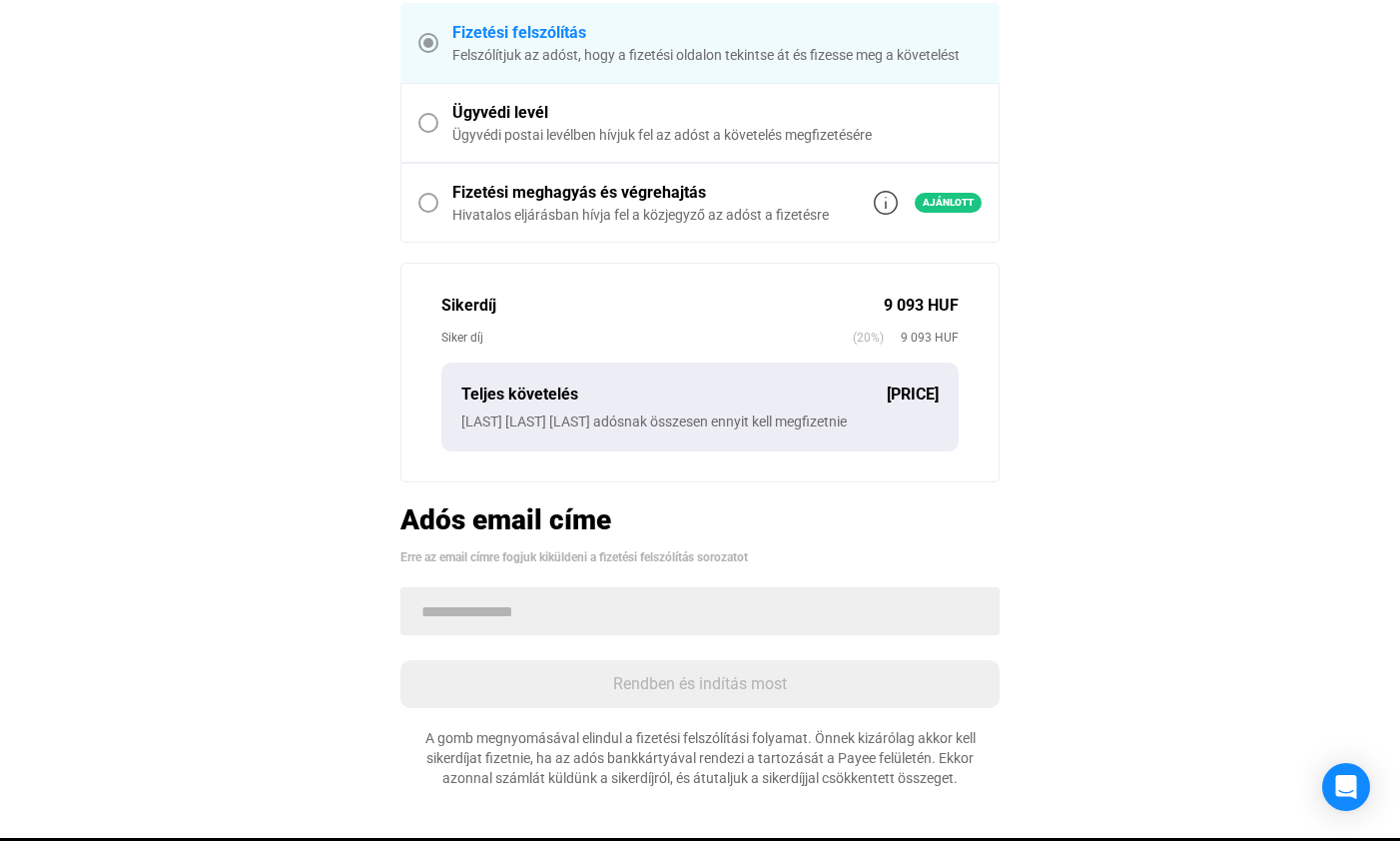 scroll, scrollTop: 699, scrollLeft: 0, axis: vertical 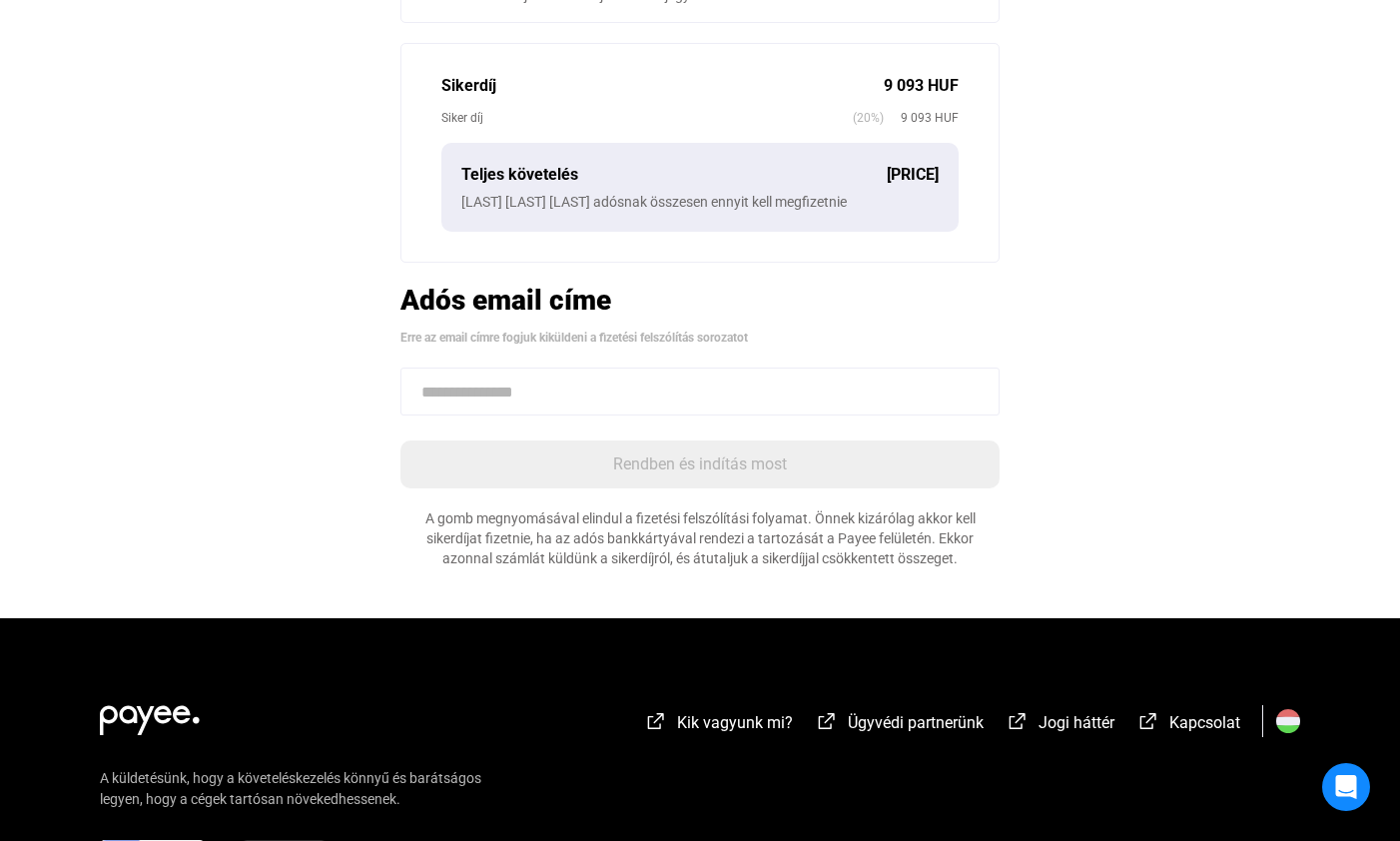 paste on "**********" 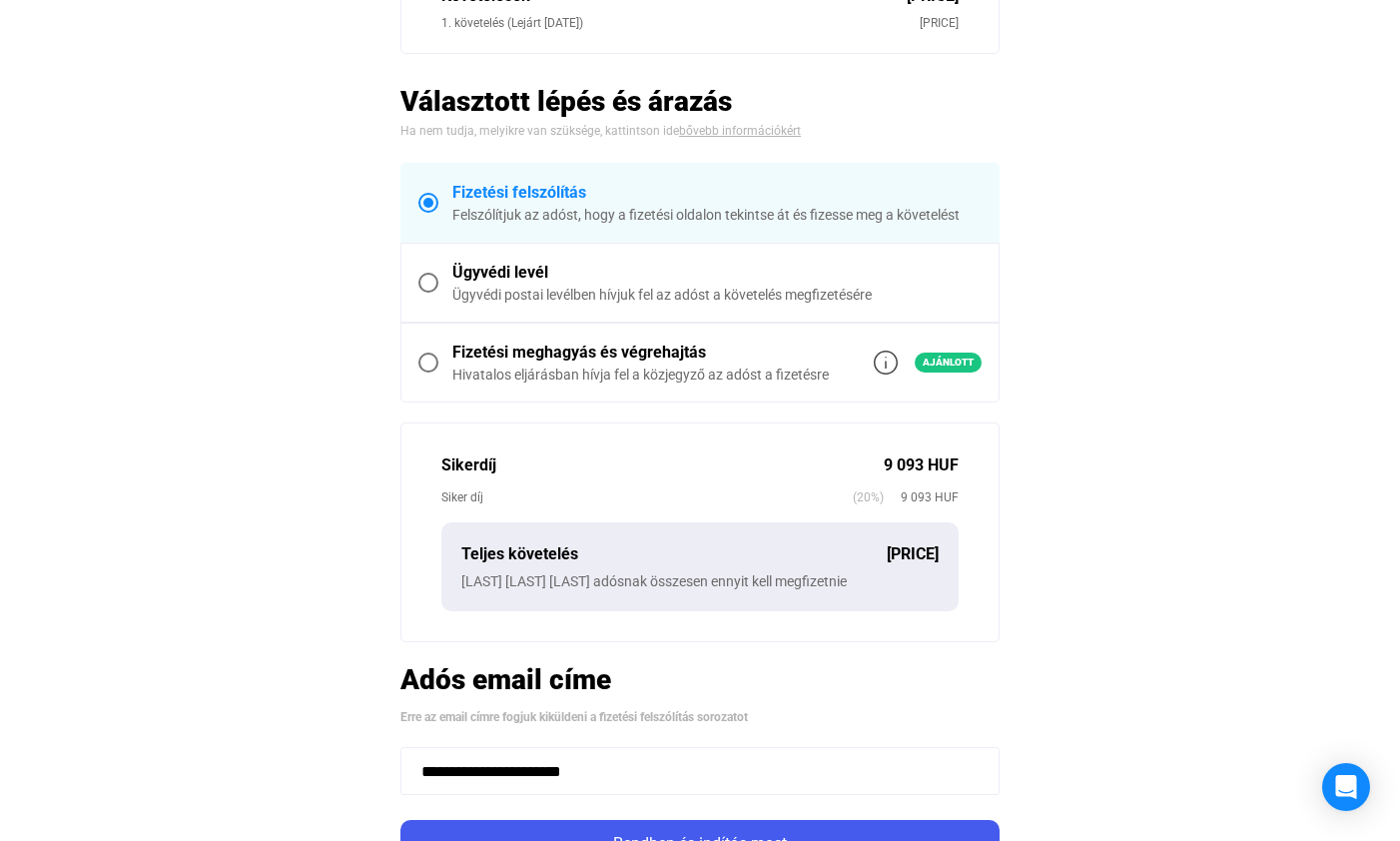 scroll, scrollTop: 696, scrollLeft: 0, axis: vertical 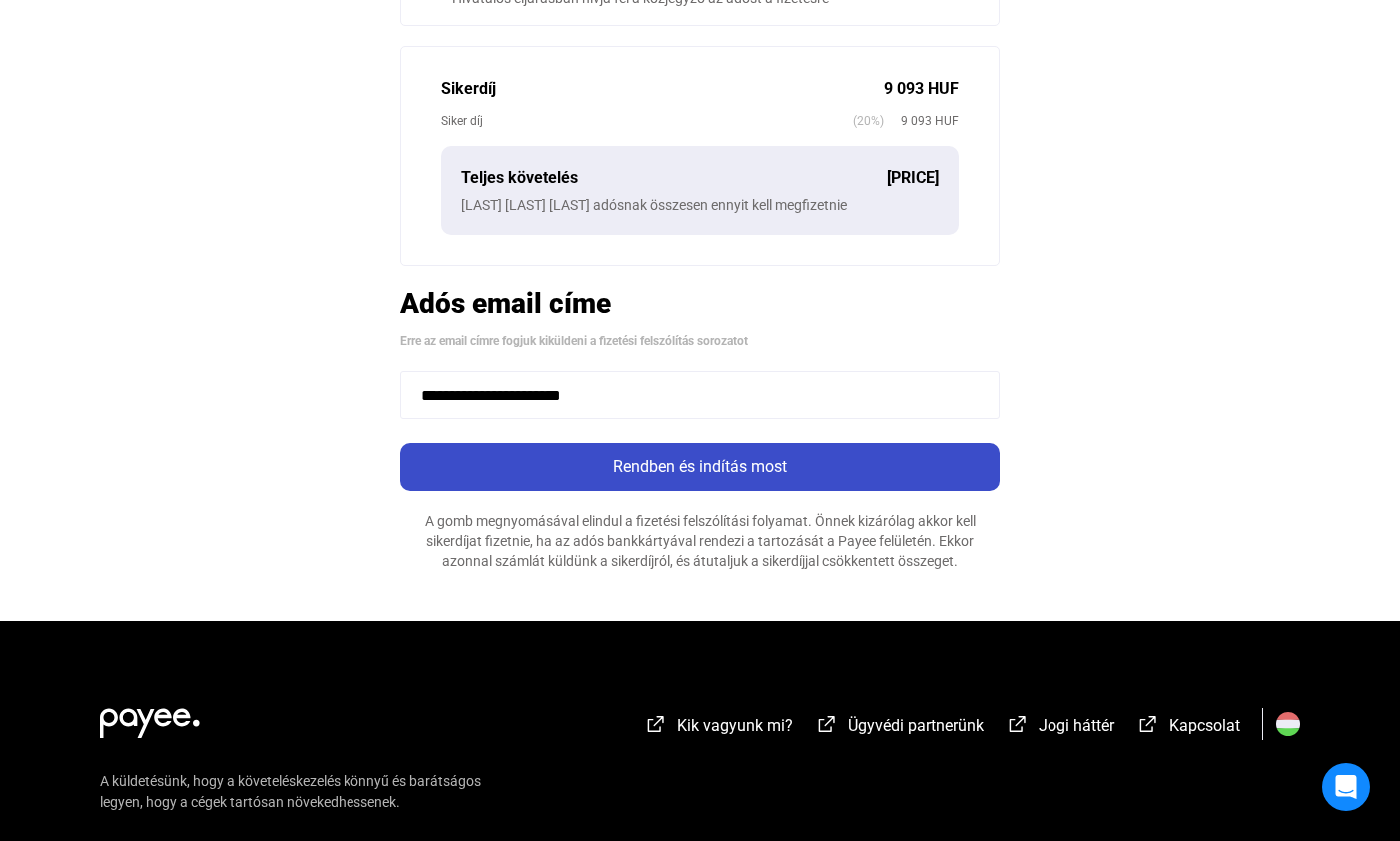 type on "**********" 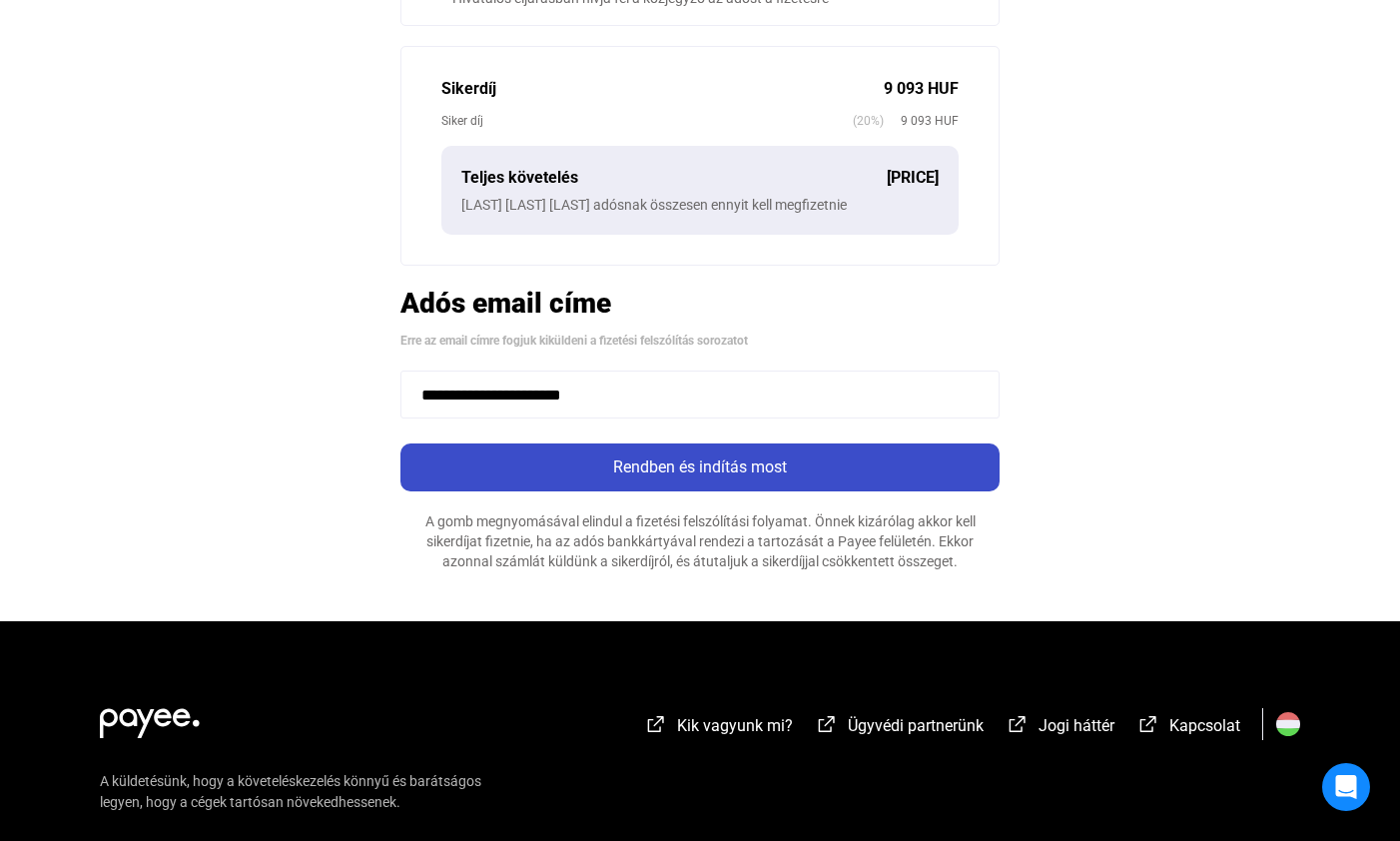 click on "Rendben és indítás most" 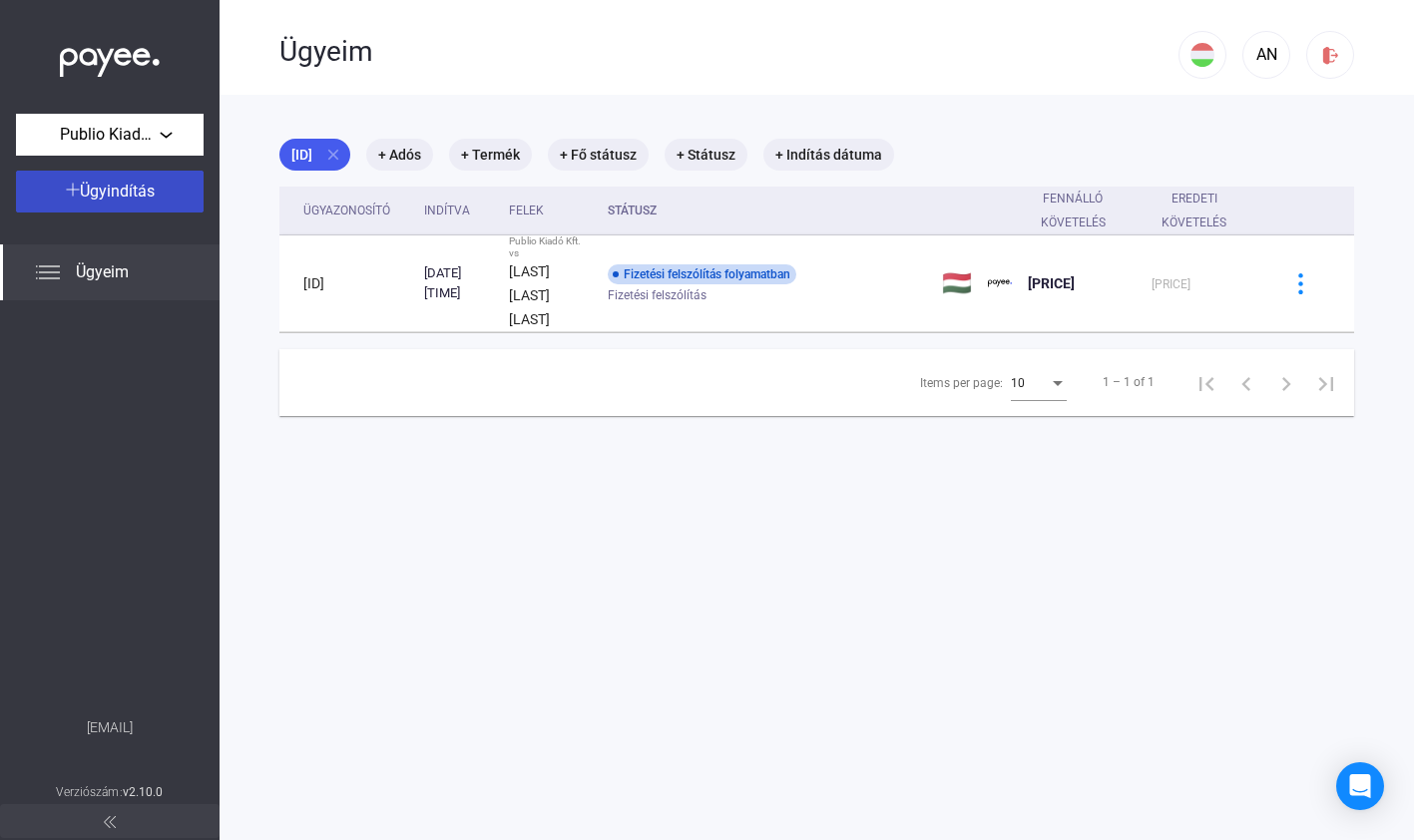 click on "Ügyindítás" 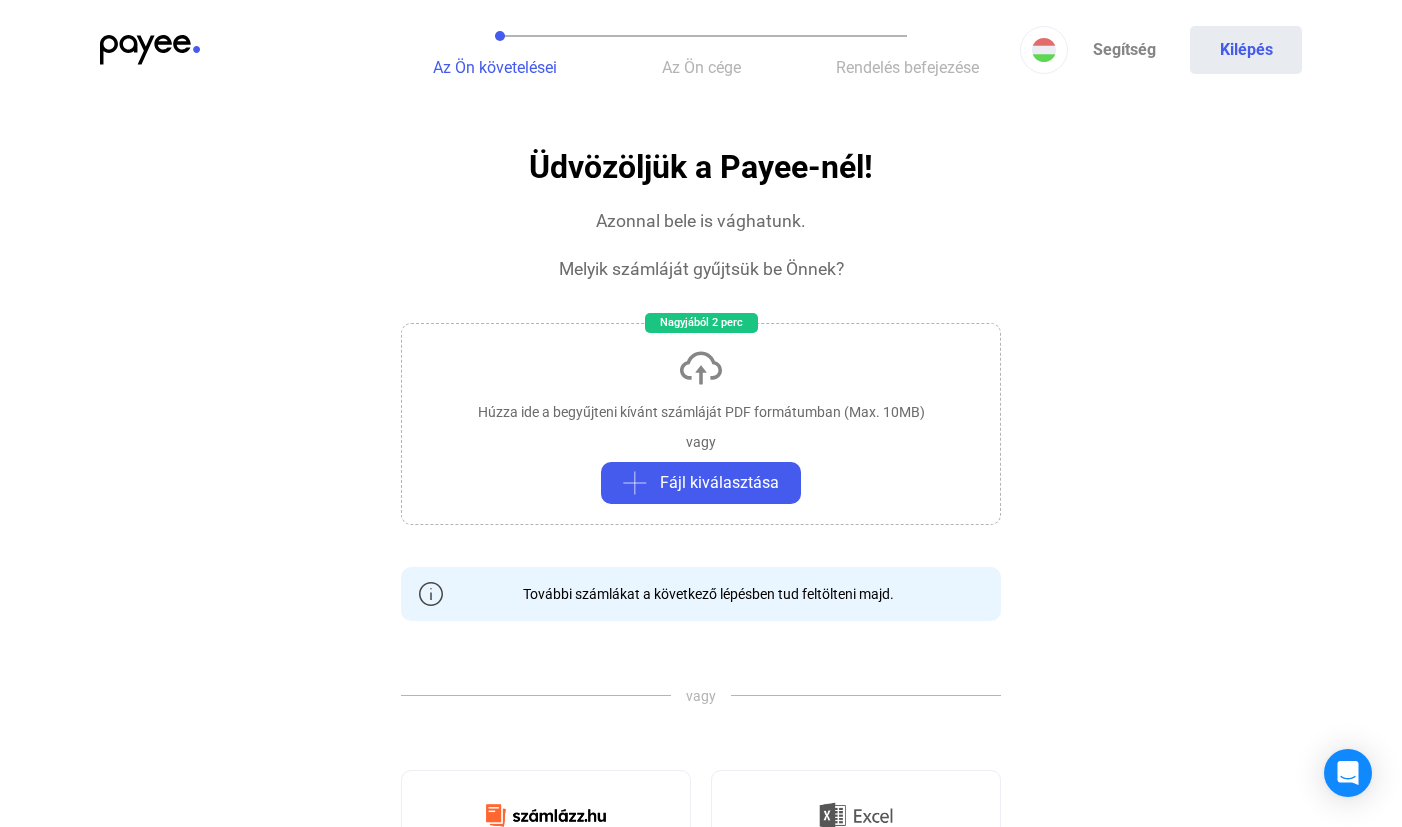 click 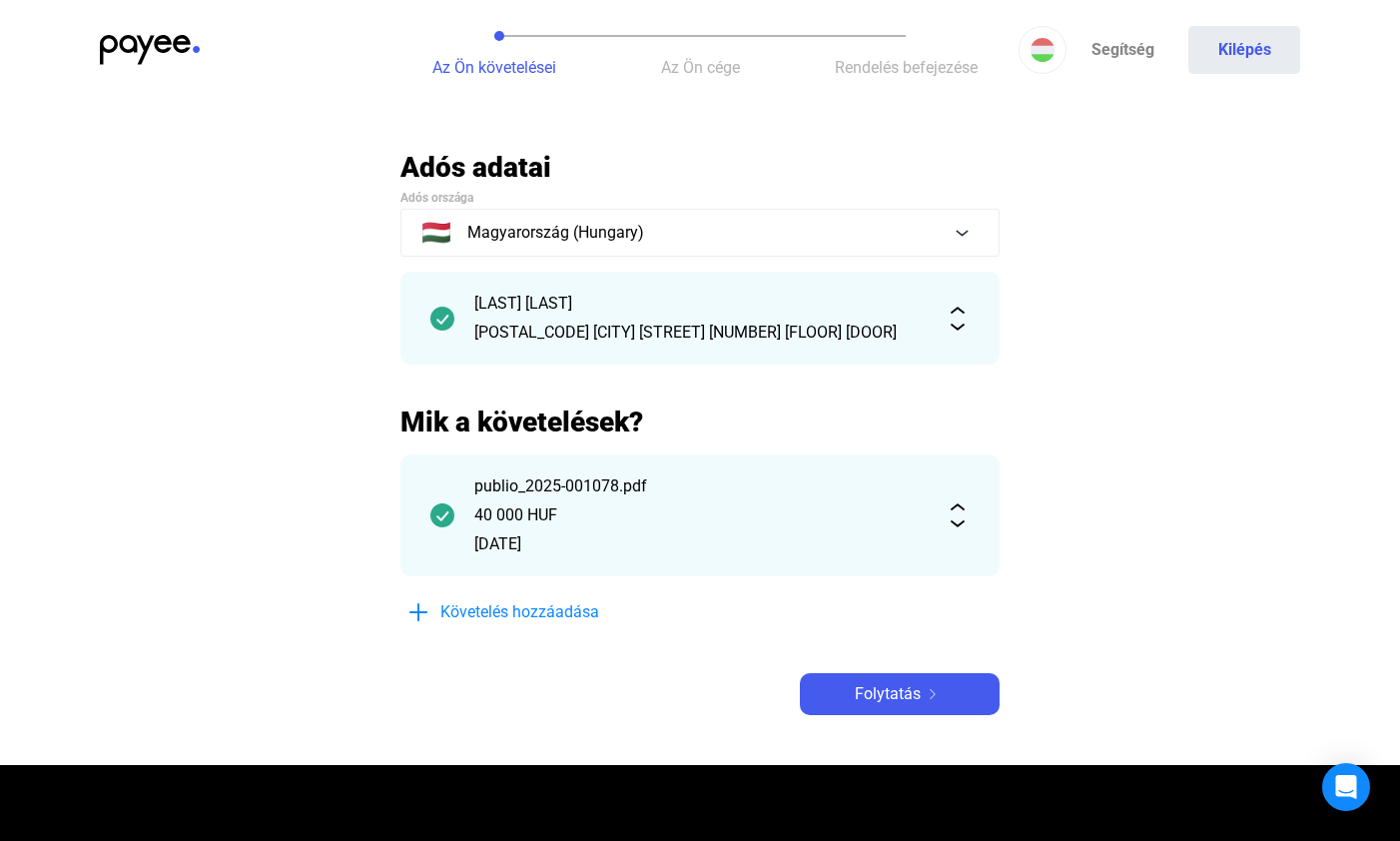 click on "Adós adatai Adós országa 🇭🇺 Magyarország (Hungary) [LAST] [LAST] [POSTAL_CODE] [CITY] [STREET] [NUMBER] Mik a követelések?  publio_2025-001078.pdf   [PRICE]  [DATE] Követelés hozzáadása Folytatás" 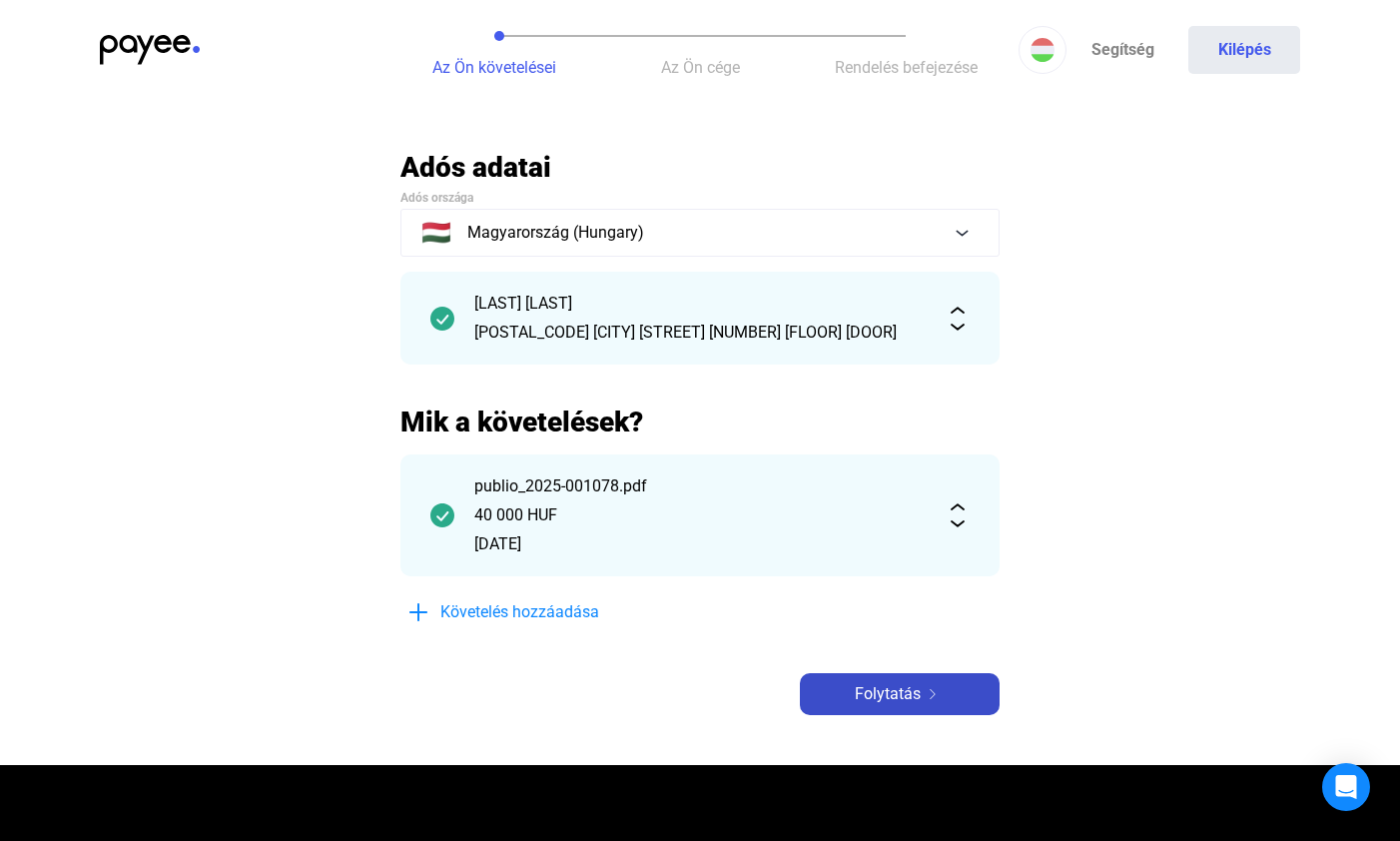 click on "Folytatás" 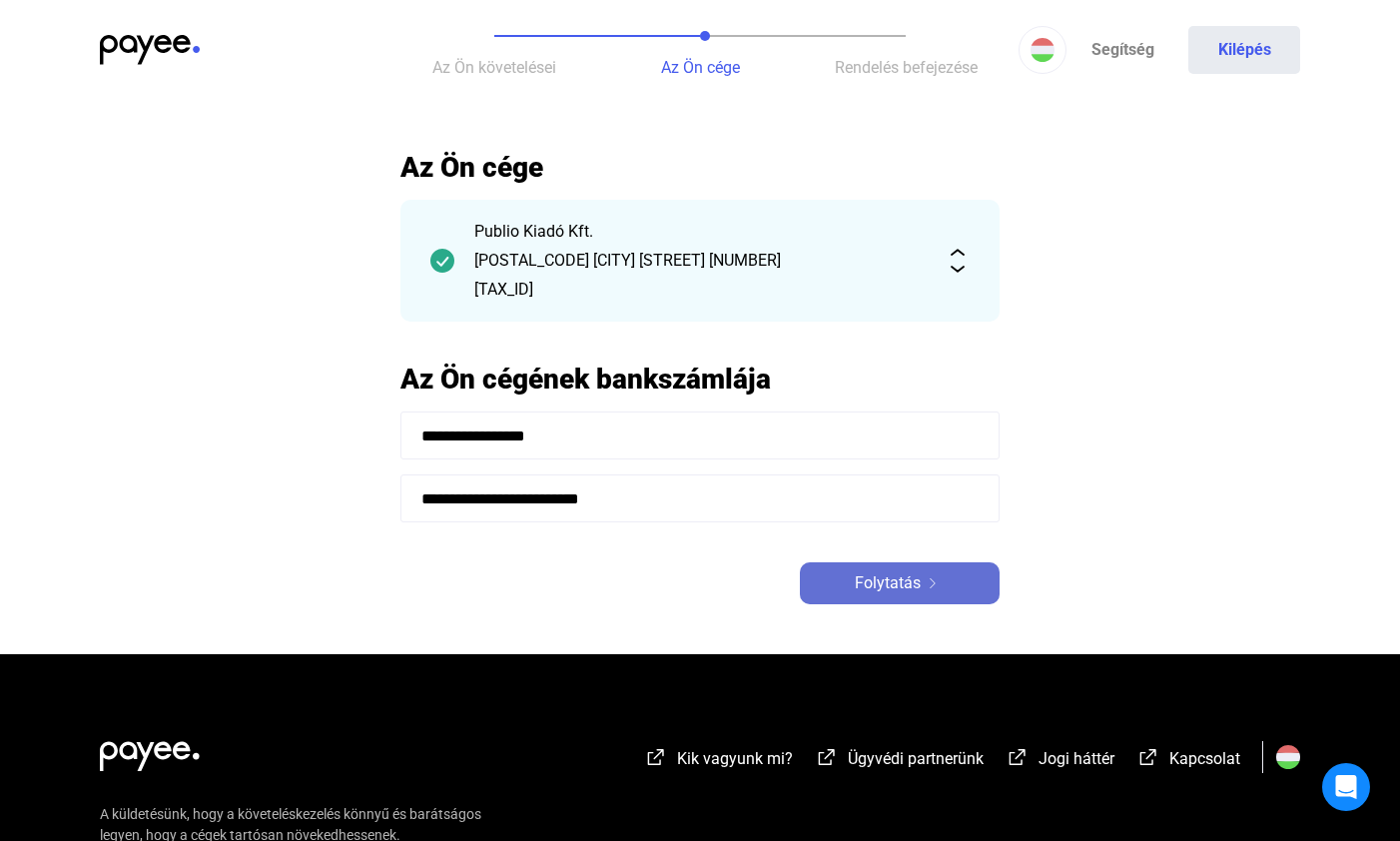 click on "Folytatás" 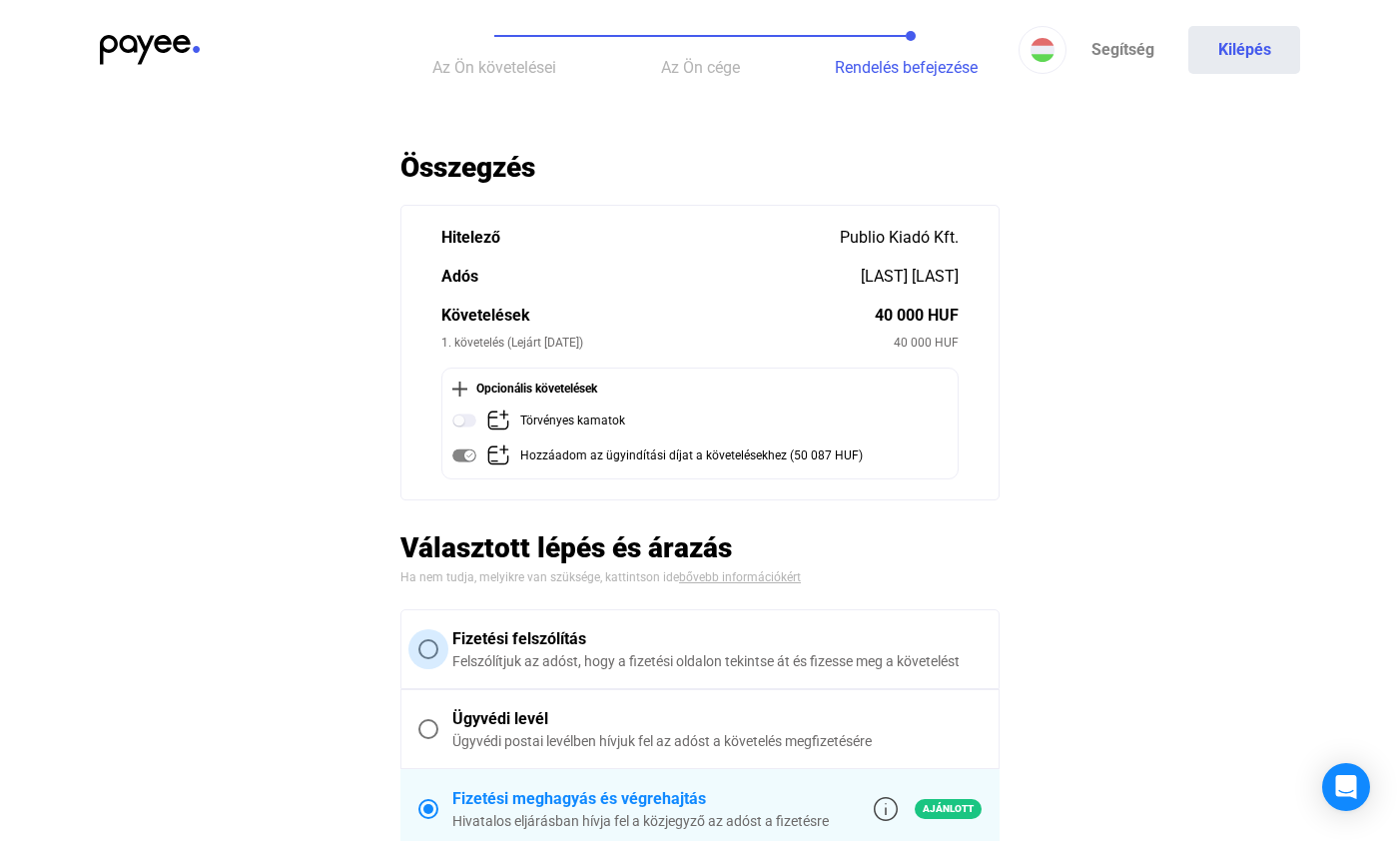 click at bounding box center (428, 649) 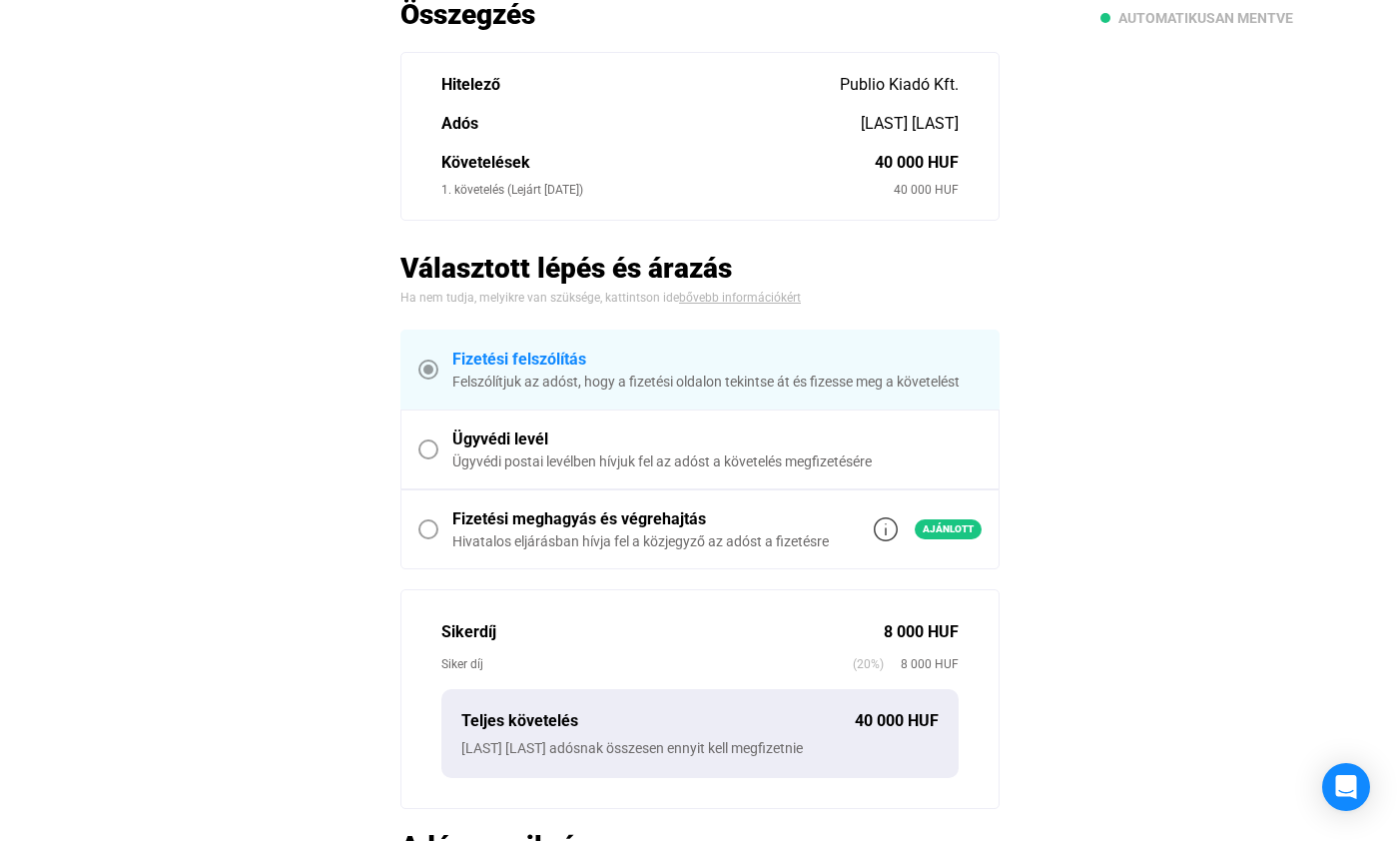 scroll, scrollTop: 423, scrollLeft: 0, axis: vertical 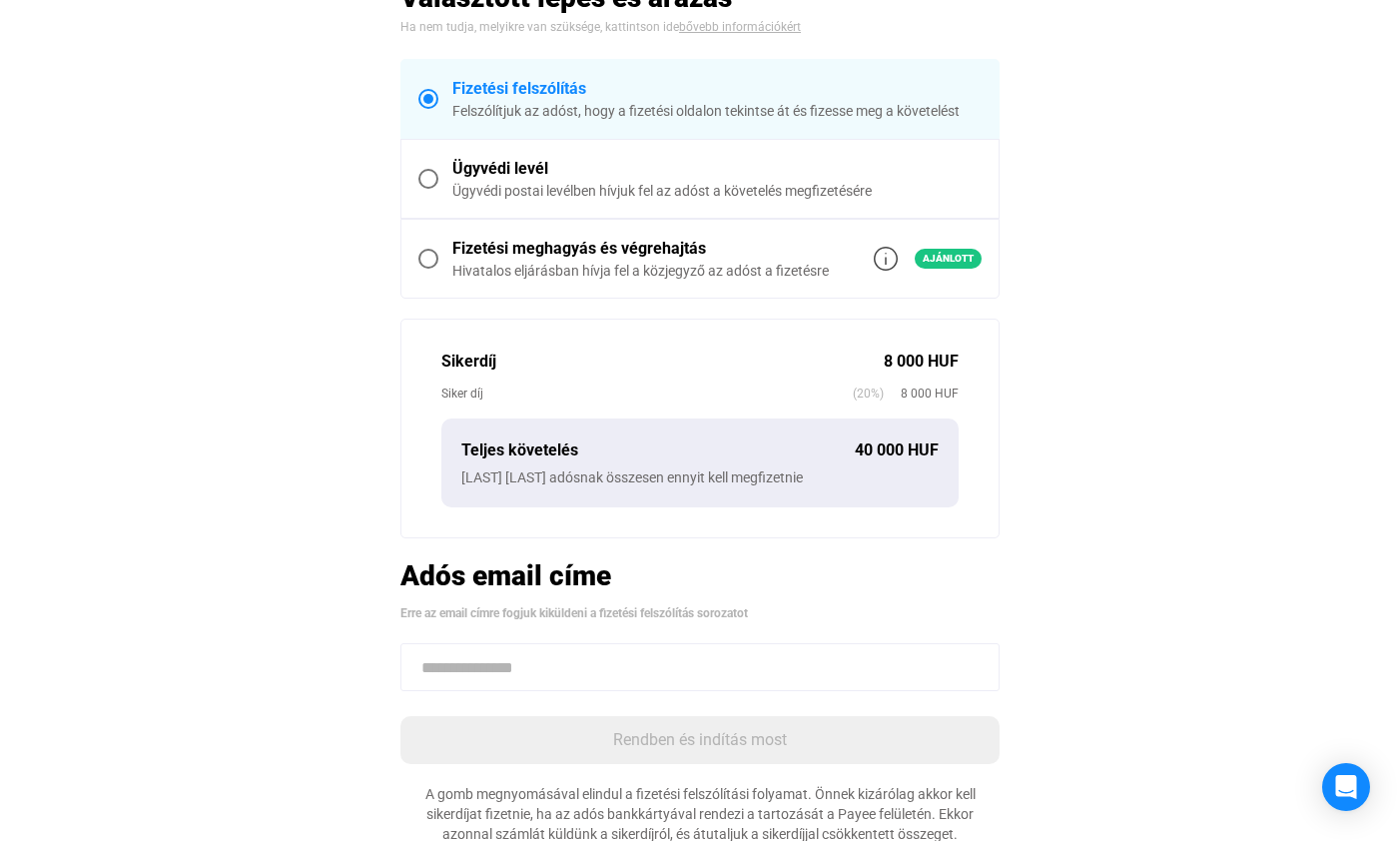 paste on "**********" 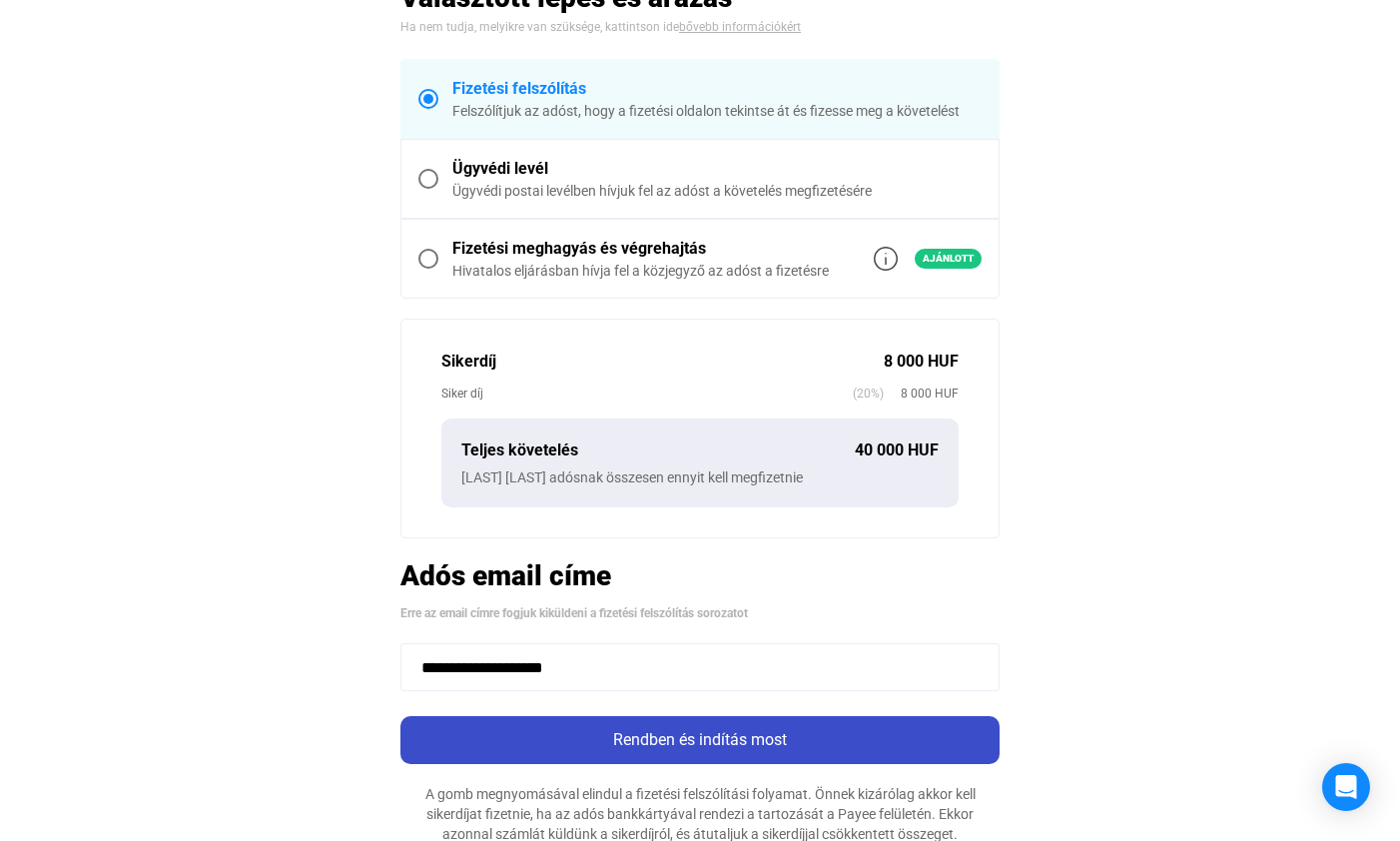 type on "**********" 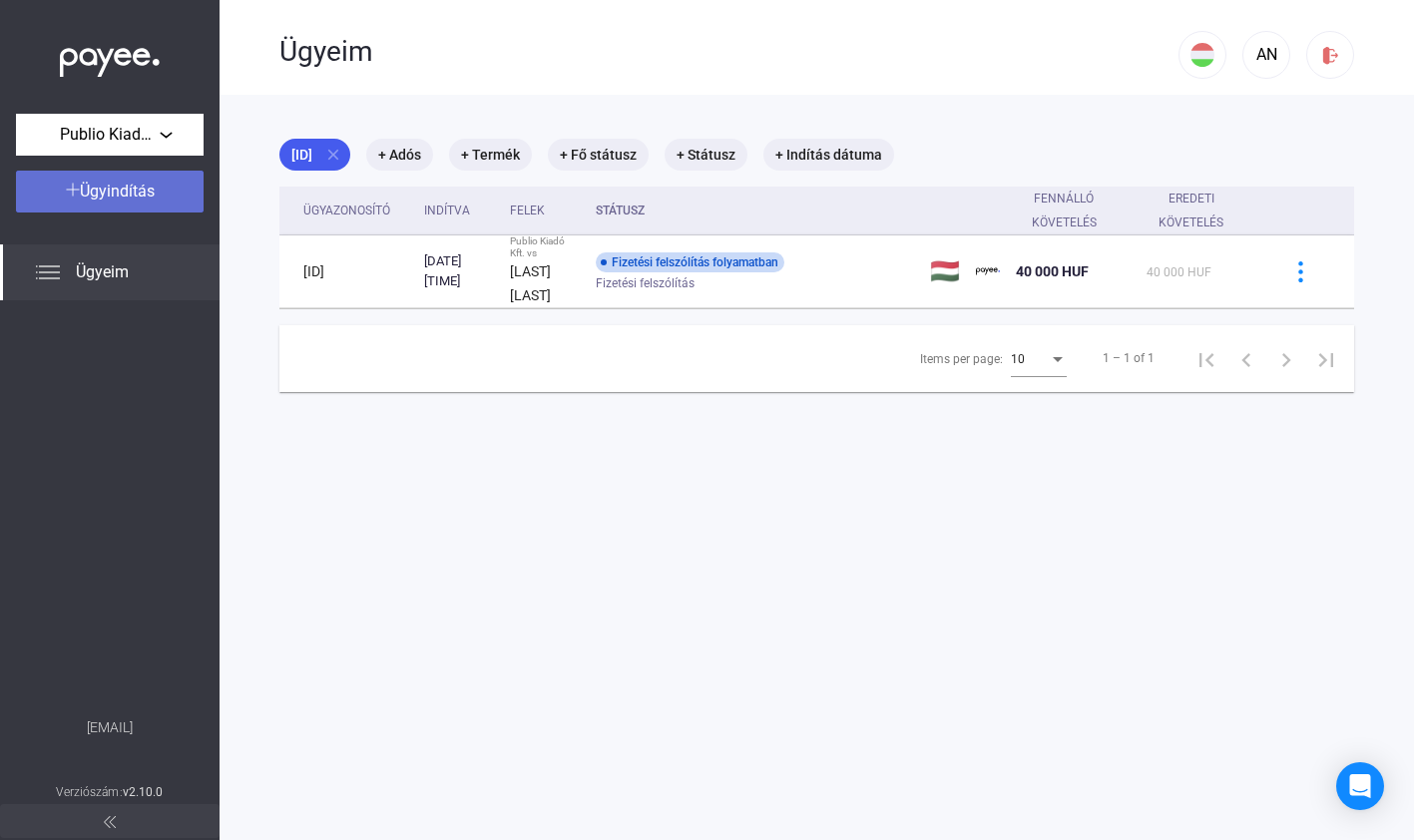 click on "Ügyindítás" 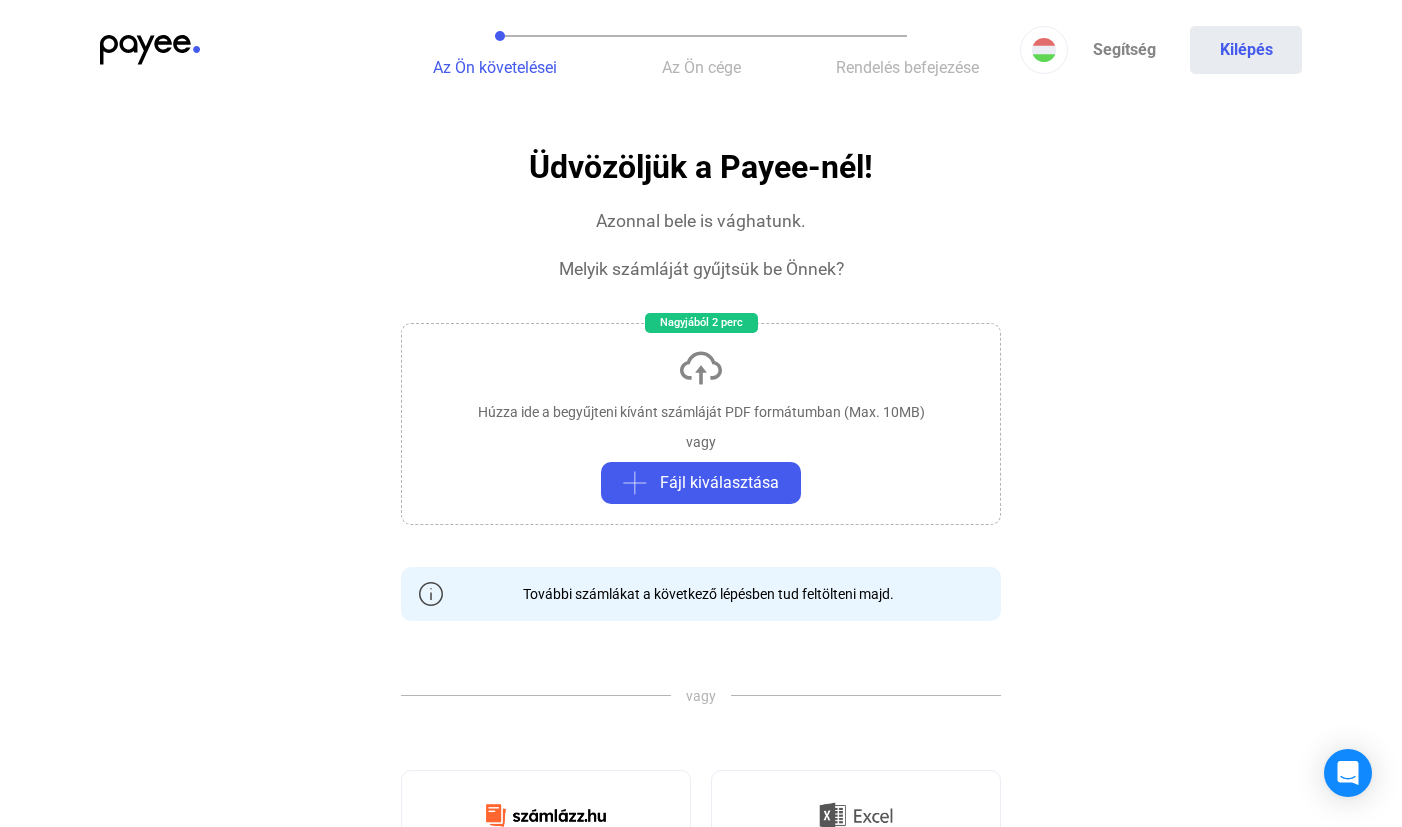 click on "Húzza ide a begyűjteni kívánt számláját PDF formátumban (Max. 10MB)" 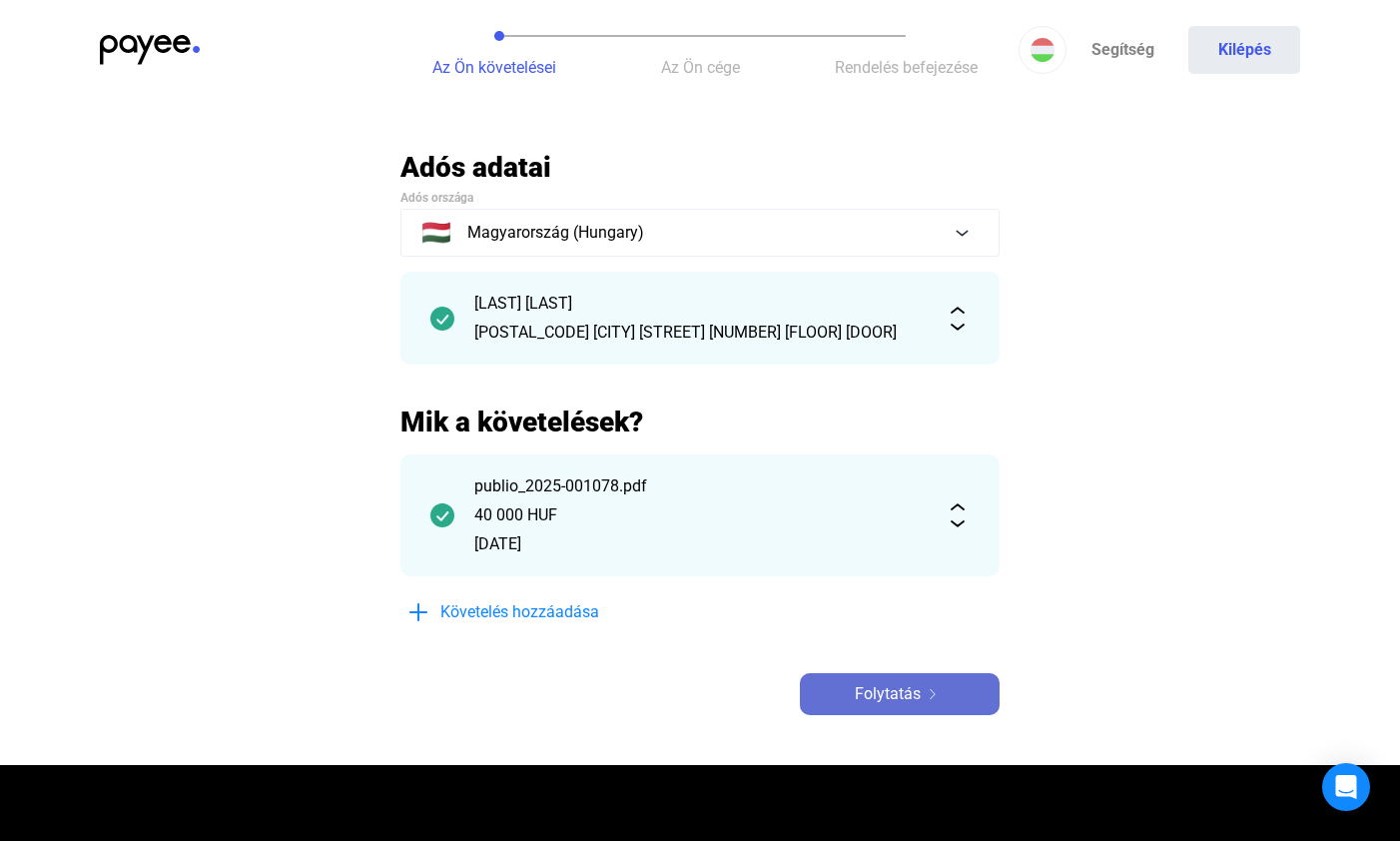click on "Folytatás" 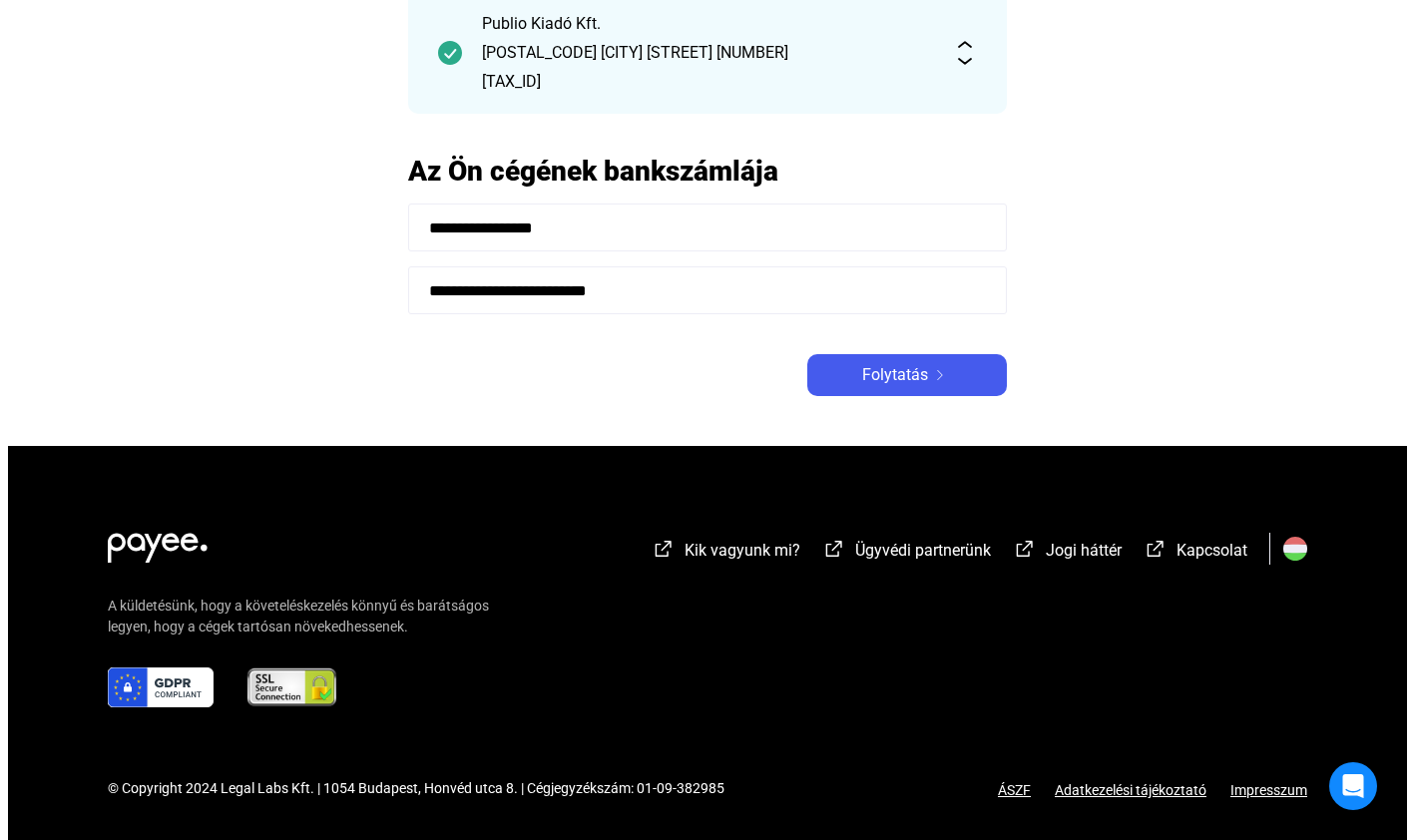 scroll, scrollTop: 0, scrollLeft: 0, axis: both 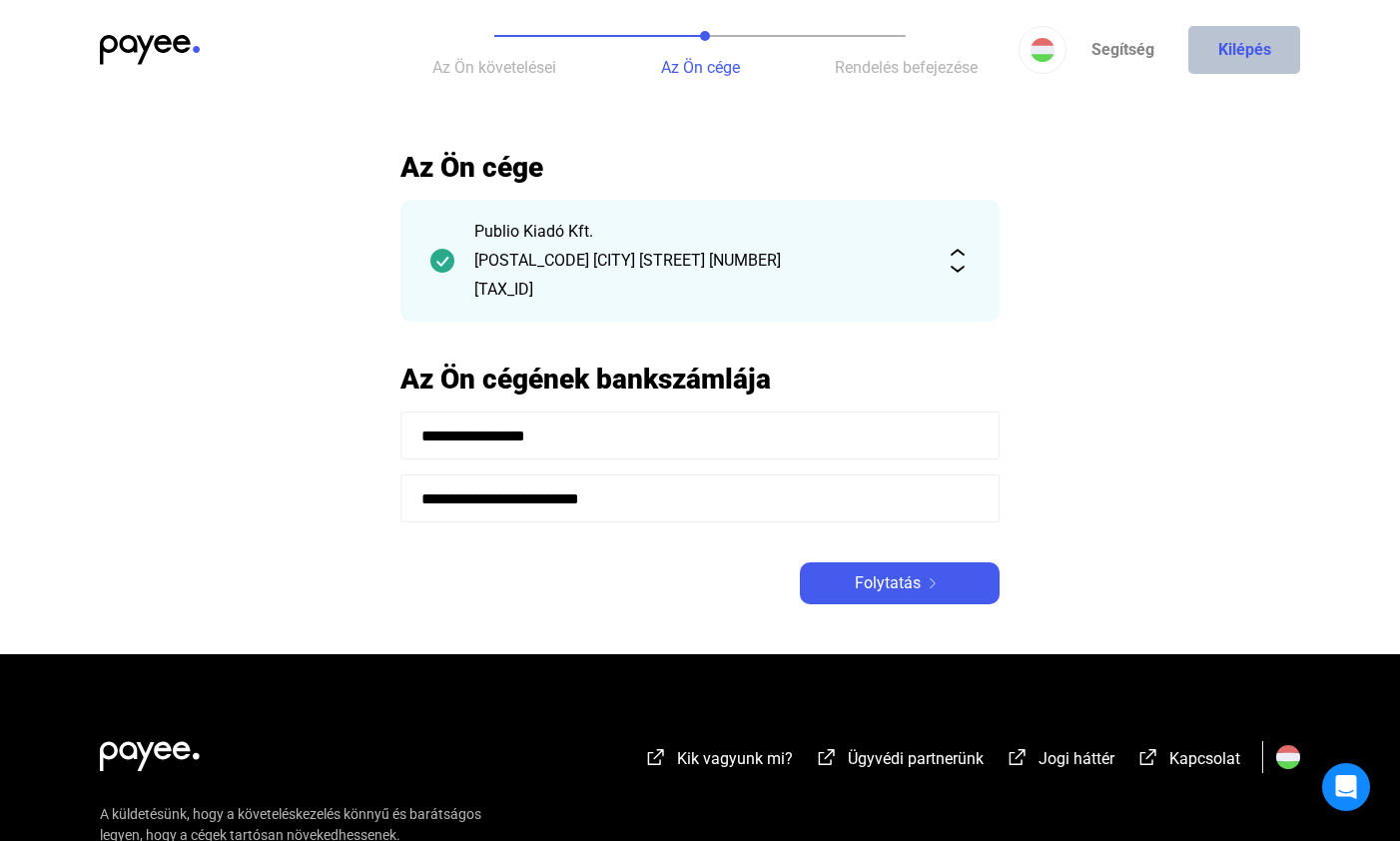 click on "Kilépés" 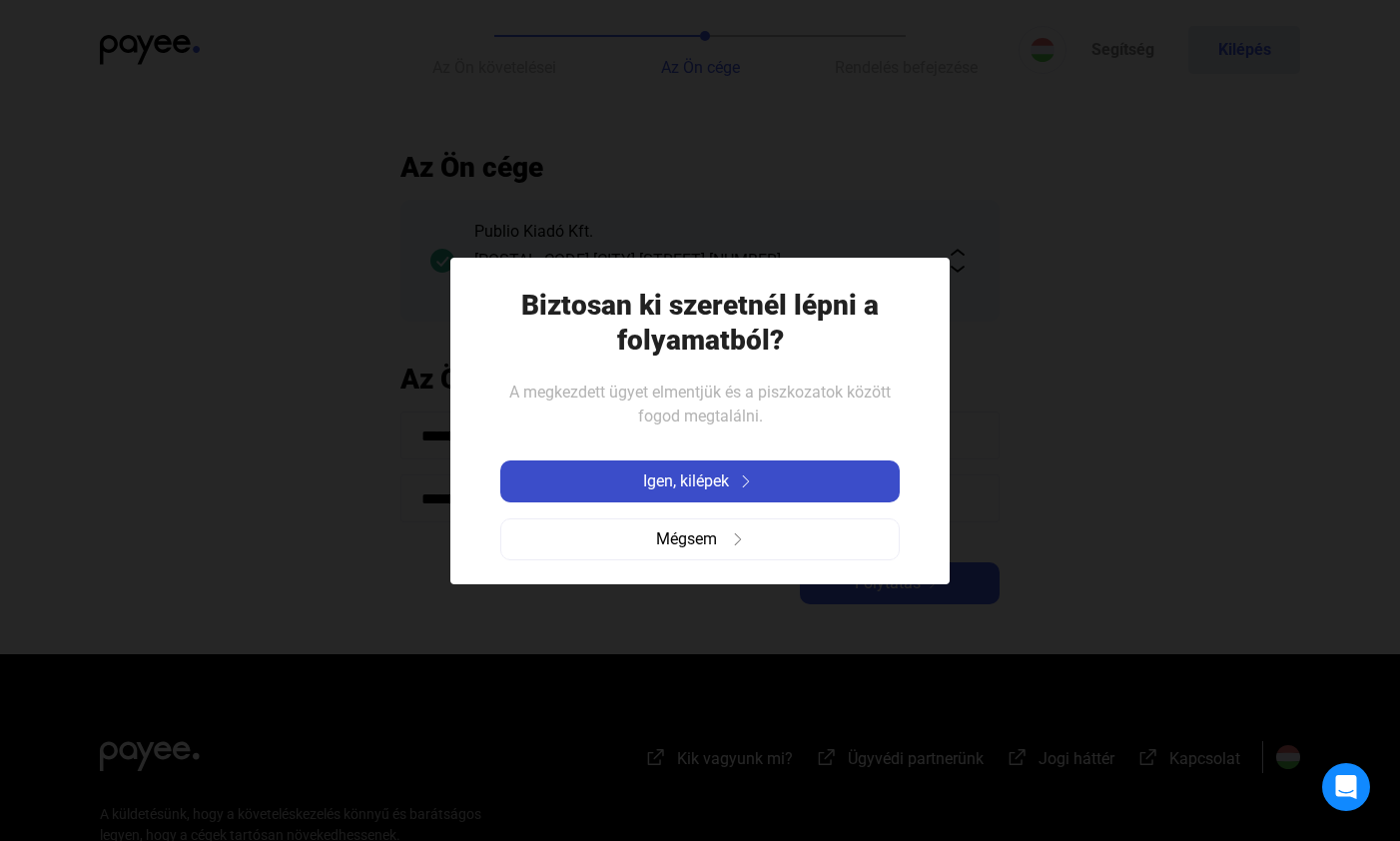 click on "Igen, kilépek" at bounding box center (700, 481) 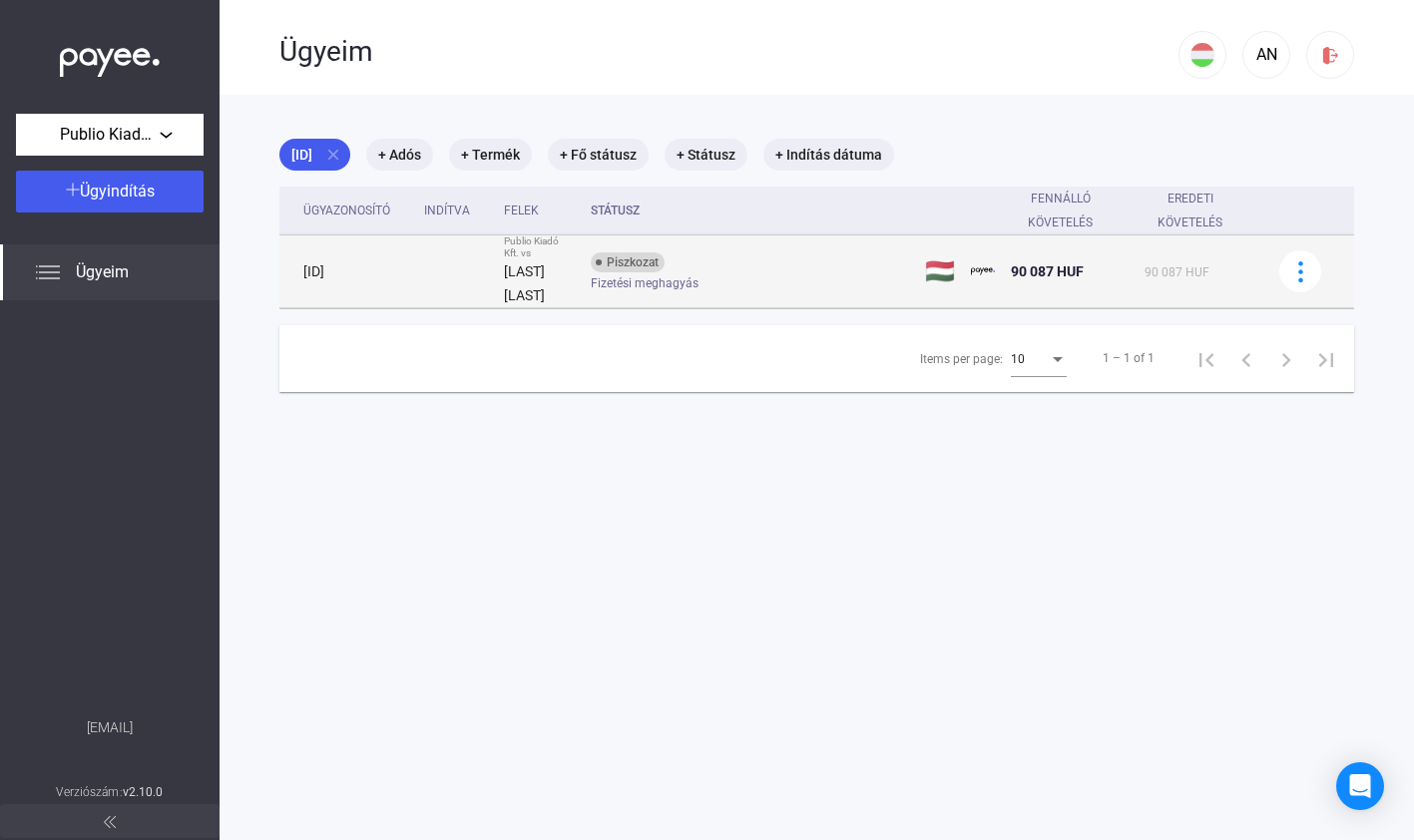 click on "Piszkozat" at bounding box center [628, 262] 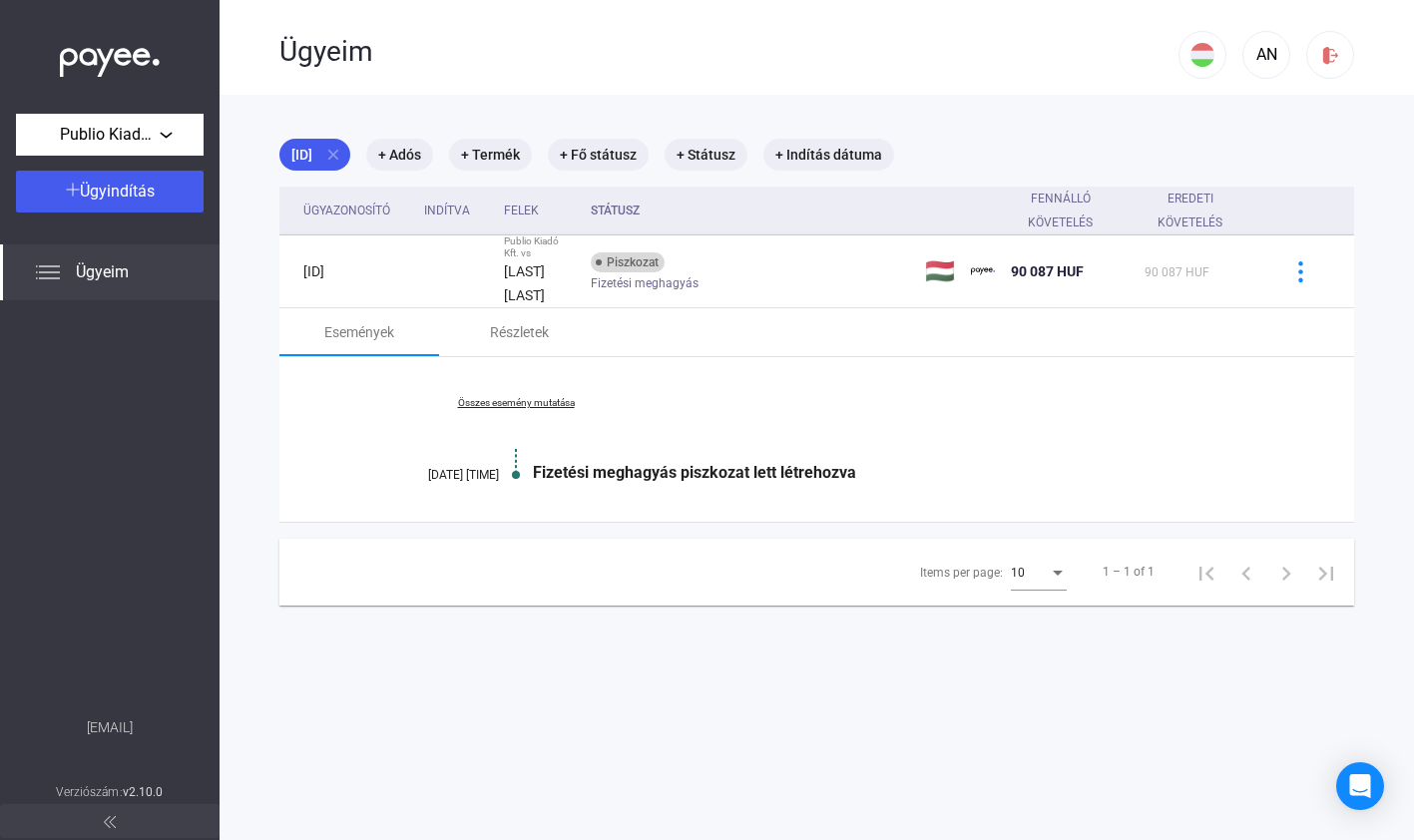 click on "Ügyeim" 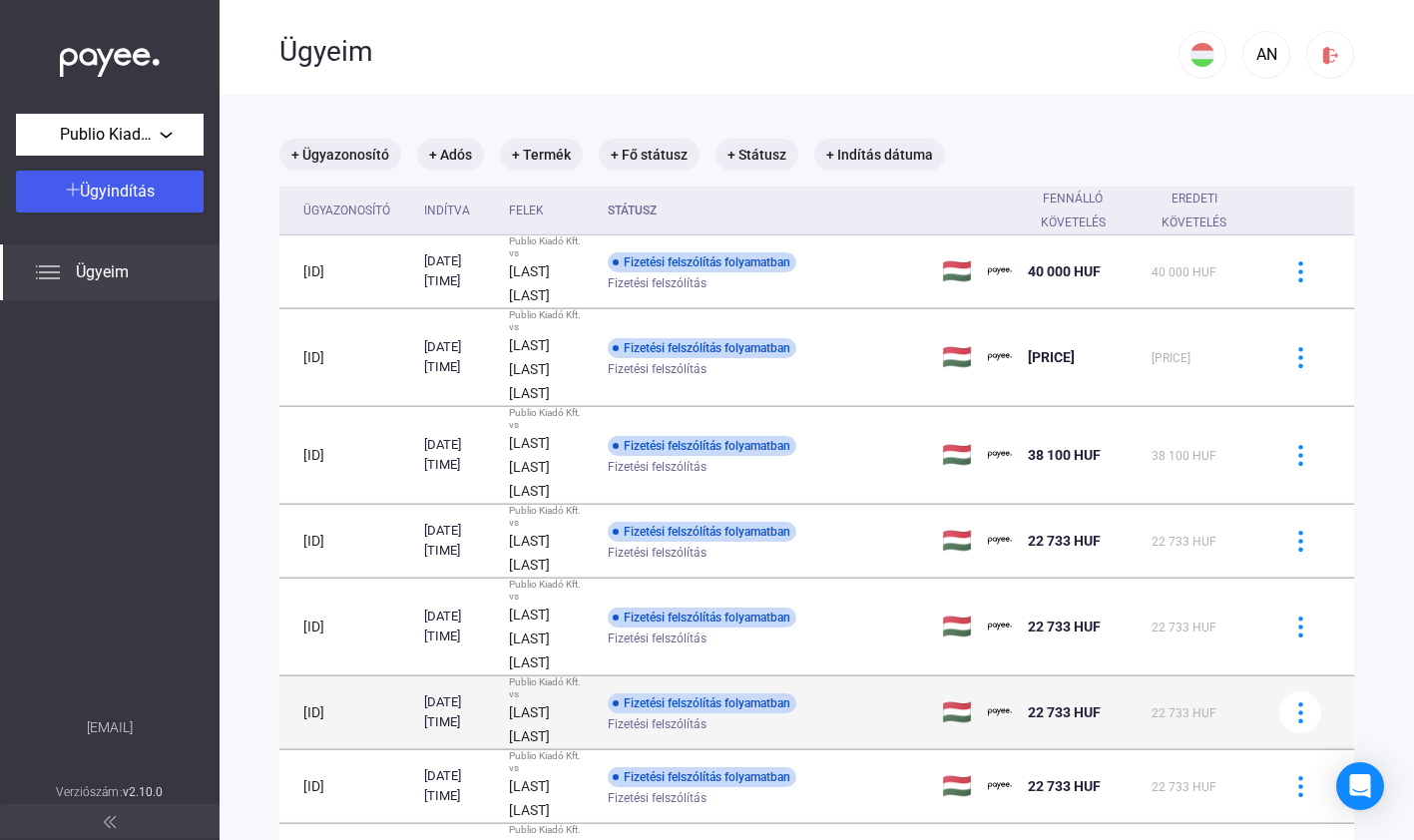 scroll, scrollTop: 154, scrollLeft: 0, axis: vertical 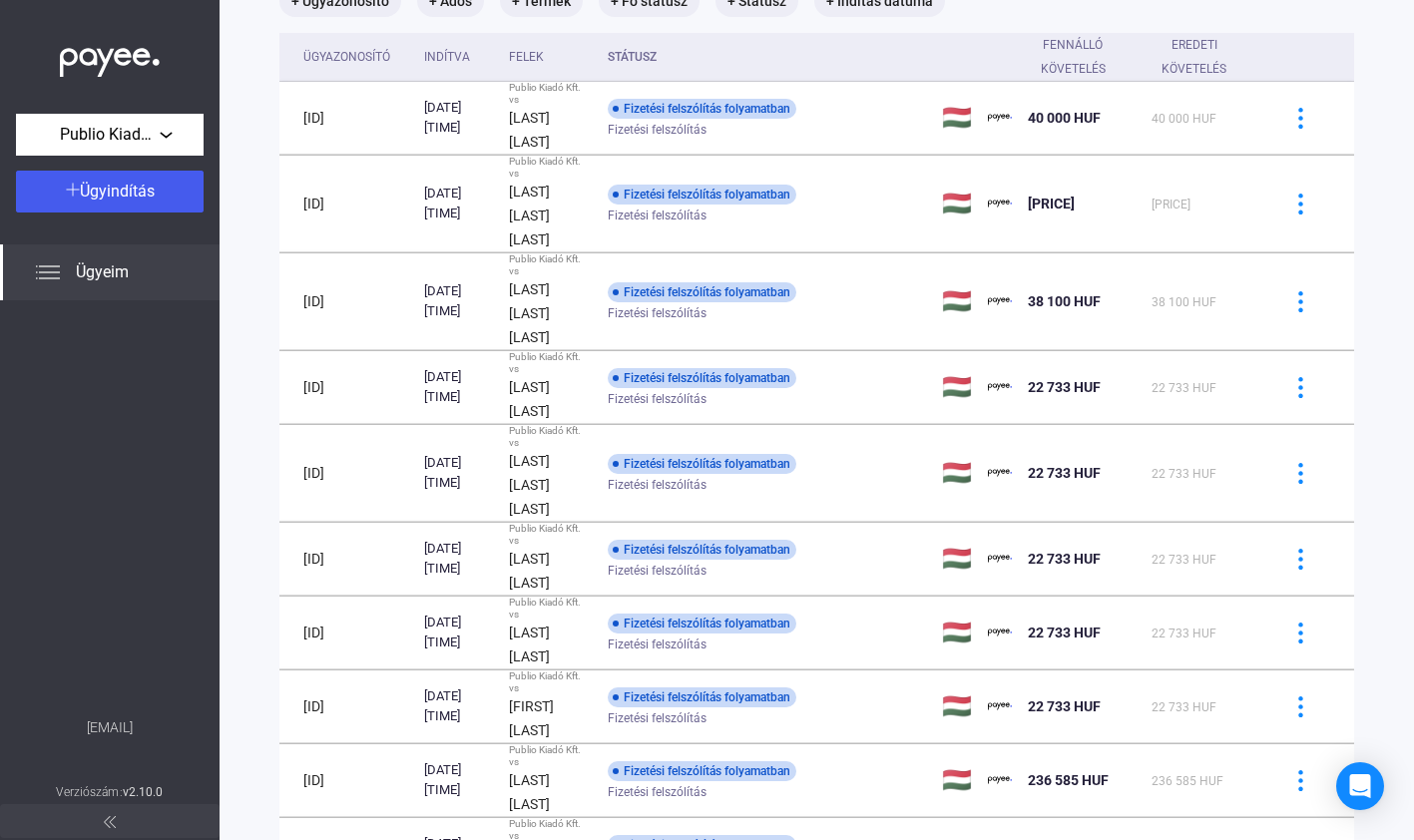 click 